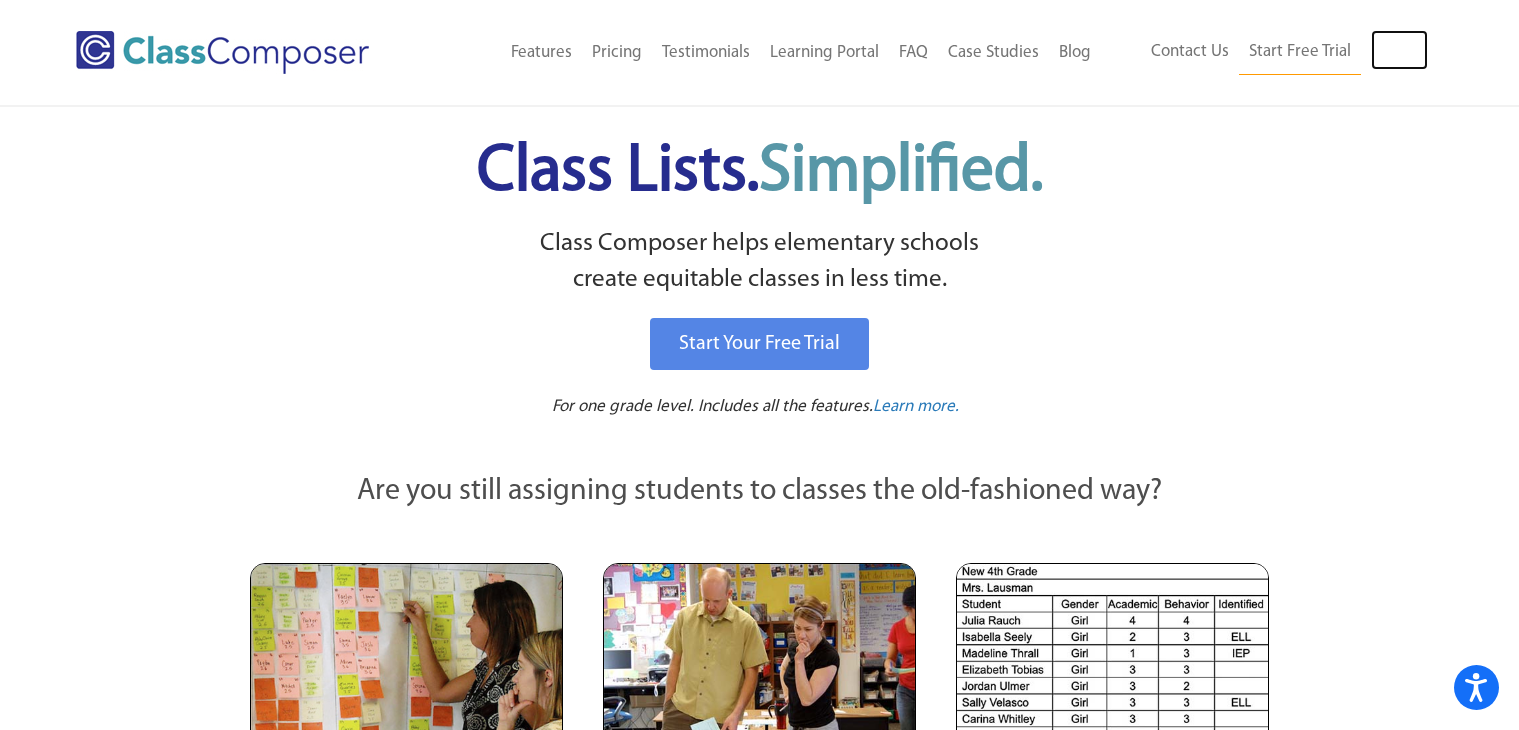 scroll, scrollTop: 0, scrollLeft: 0, axis: both 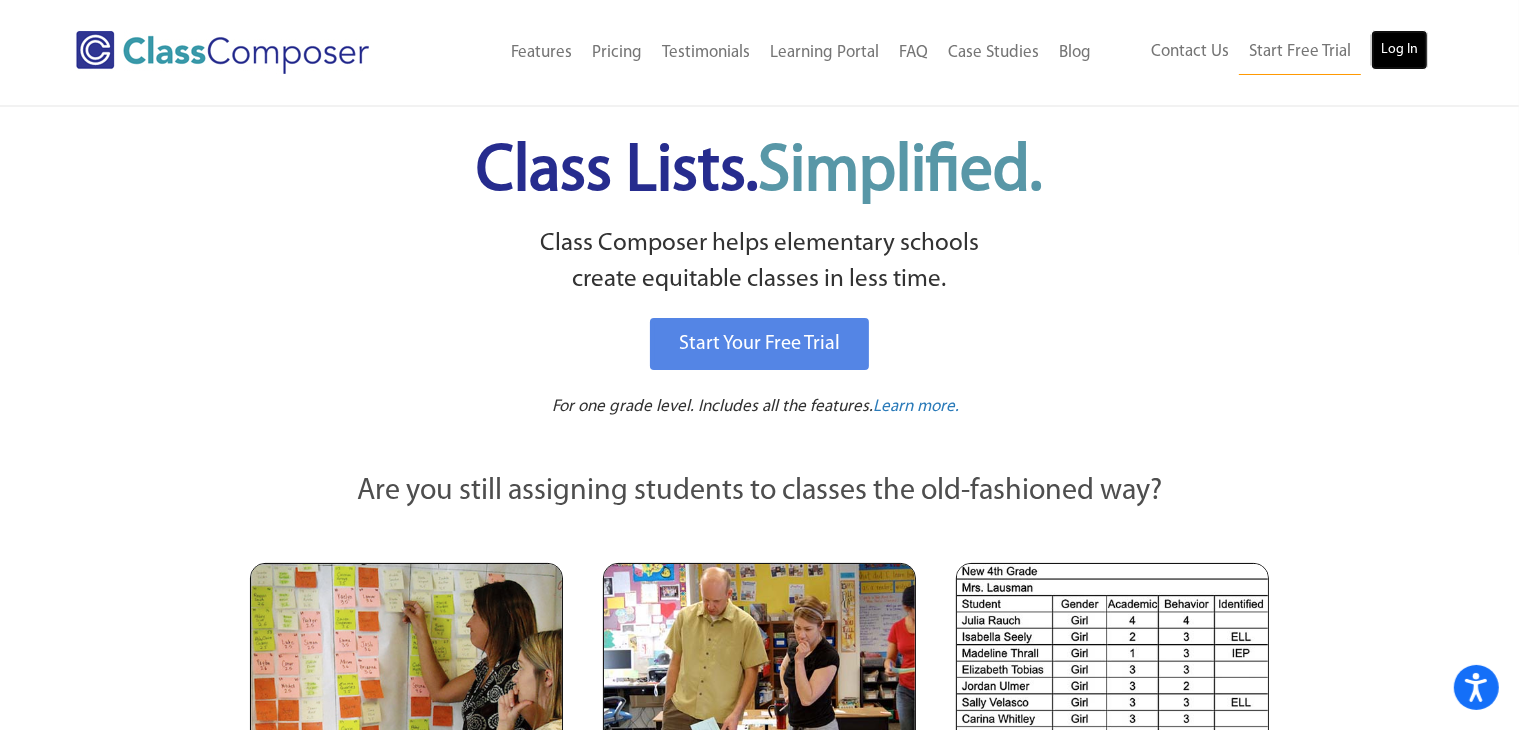 drag, startPoint x: 0, startPoint y: 0, endPoint x: 1399, endPoint y: 53, distance: 1400.0035 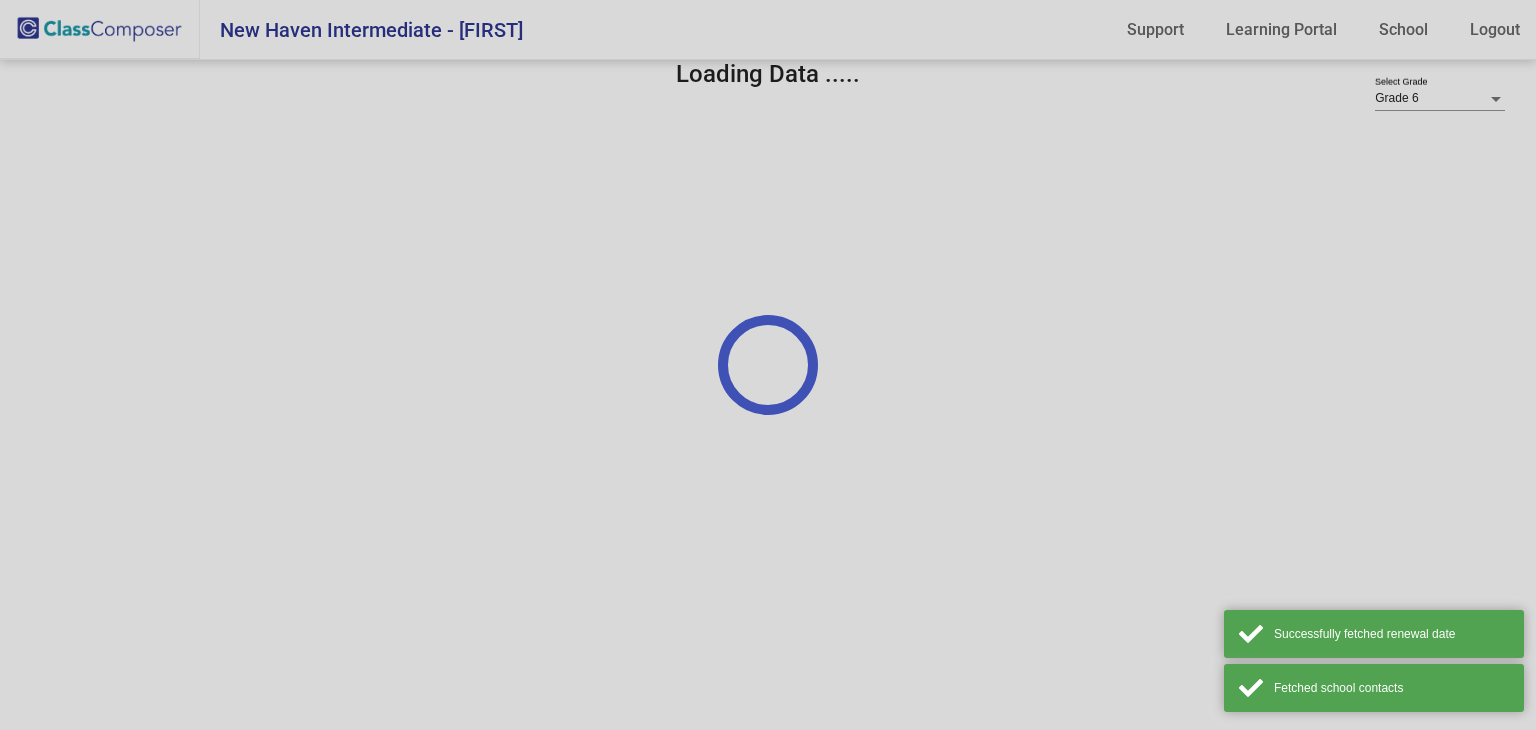 scroll, scrollTop: 0, scrollLeft: 0, axis: both 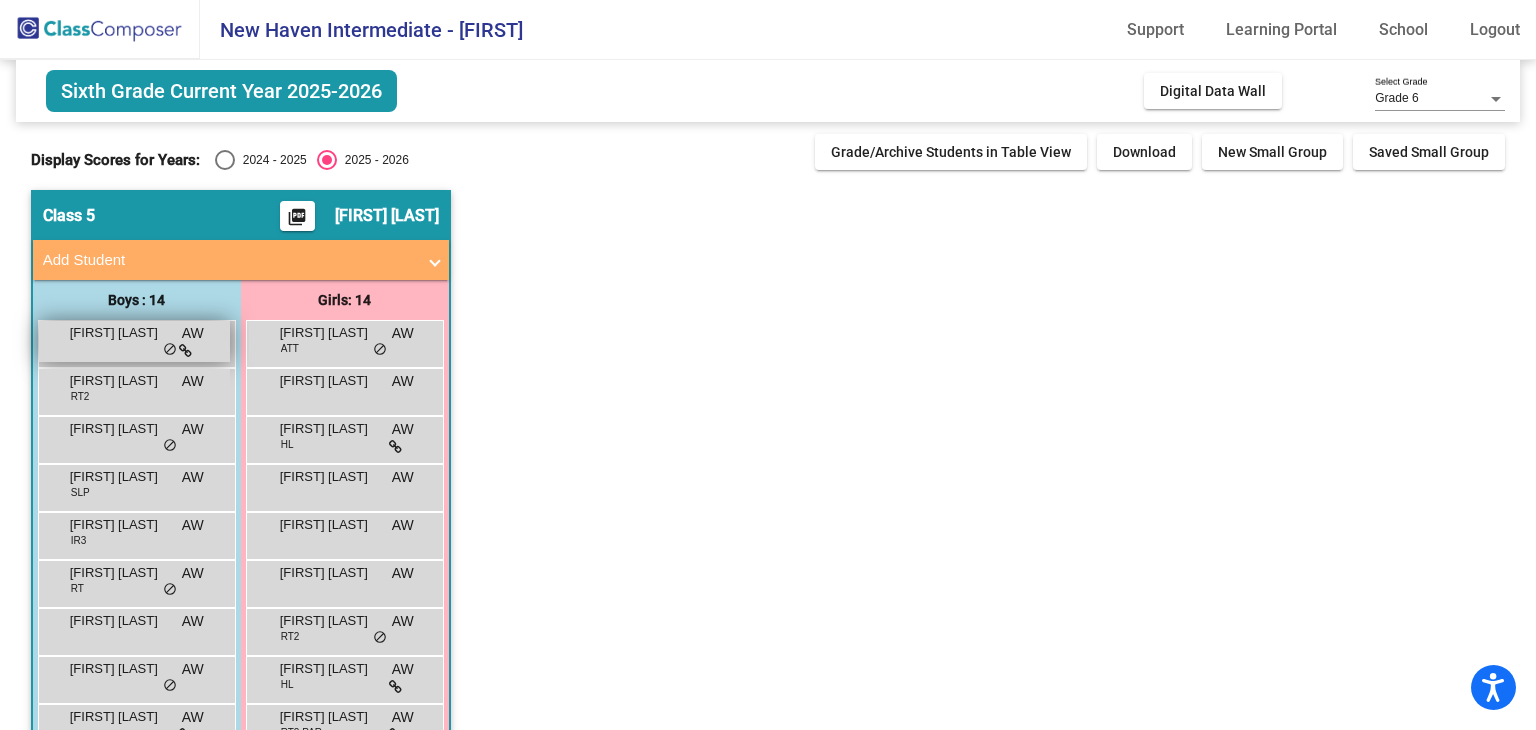 click at bounding box center (185, 351) 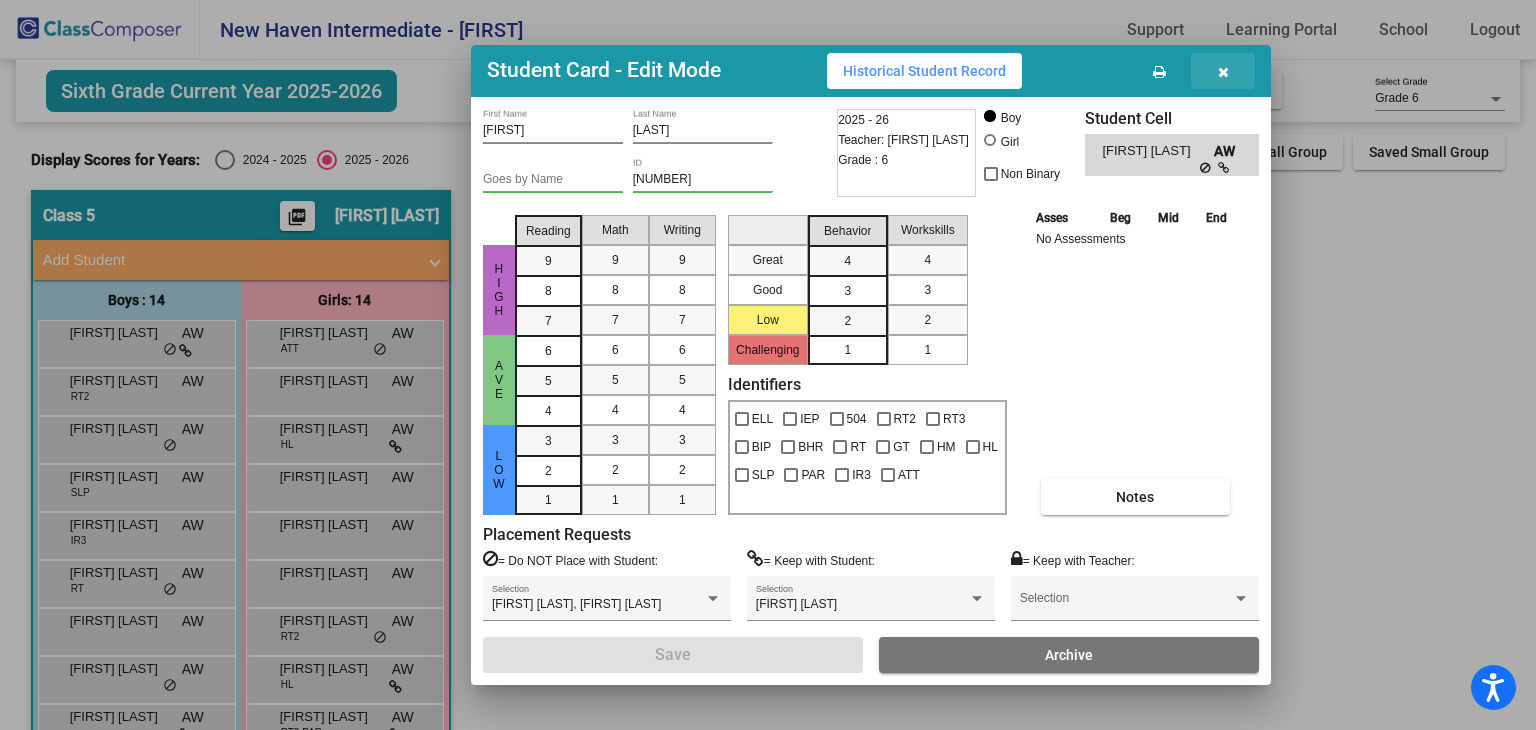 click at bounding box center [1223, 72] 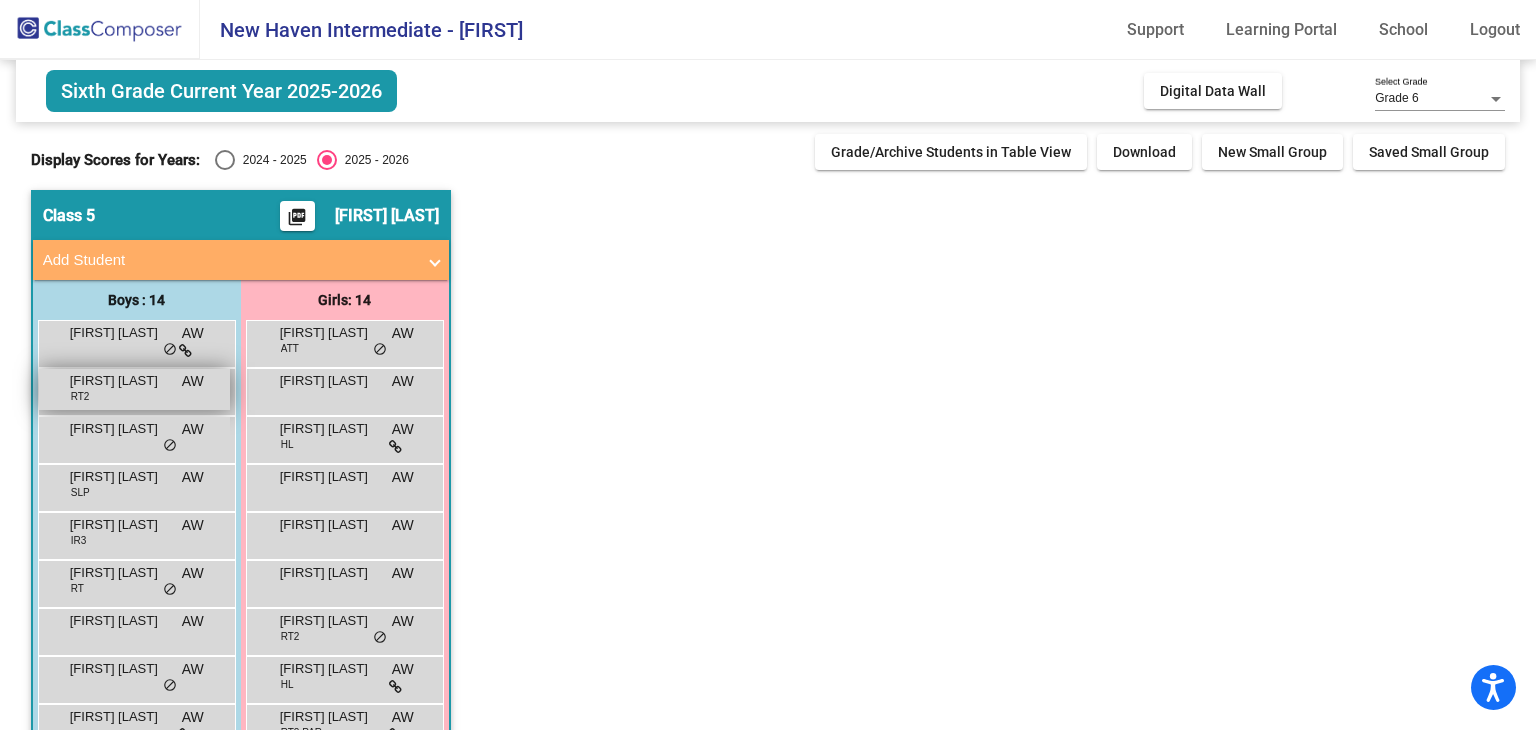 click on "[FIRST] [LAST] RT2 AW lock do_not_disturb_alt" at bounding box center (134, 389) 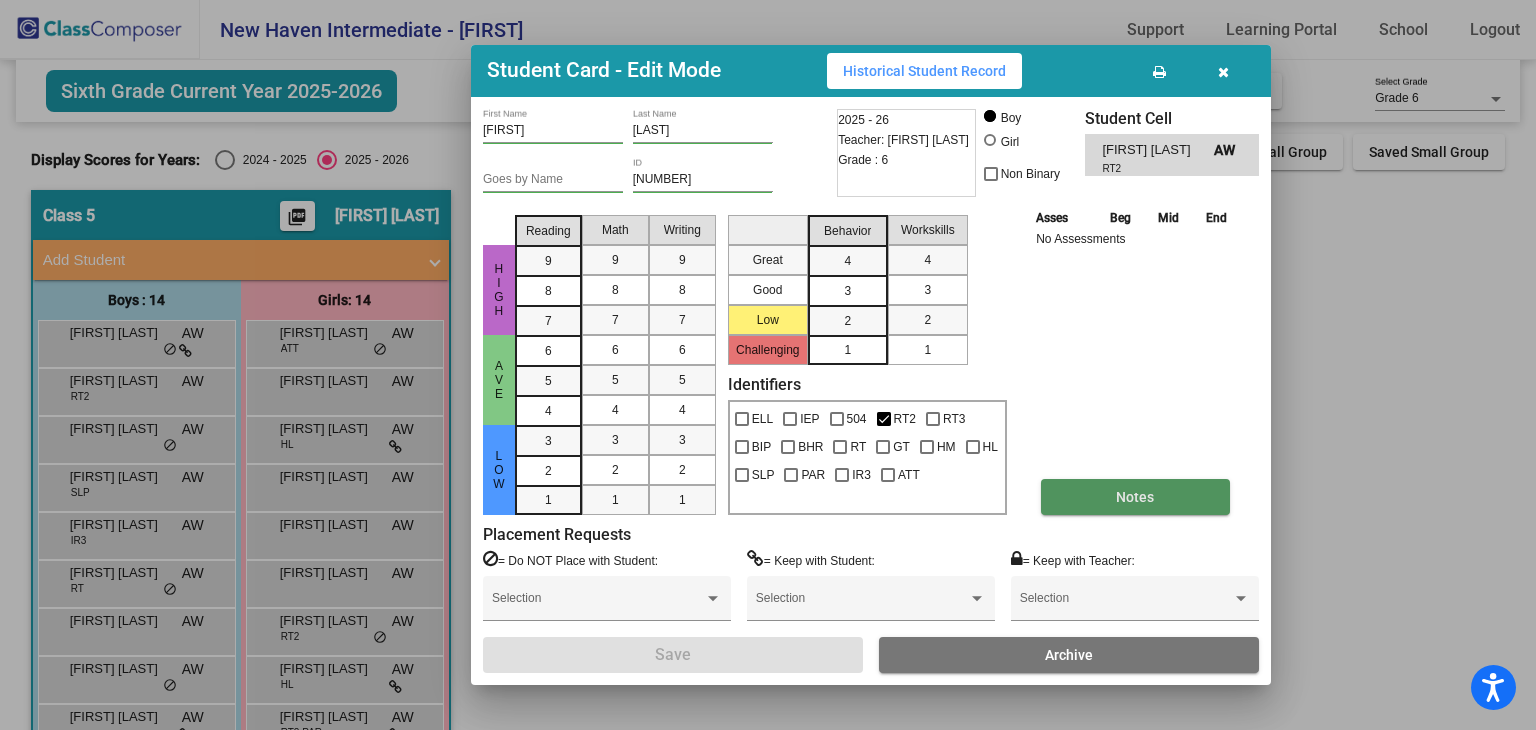 click on "Notes" at bounding box center [1135, 497] 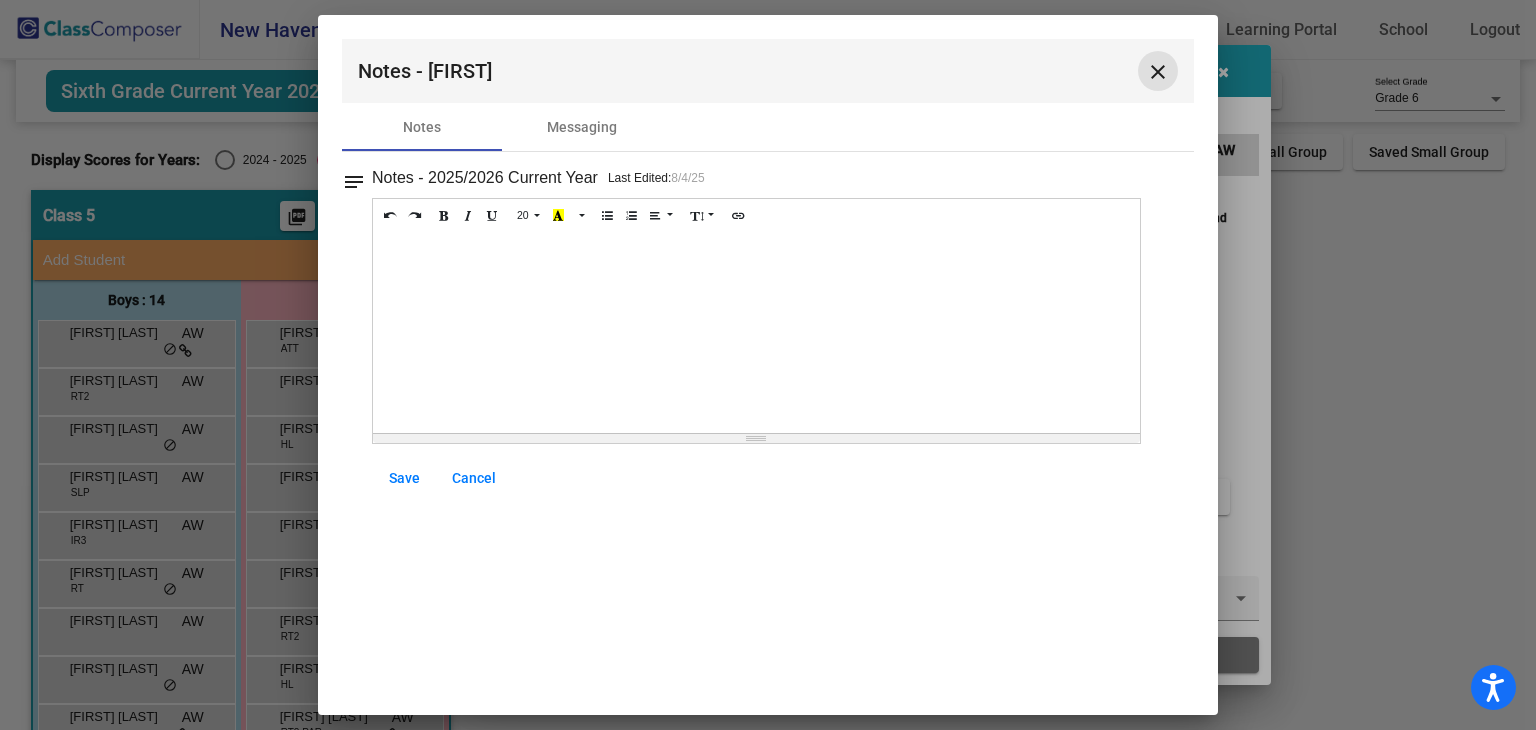 click on "close" at bounding box center [1158, 72] 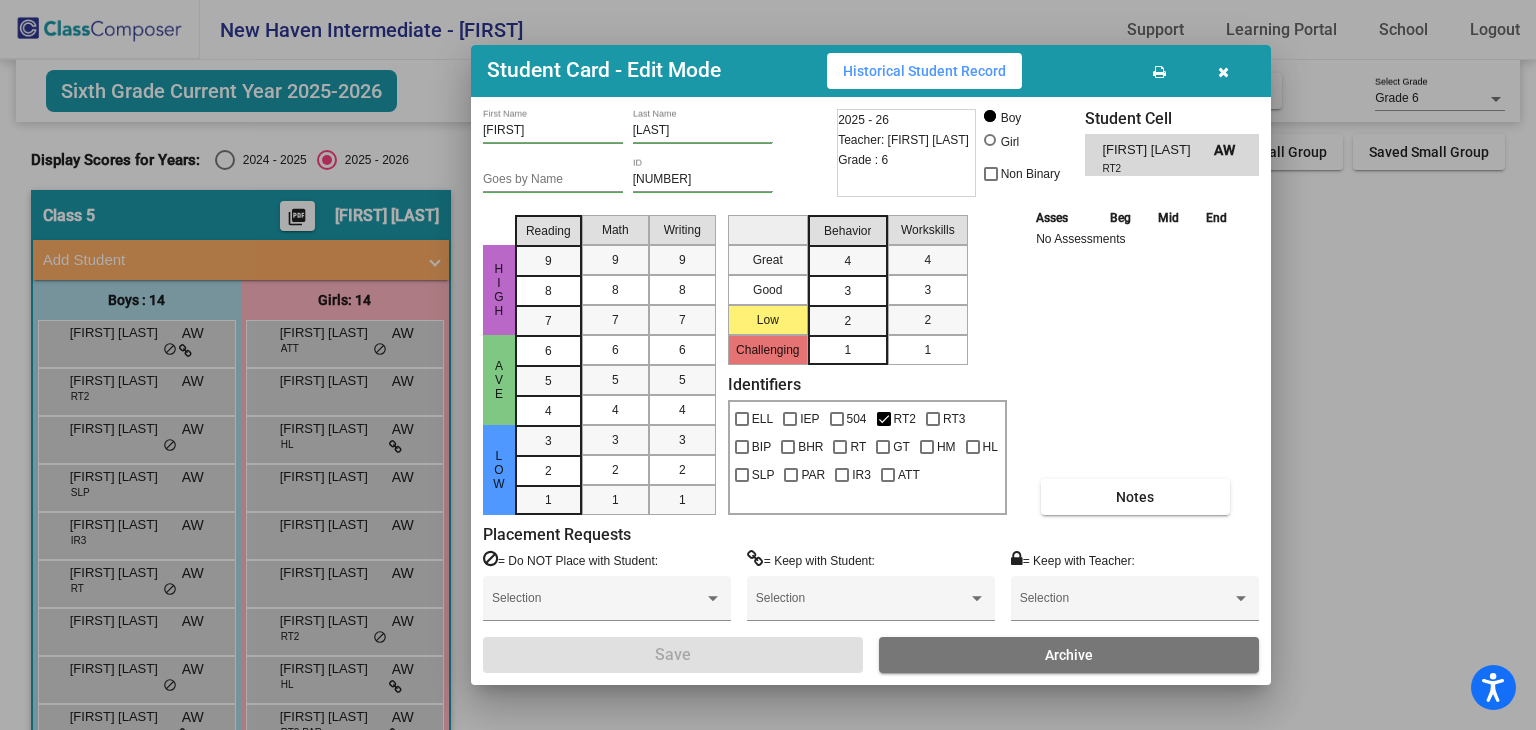 click at bounding box center (1223, 71) 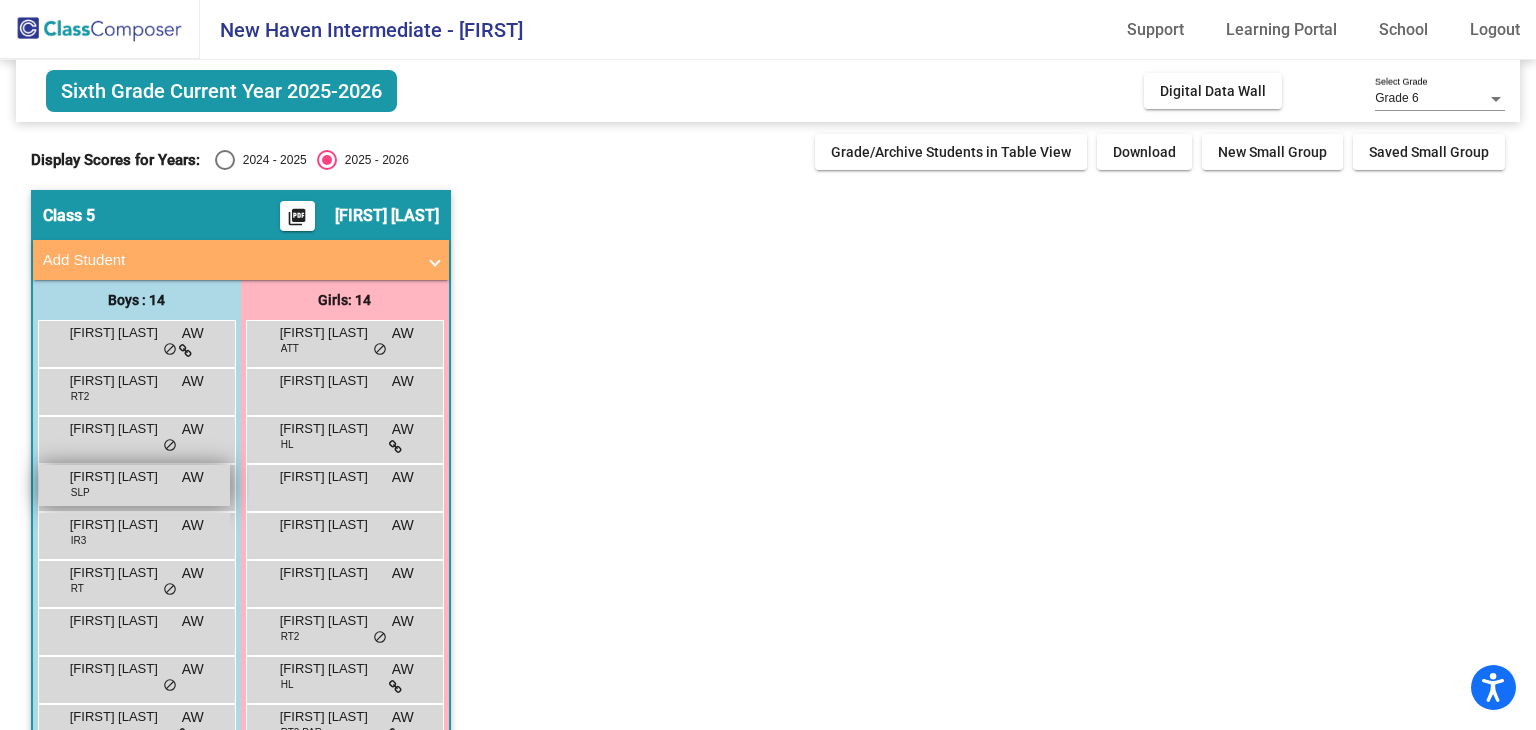 click on "[FIRST] [LAST] SLP AW lock do_not_disturb_alt" at bounding box center [134, 485] 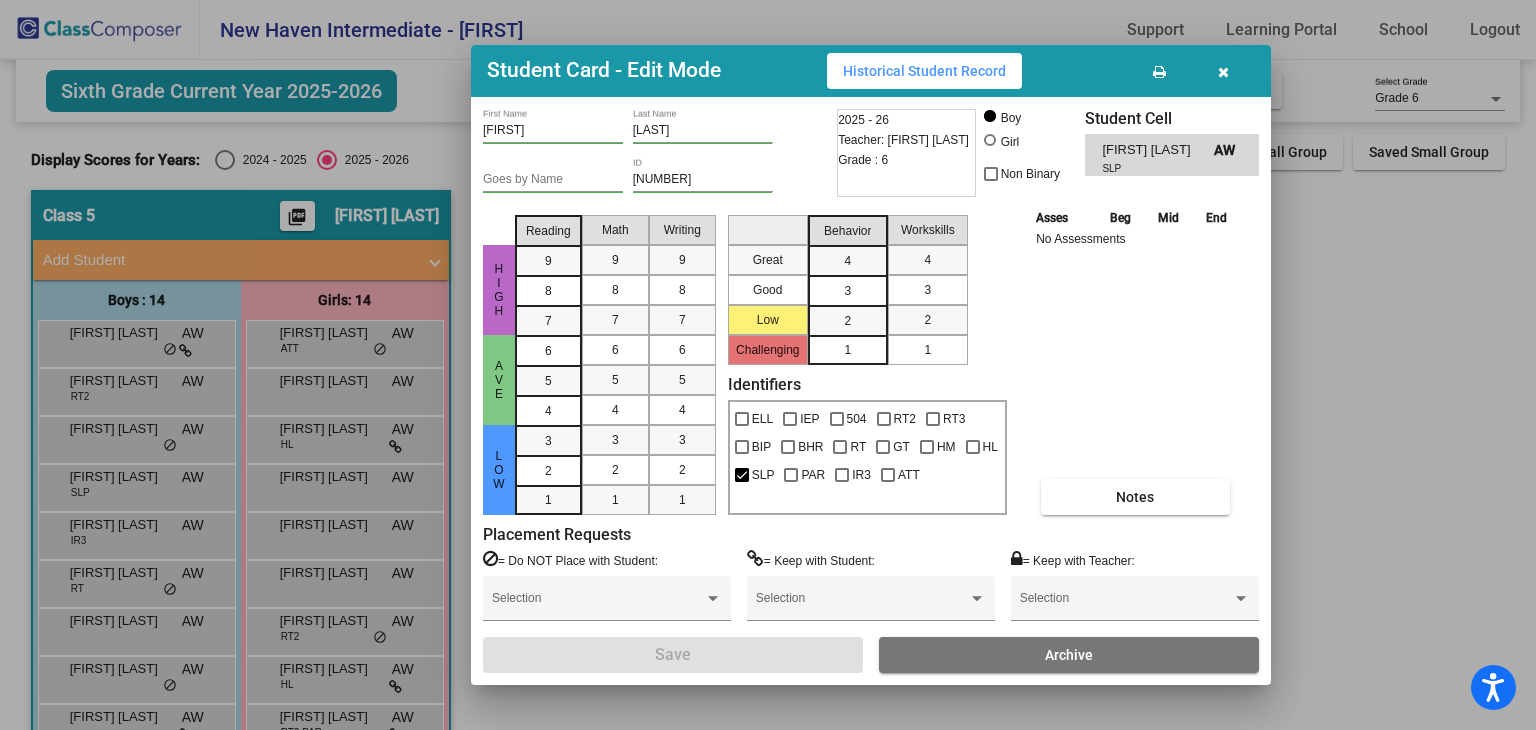 click at bounding box center [1223, 72] 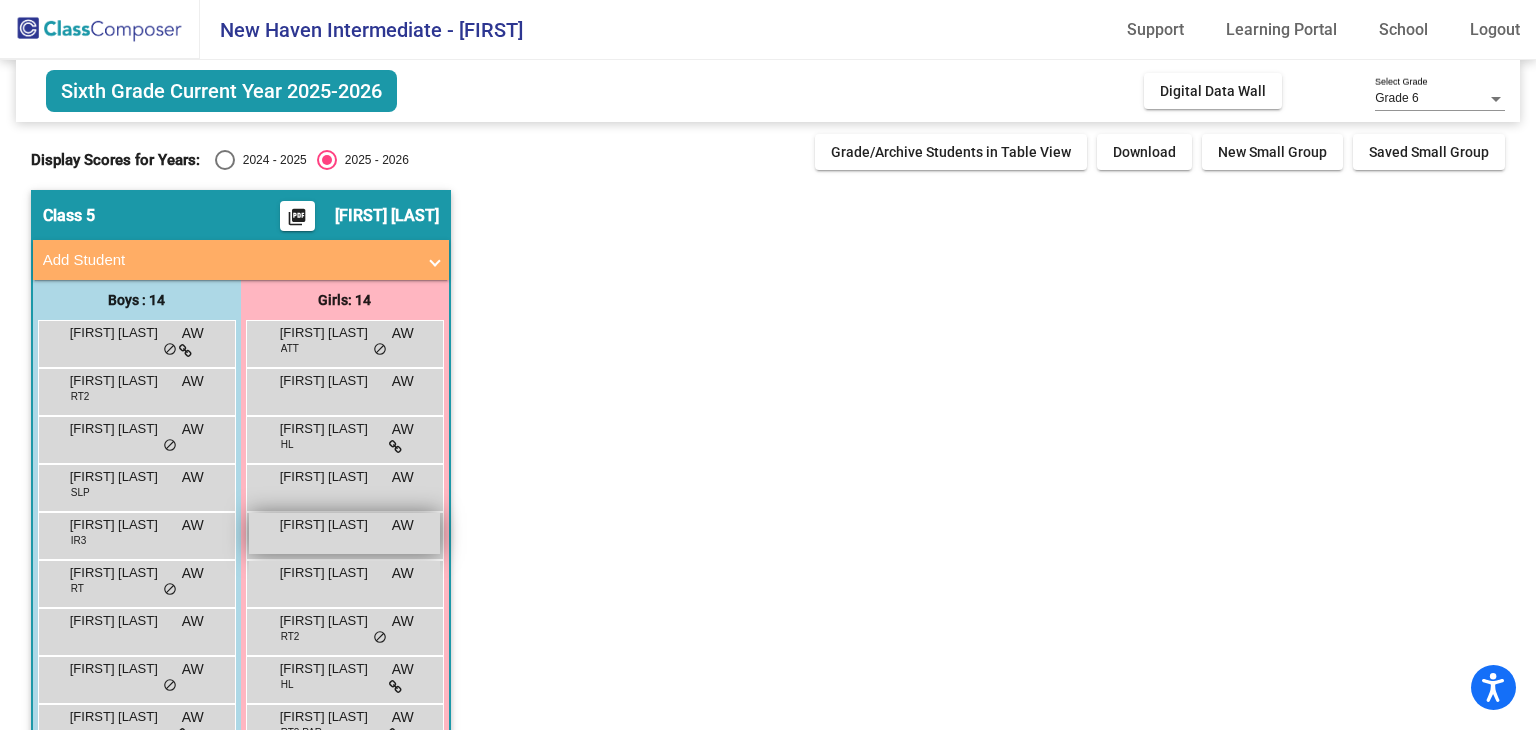 click on "[FIRST] [LAST]" at bounding box center (330, 525) 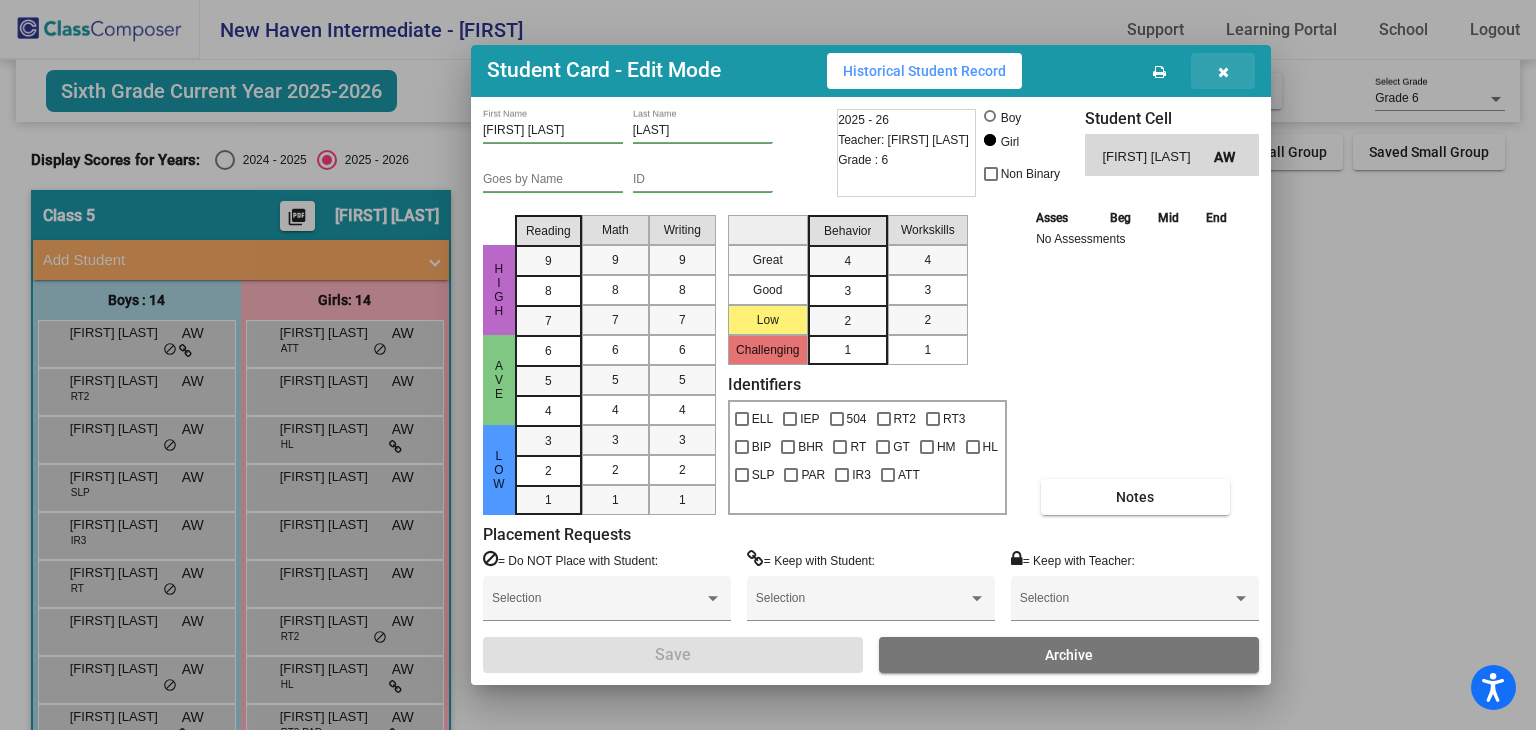 click at bounding box center [1223, 72] 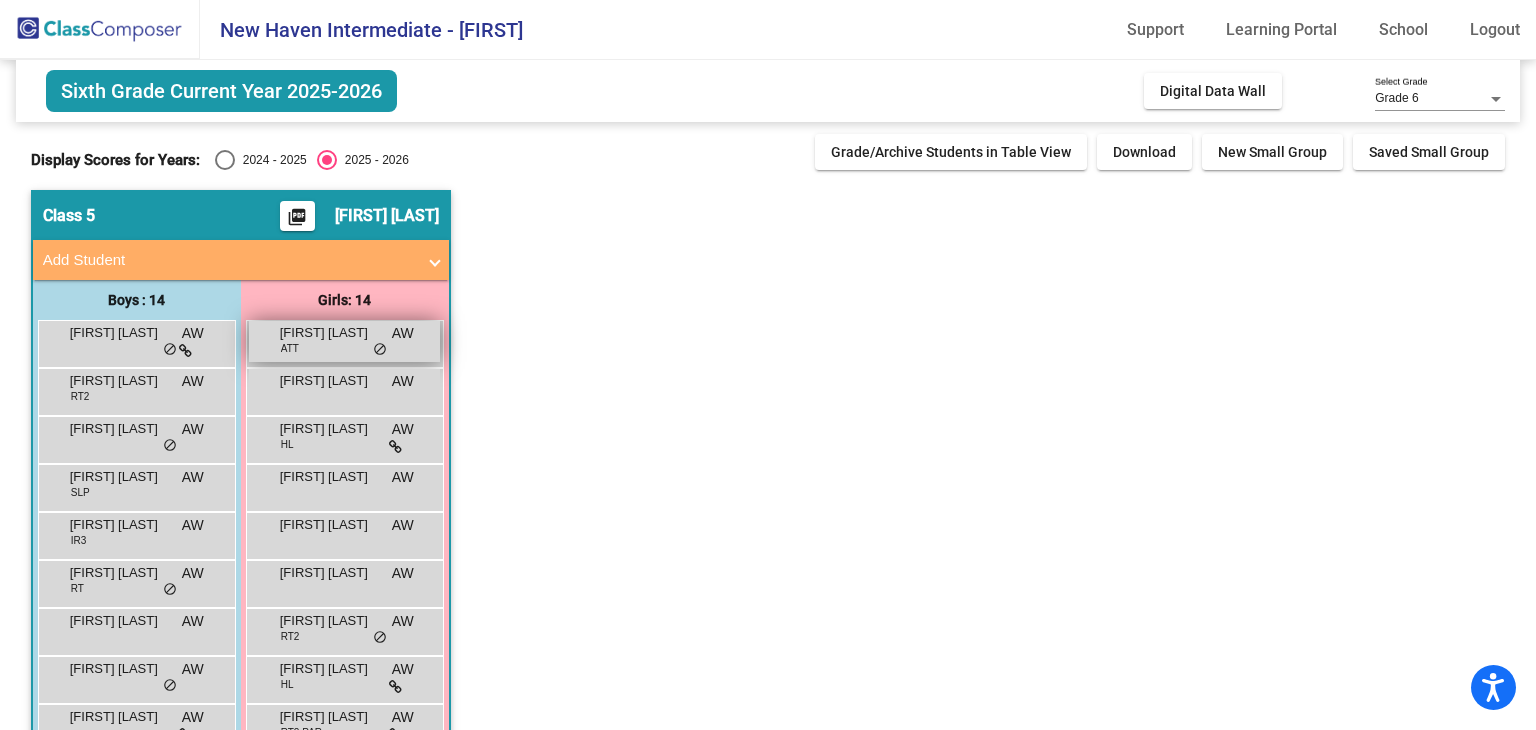 click on "[FIRST] [LAST]" at bounding box center (330, 333) 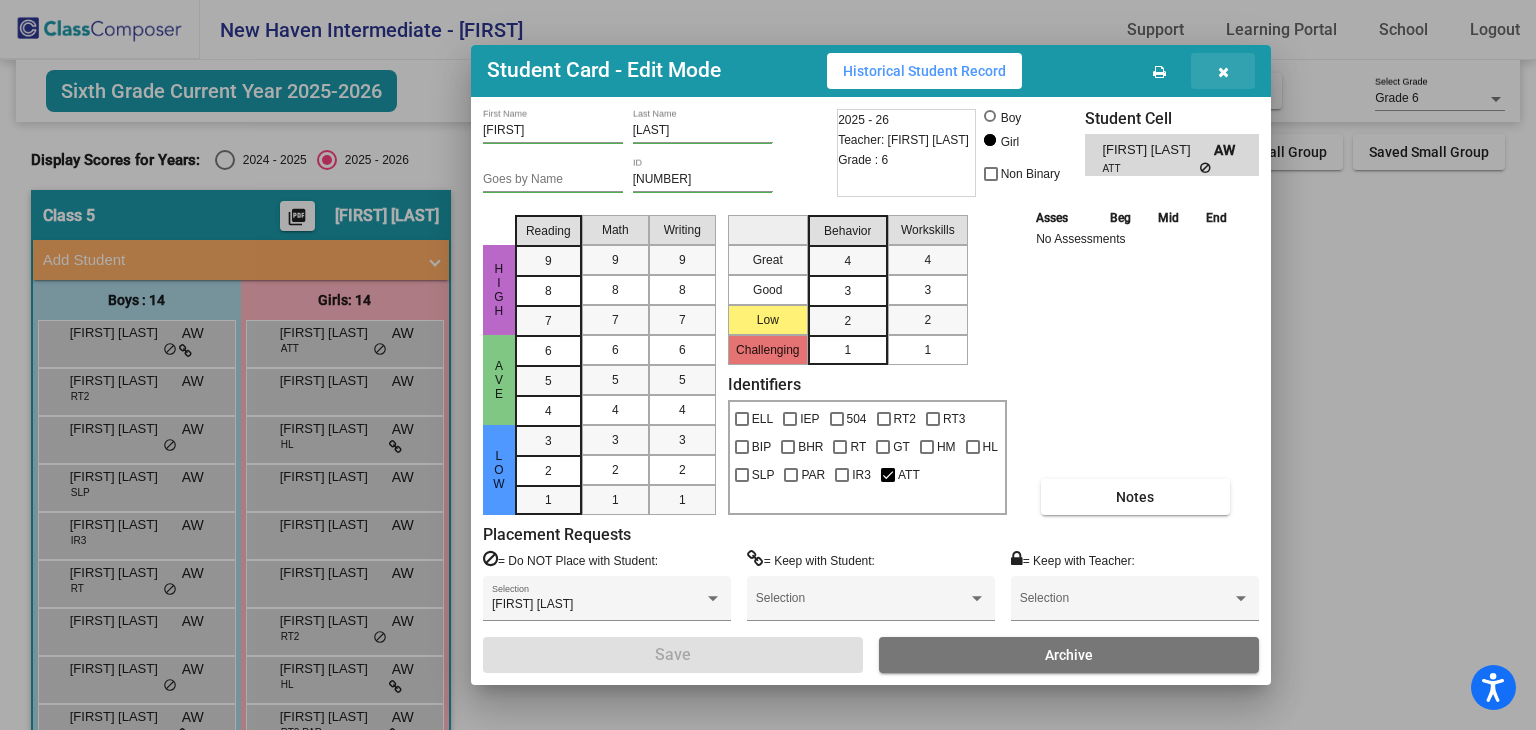 click at bounding box center [1223, 72] 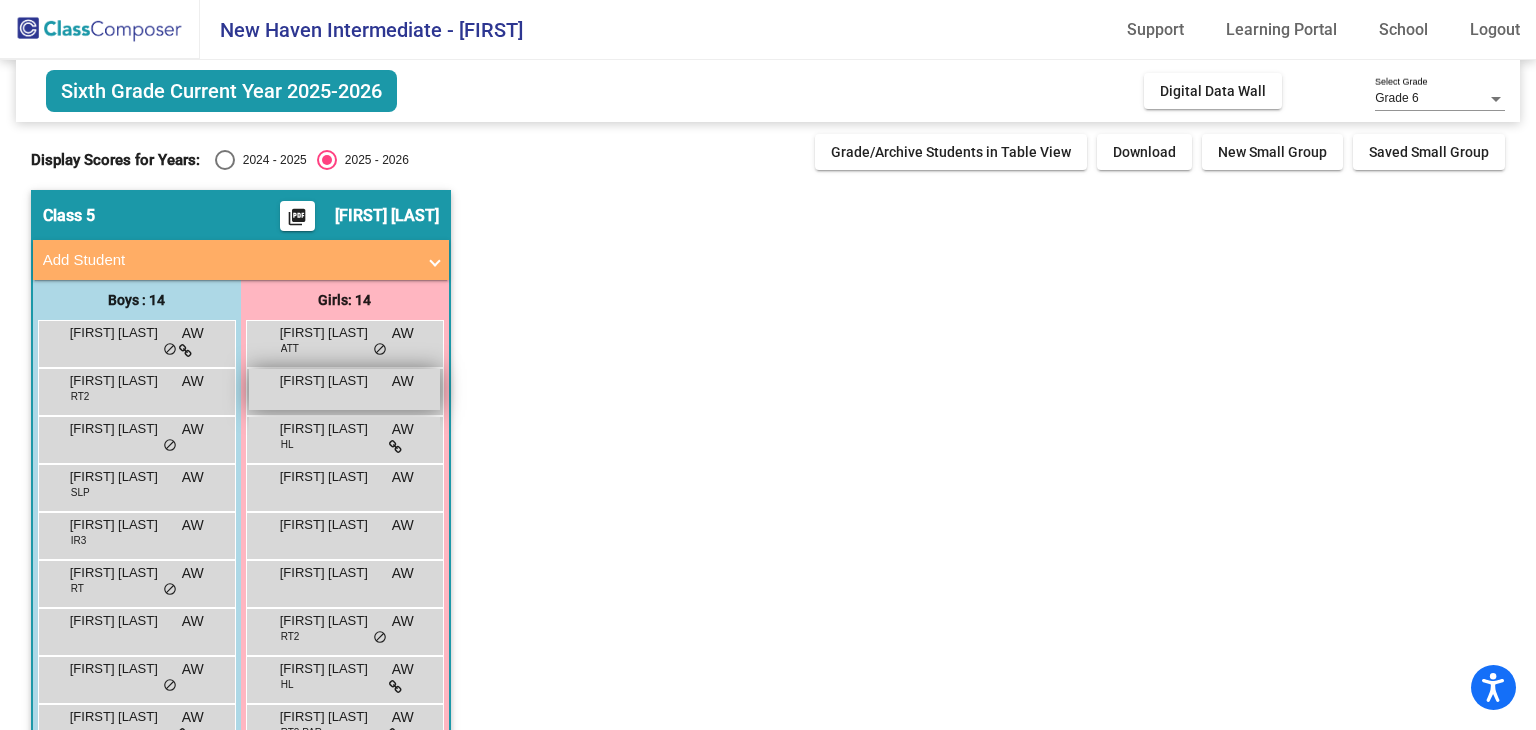 click on "[FIRST] [LAST]" at bounding box center (330, 381) 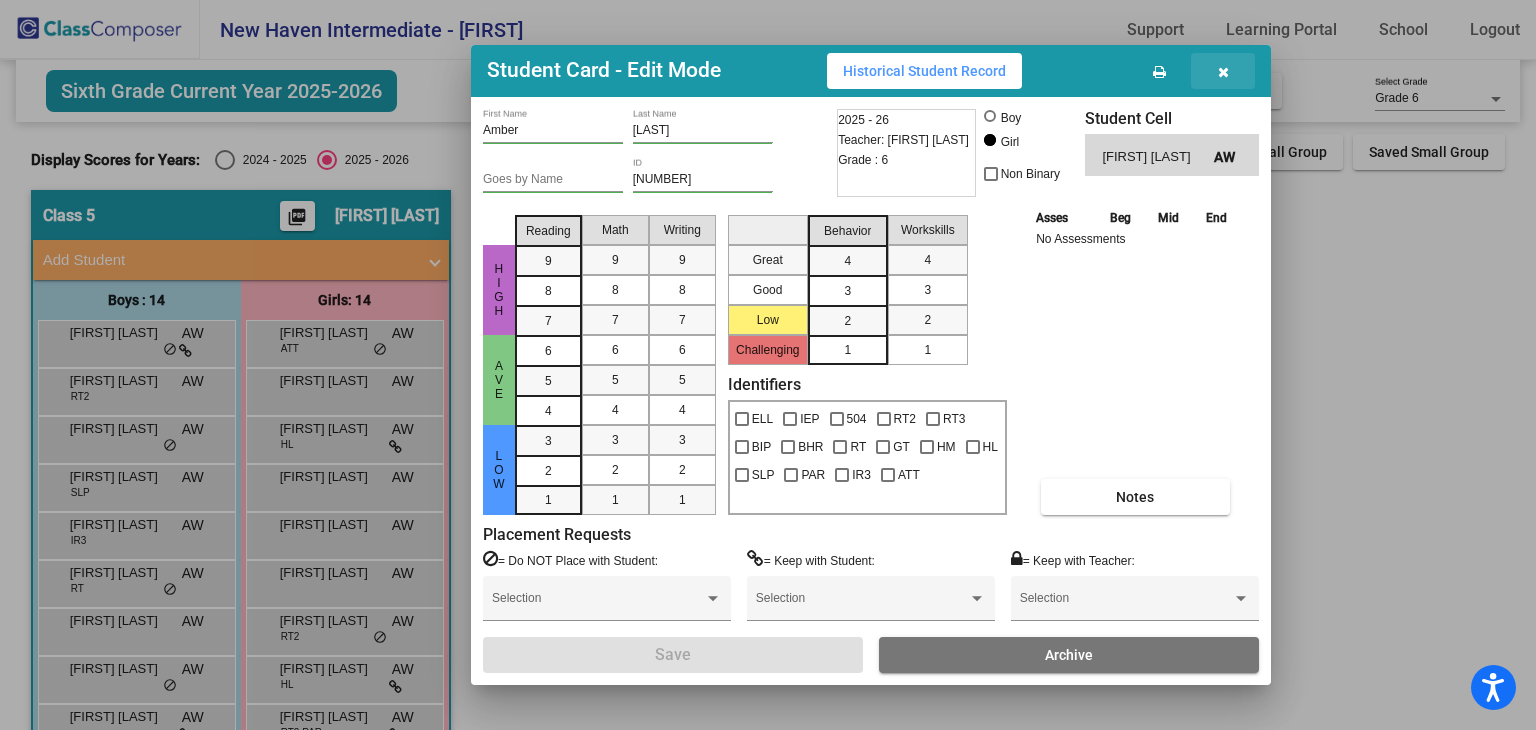click at bounding box center [1223, 71] 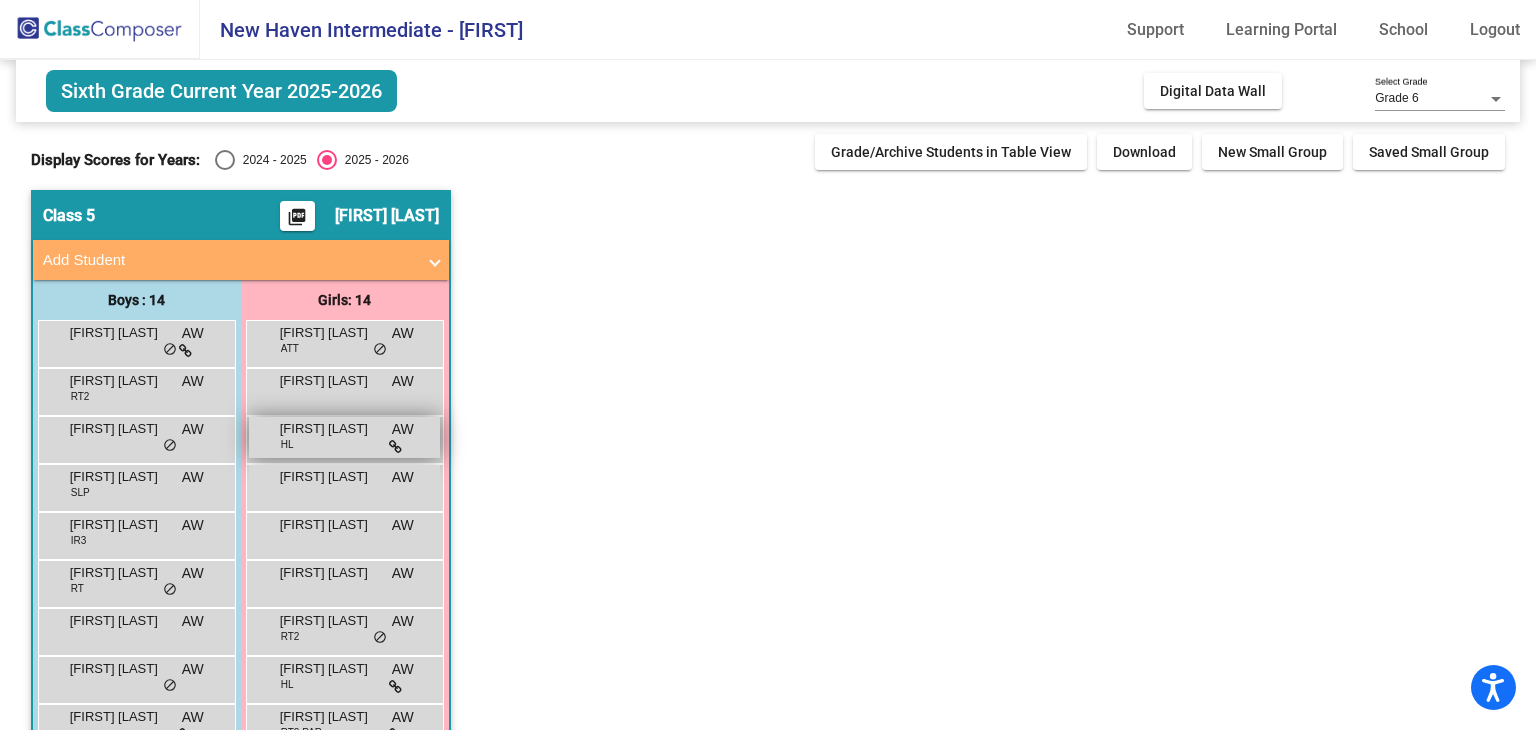 click on "HL" at bounding box center [287, 444] 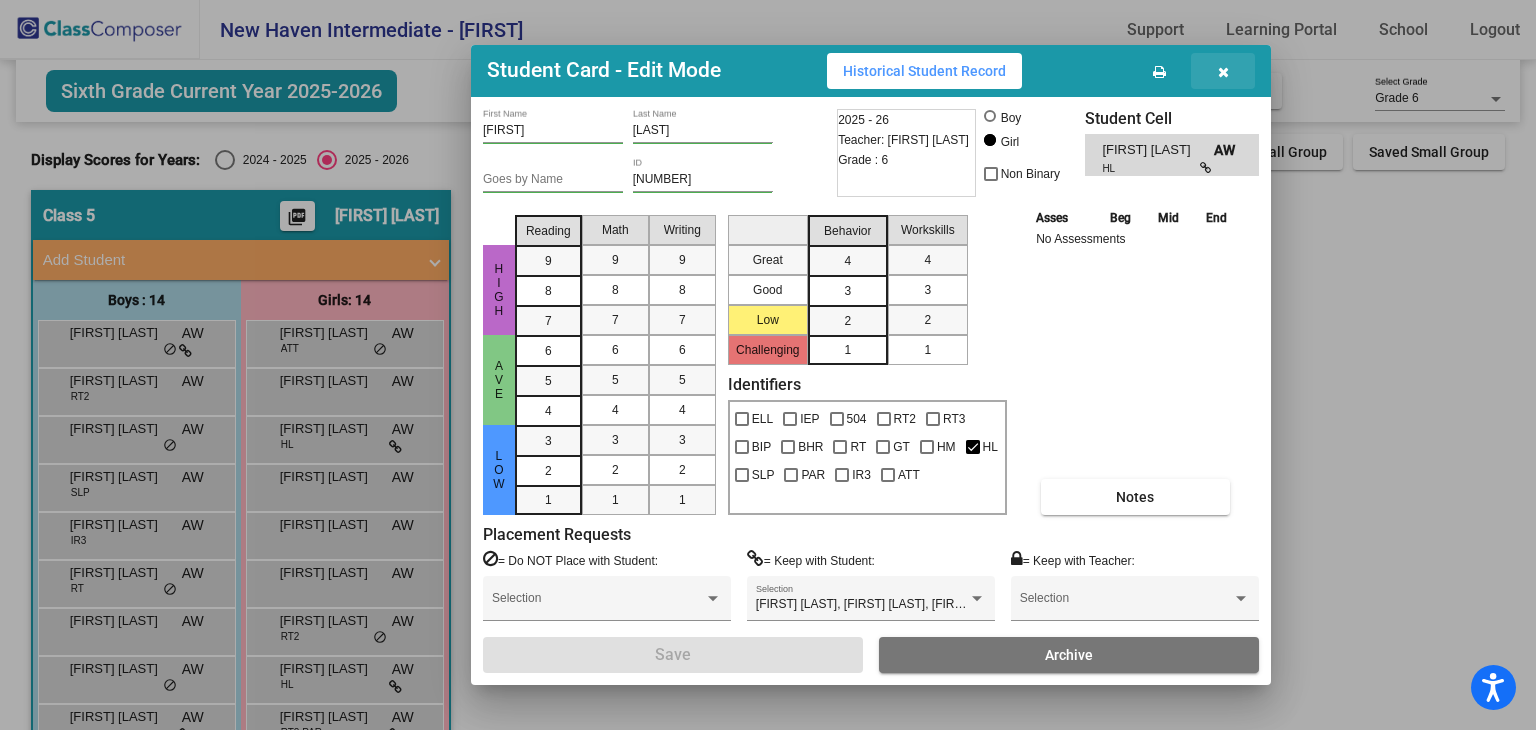 click at bounding box center (1223, 71) 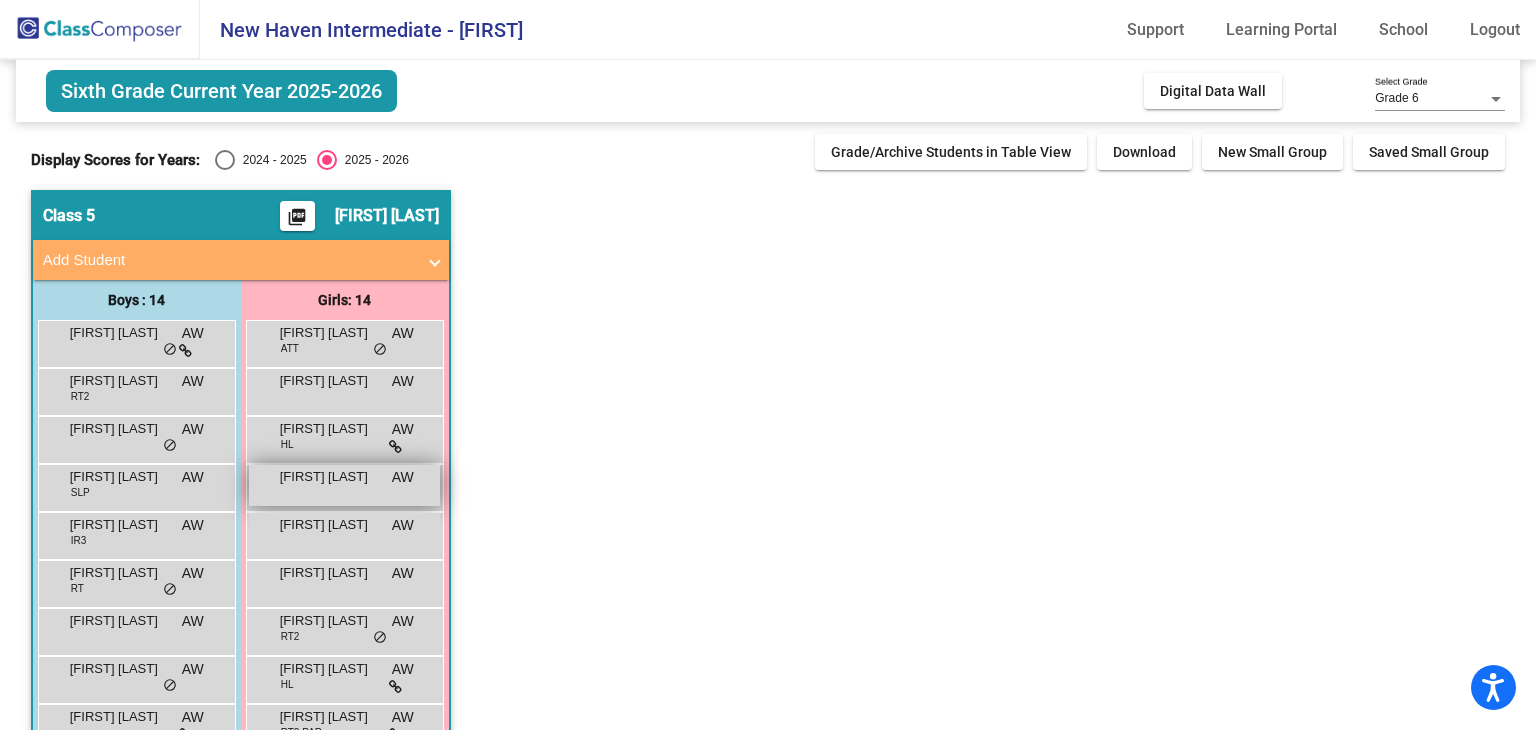 click on "[FIRST] [LAST]" at bounding box center (330, 477) 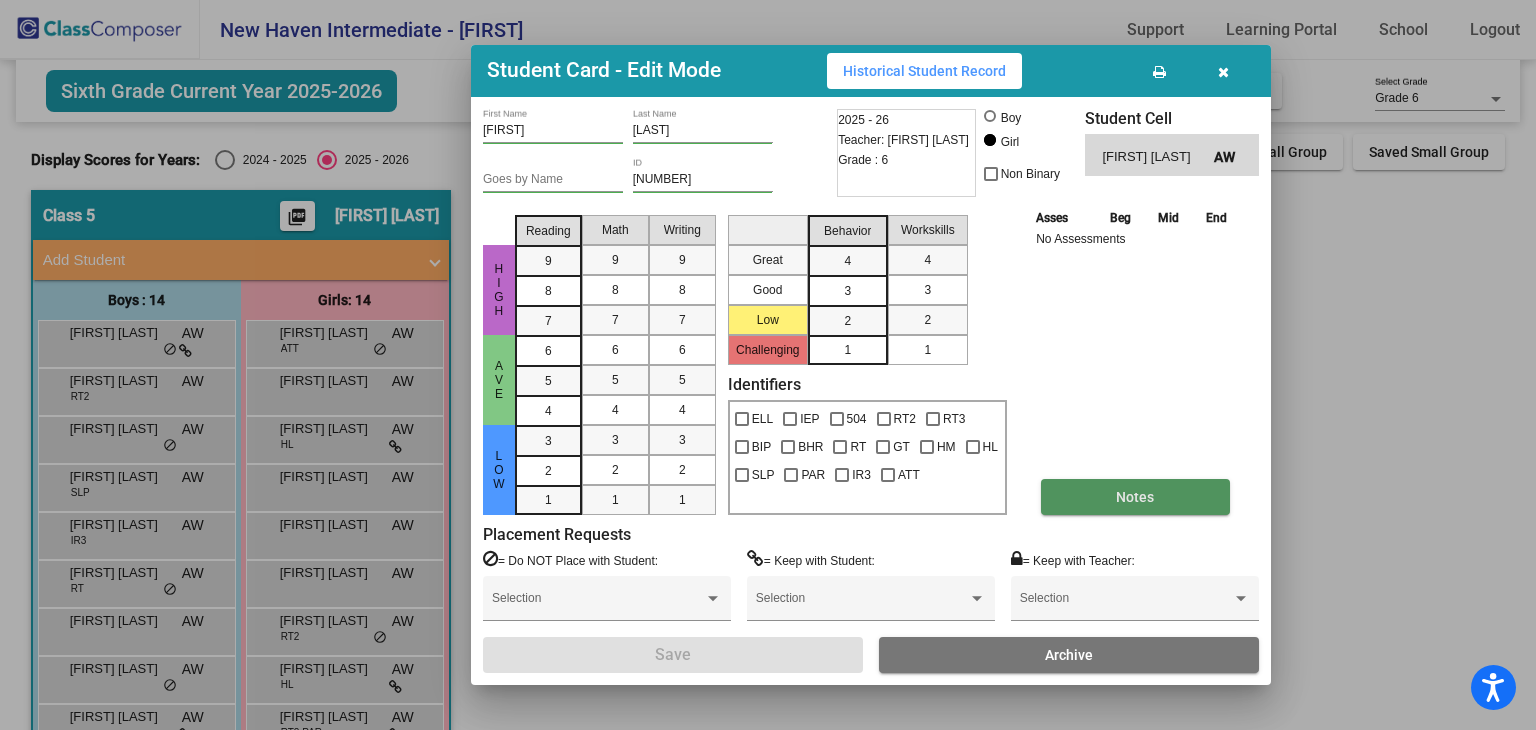 click on "Notes" at bounding box center (1135, 497) 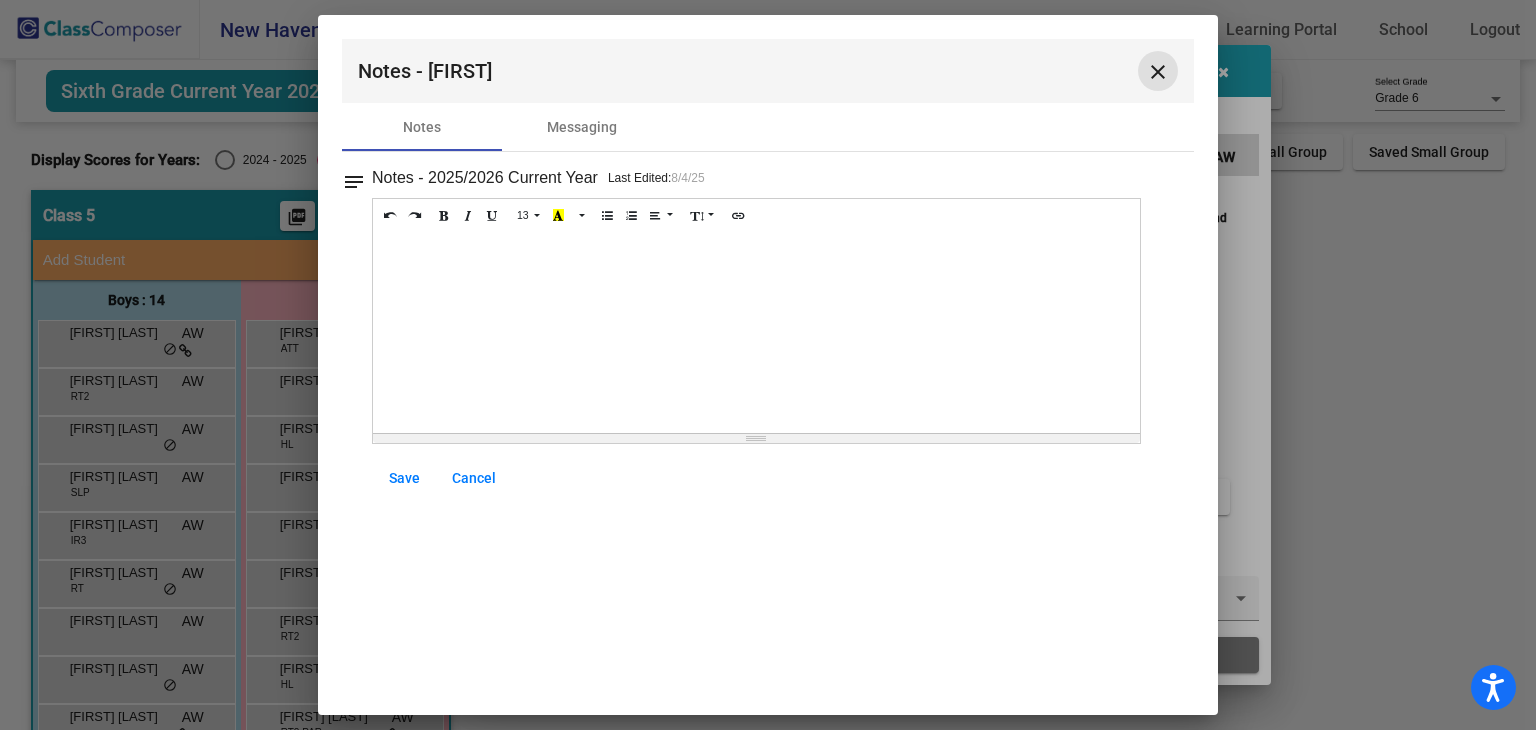 click on "close" at bounding box center [1158, 72] 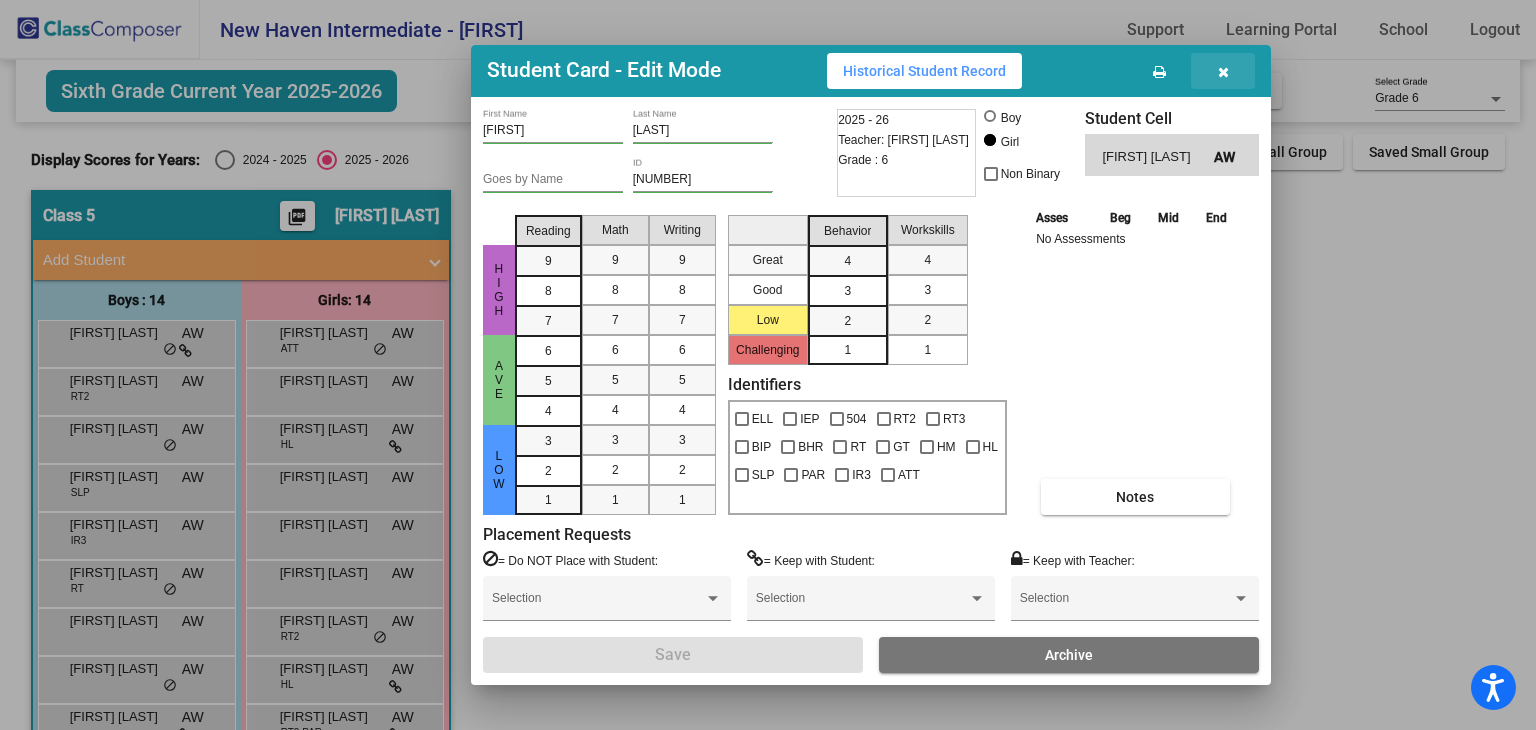 click at bounding box center [1223, 71] 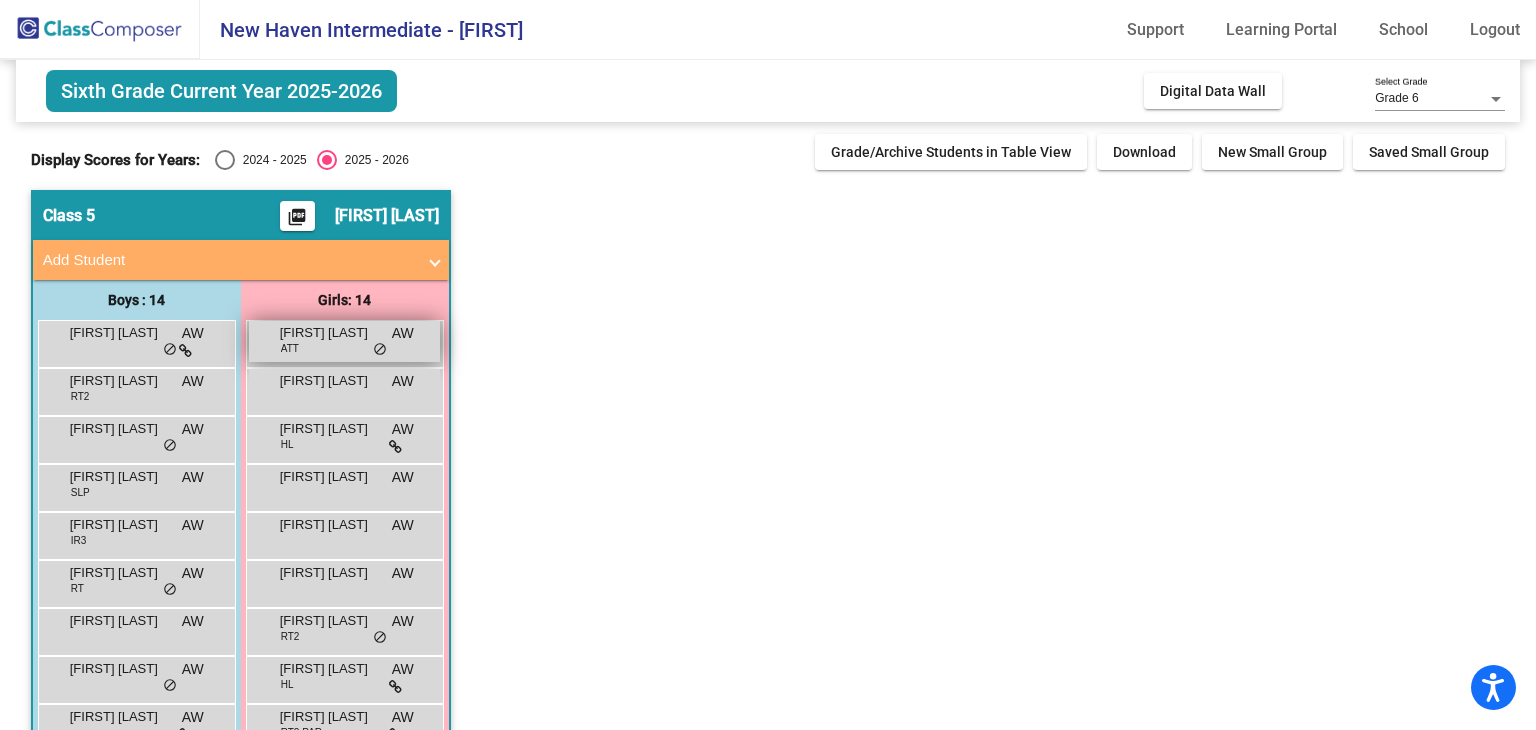 click on "[FIRST] [LAST] ATT AW lock do_not_disturb_alt" at bounding box center [344, 341] 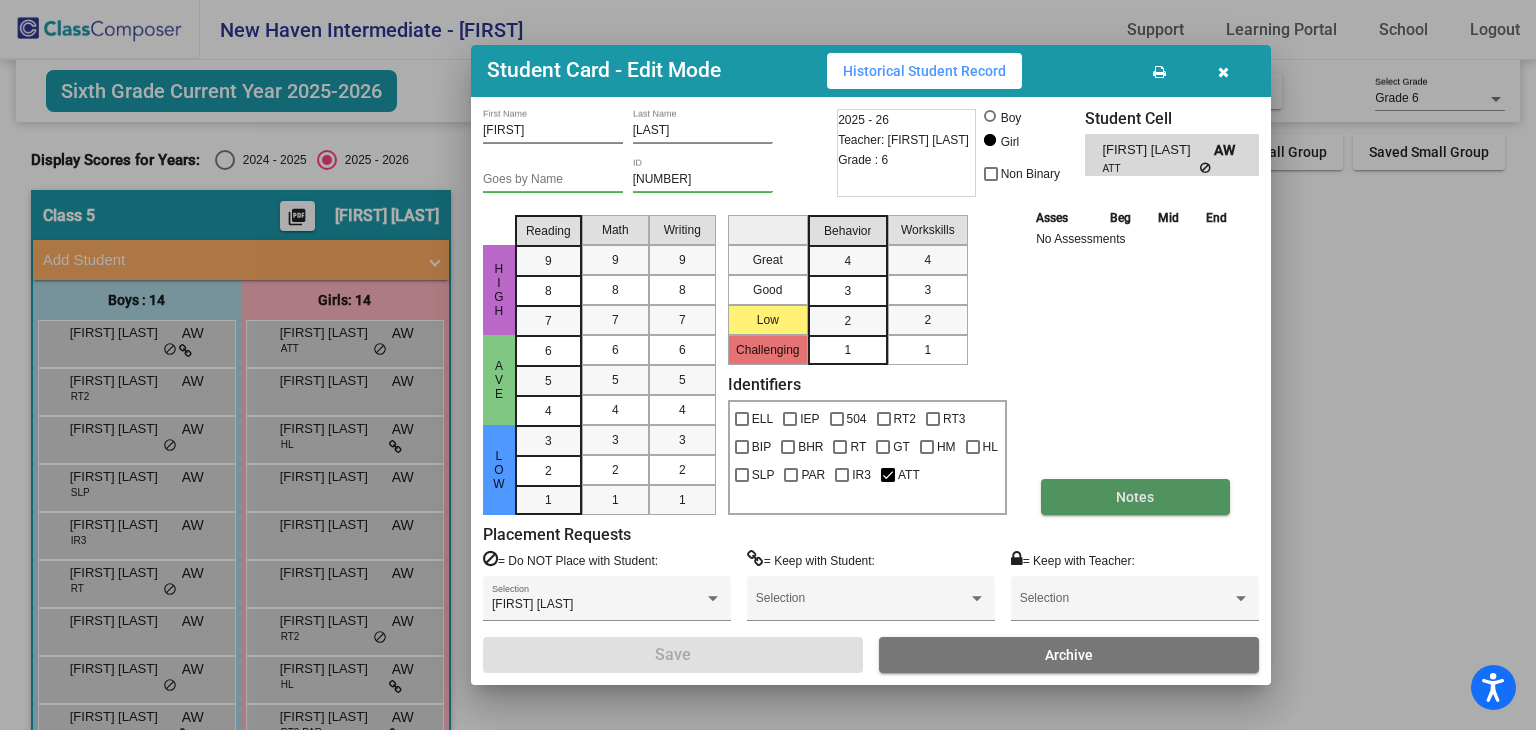 click on "Notes" at bounding box center [1135, 497] 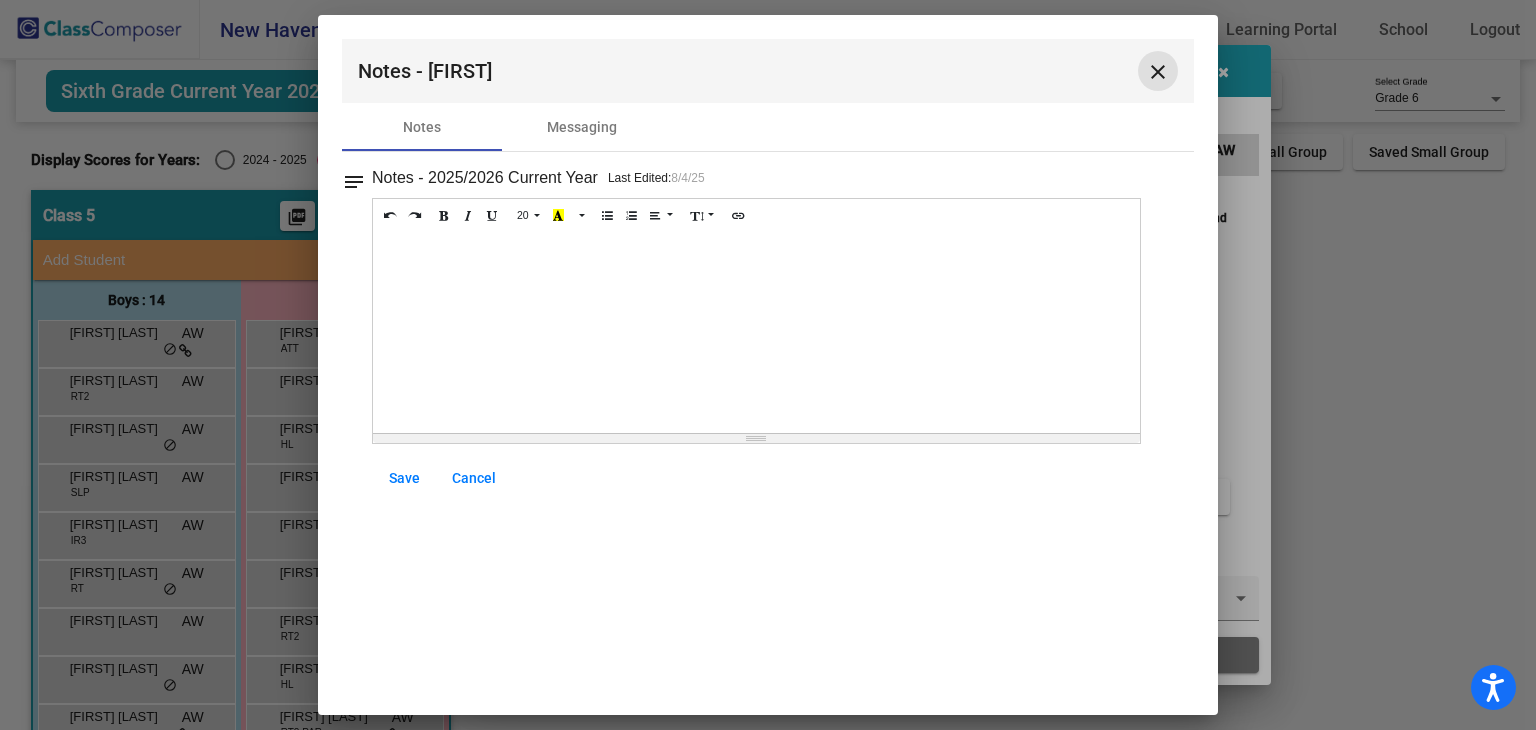 click on "close" at bounding box center [1158, 72] 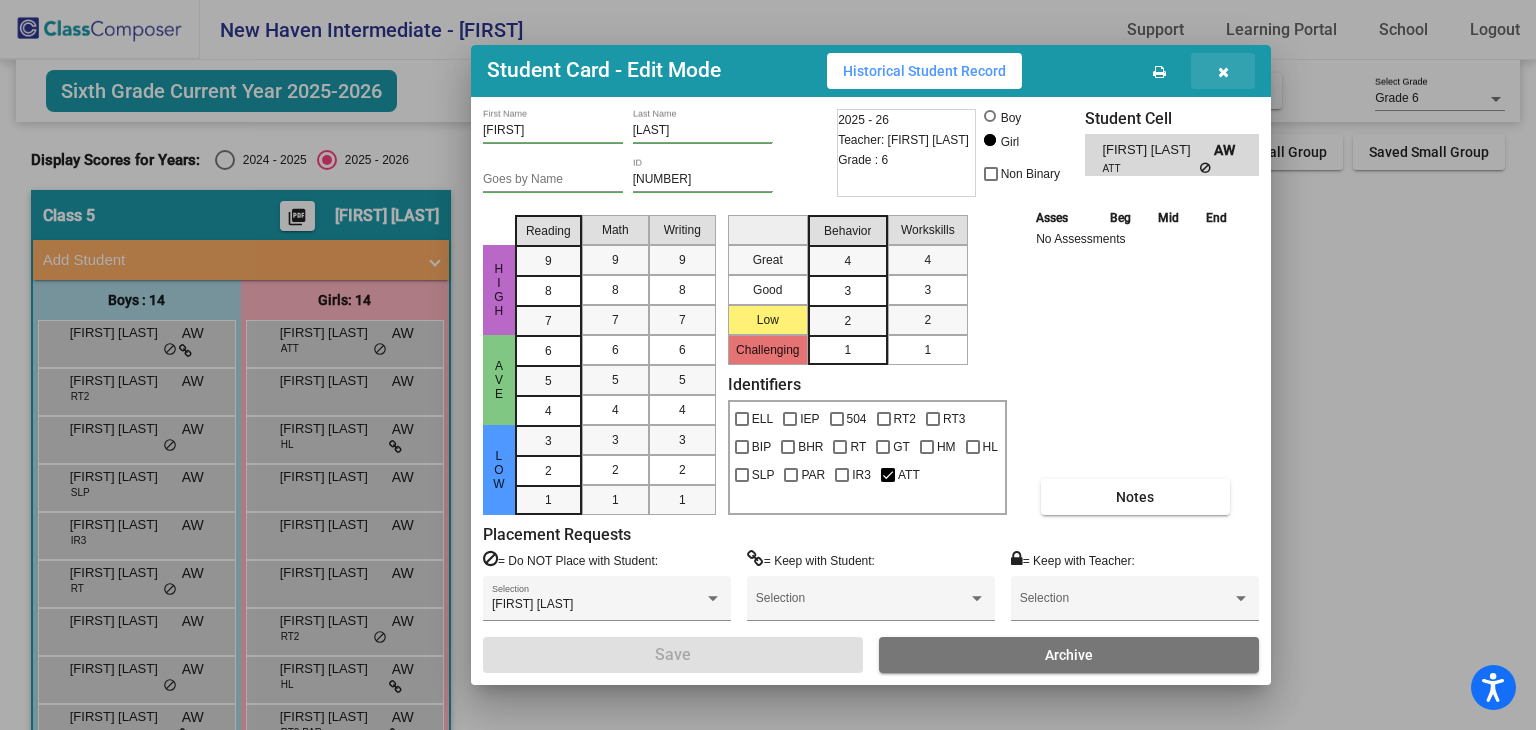click at bounding box center (1223, 71) 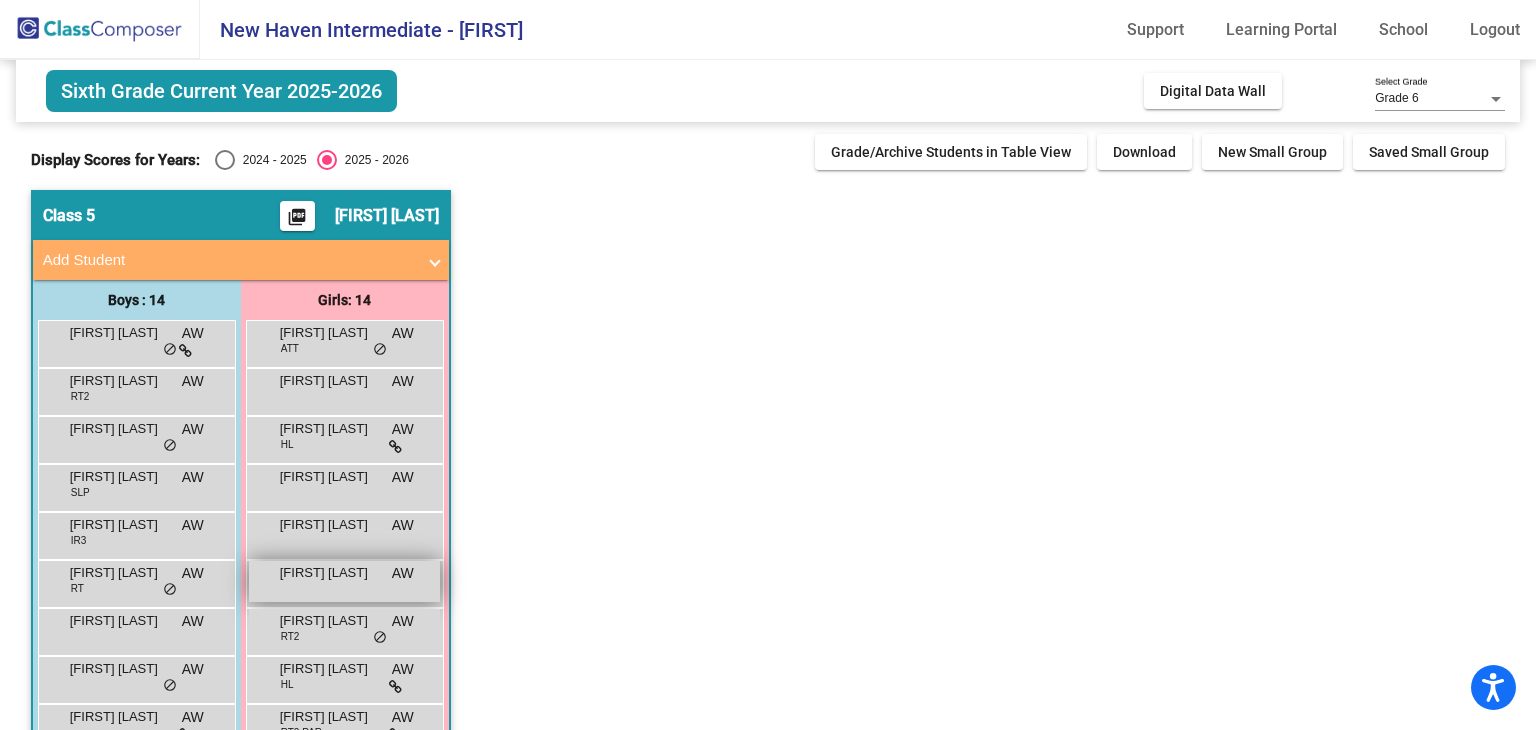 click on "[FIRST] [LAST] AW lock do_not_disturb_alt" at bounding box center [344, 581] 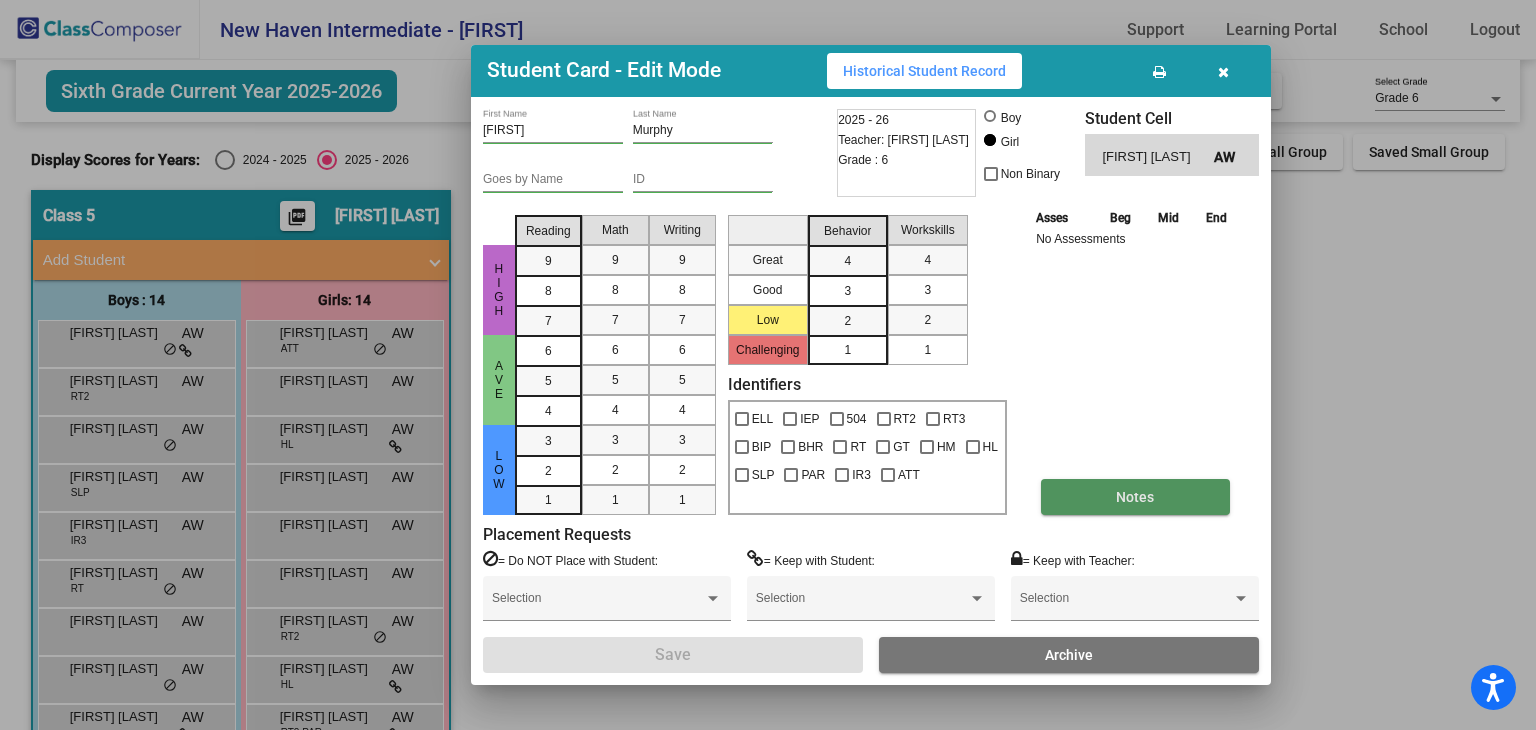click on "Notes" at bounding box center [1135, 497] 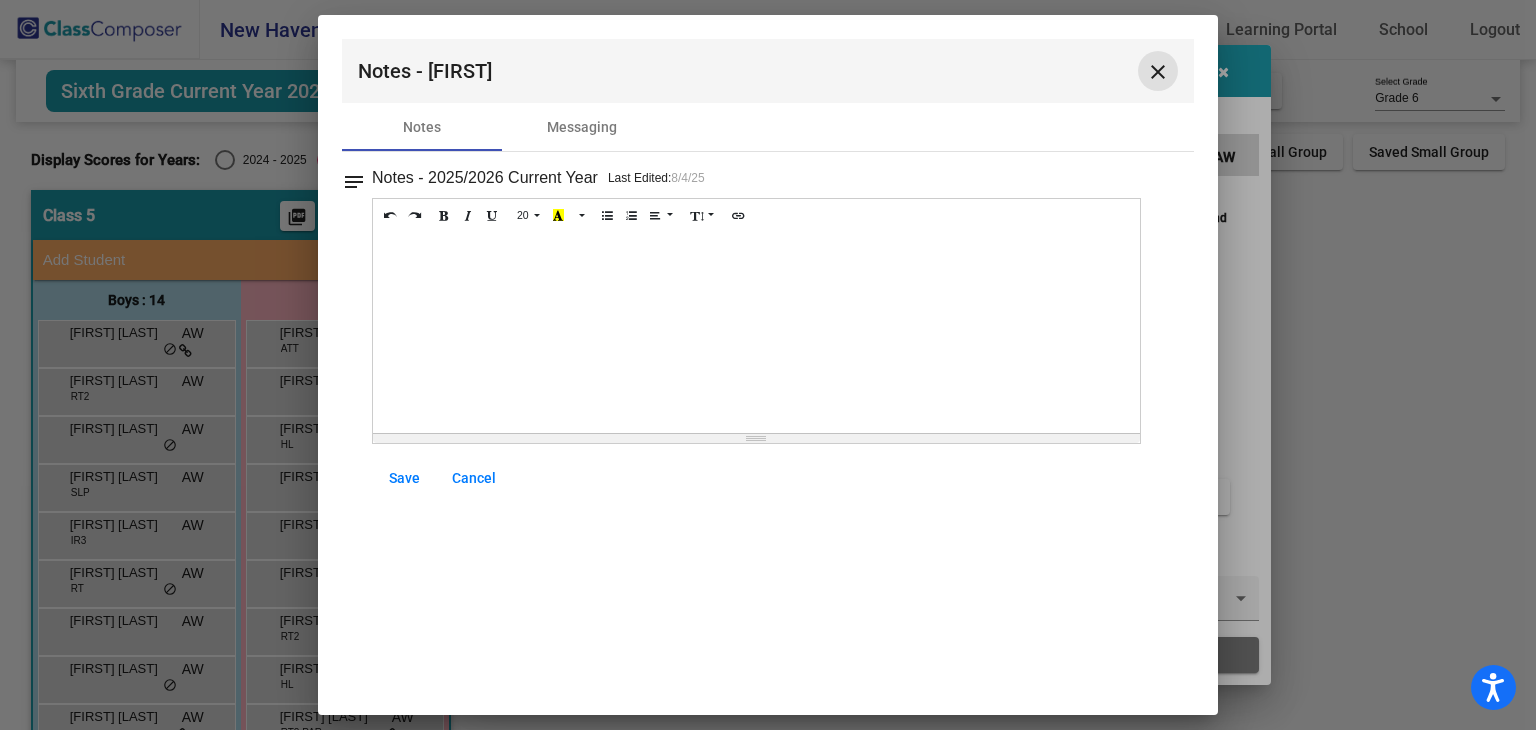 click on "close" at bounding box center [1158, 72] 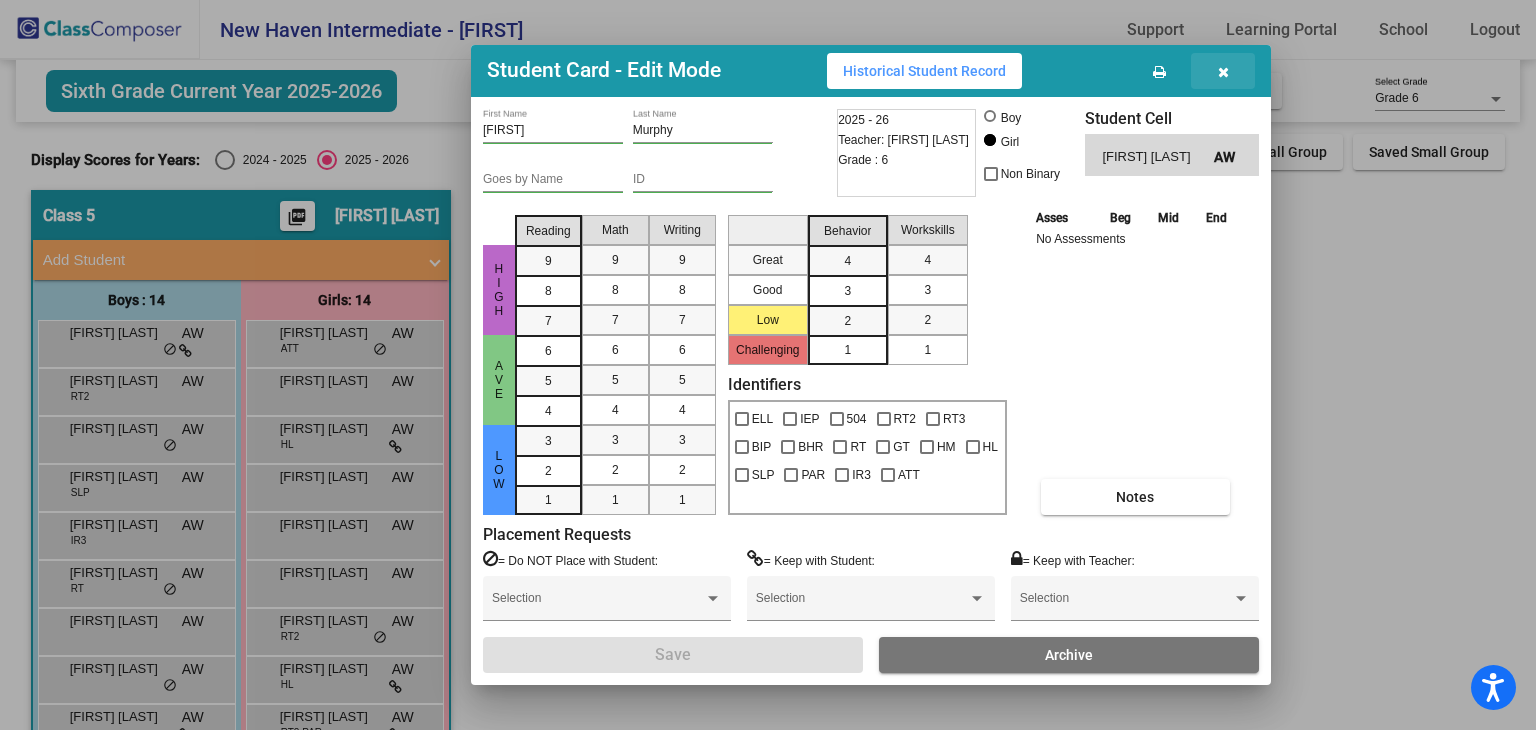click at bounding box center (1223, 71) 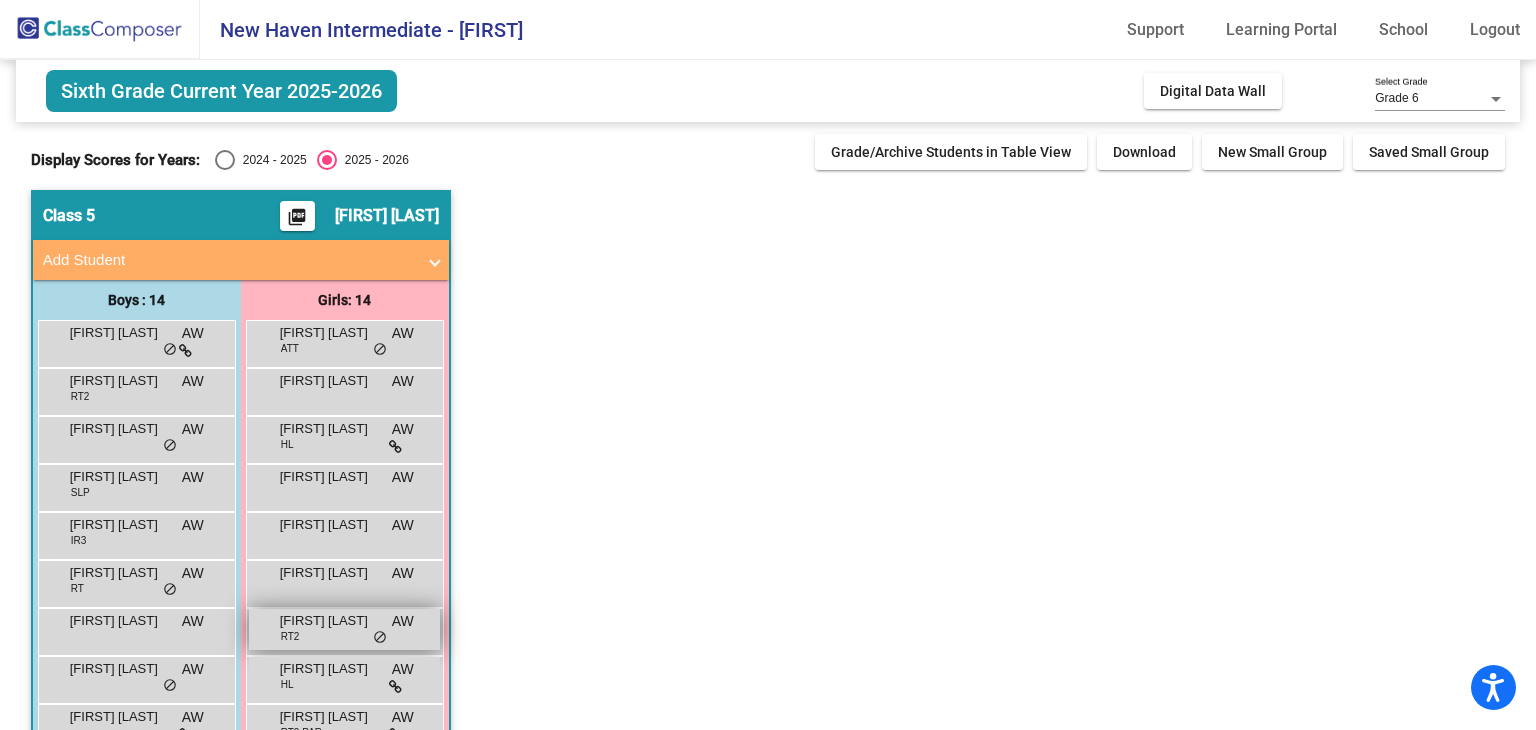 click on "[FIRST] [LAST]" at bounding box center [330, 621] 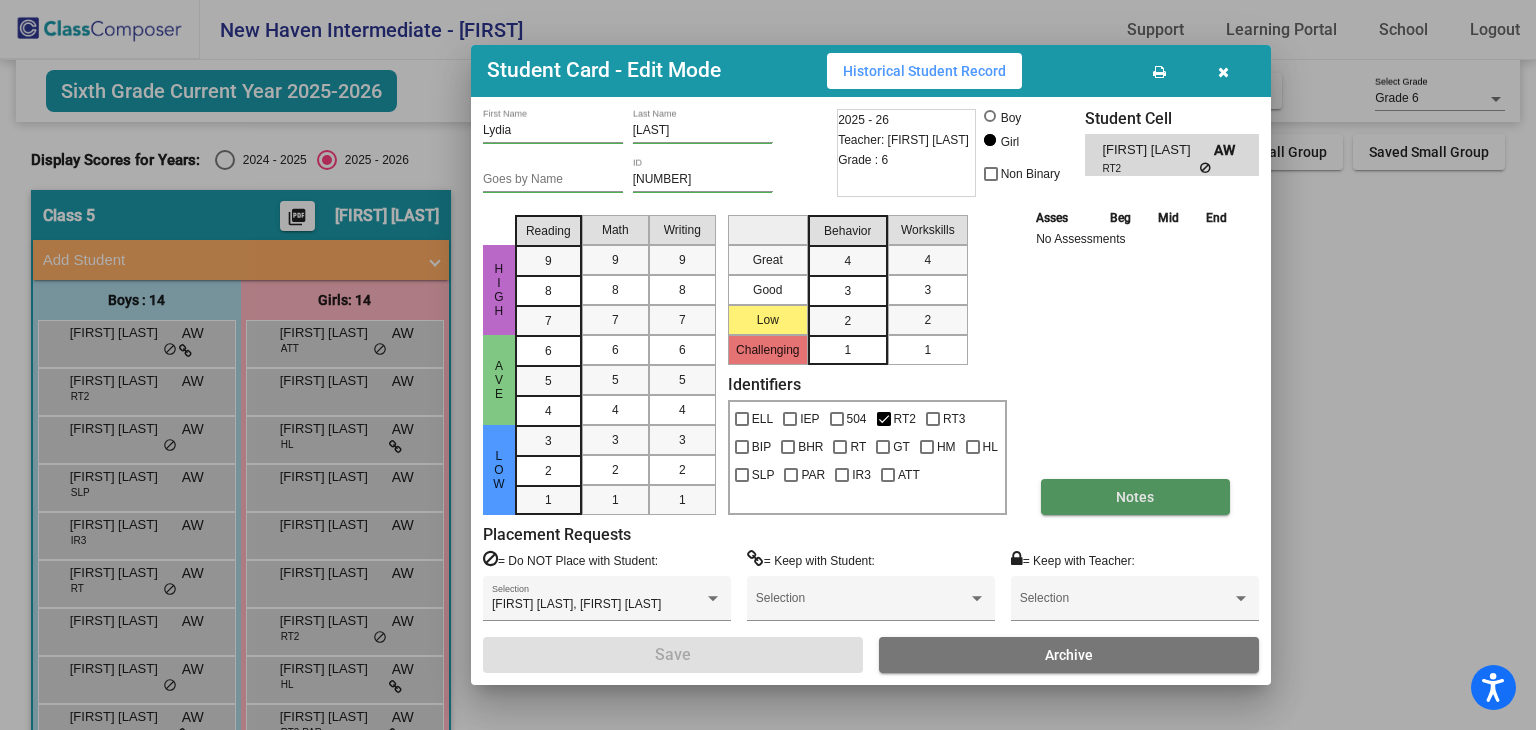 click on "Notes" at bounding box center (1135, 497) 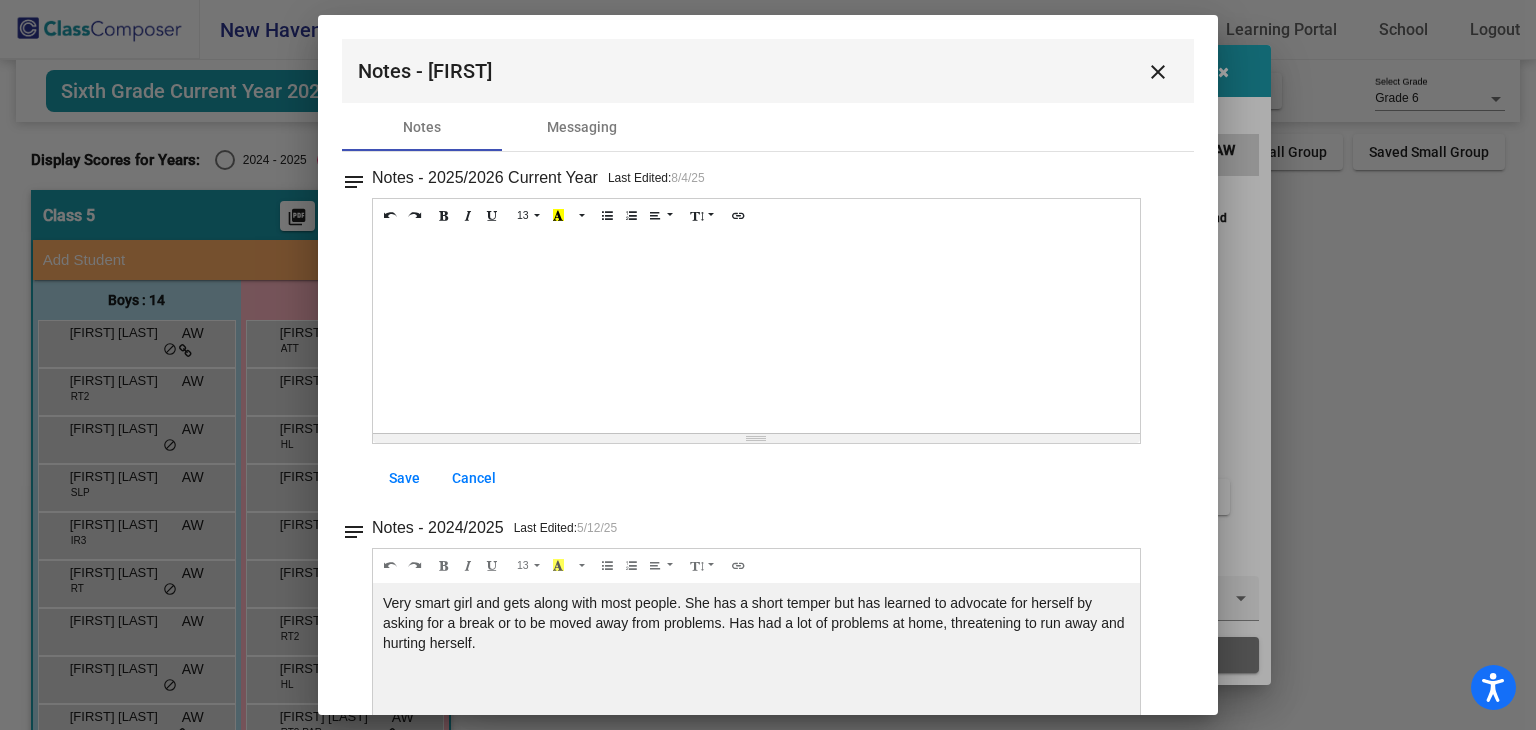 drag, startPoint x: 1217, startPoint y: 377, endPoint x: 1251, endPoint y: 524, distance: 150.88075 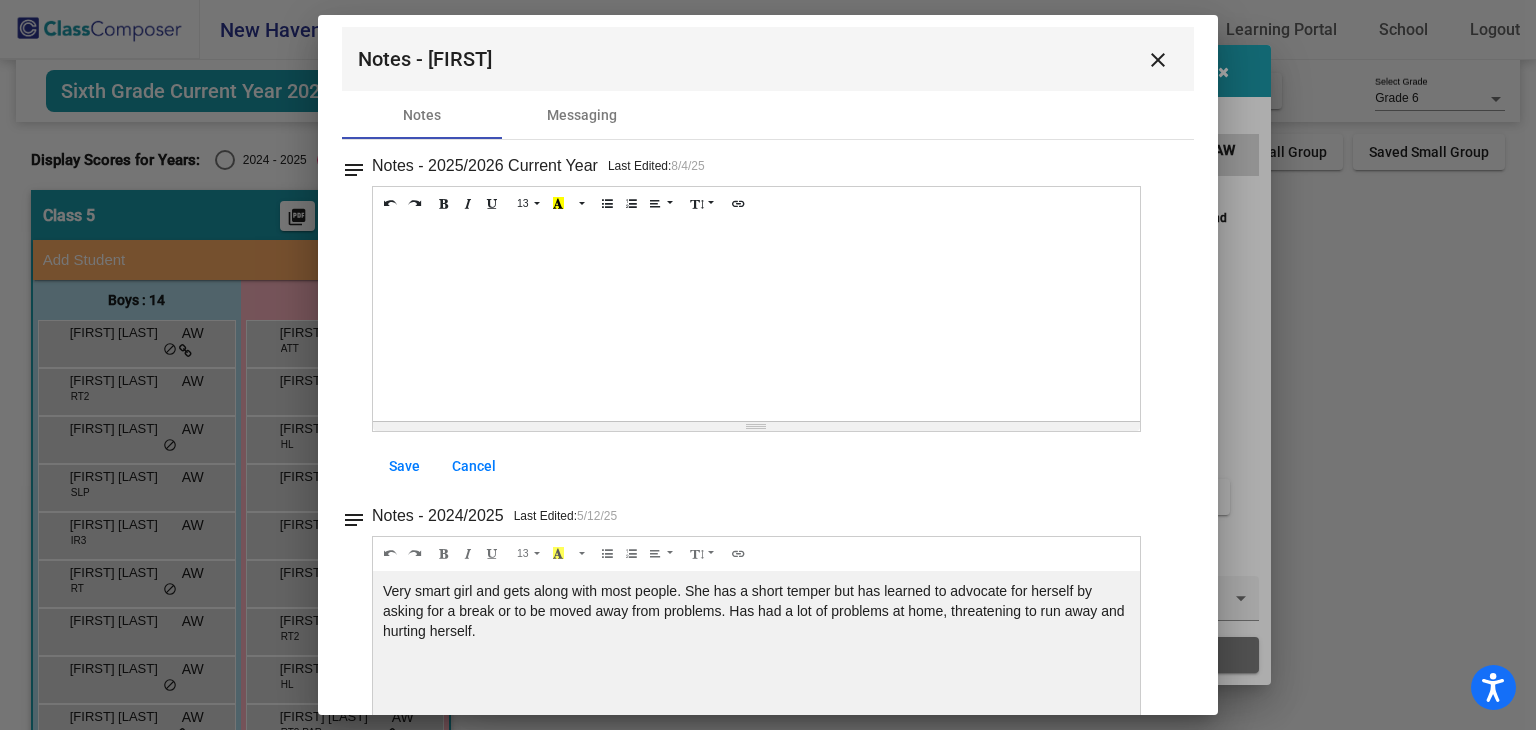 scroll, scrollTop: 0, scrollLeft: 0, axis: both 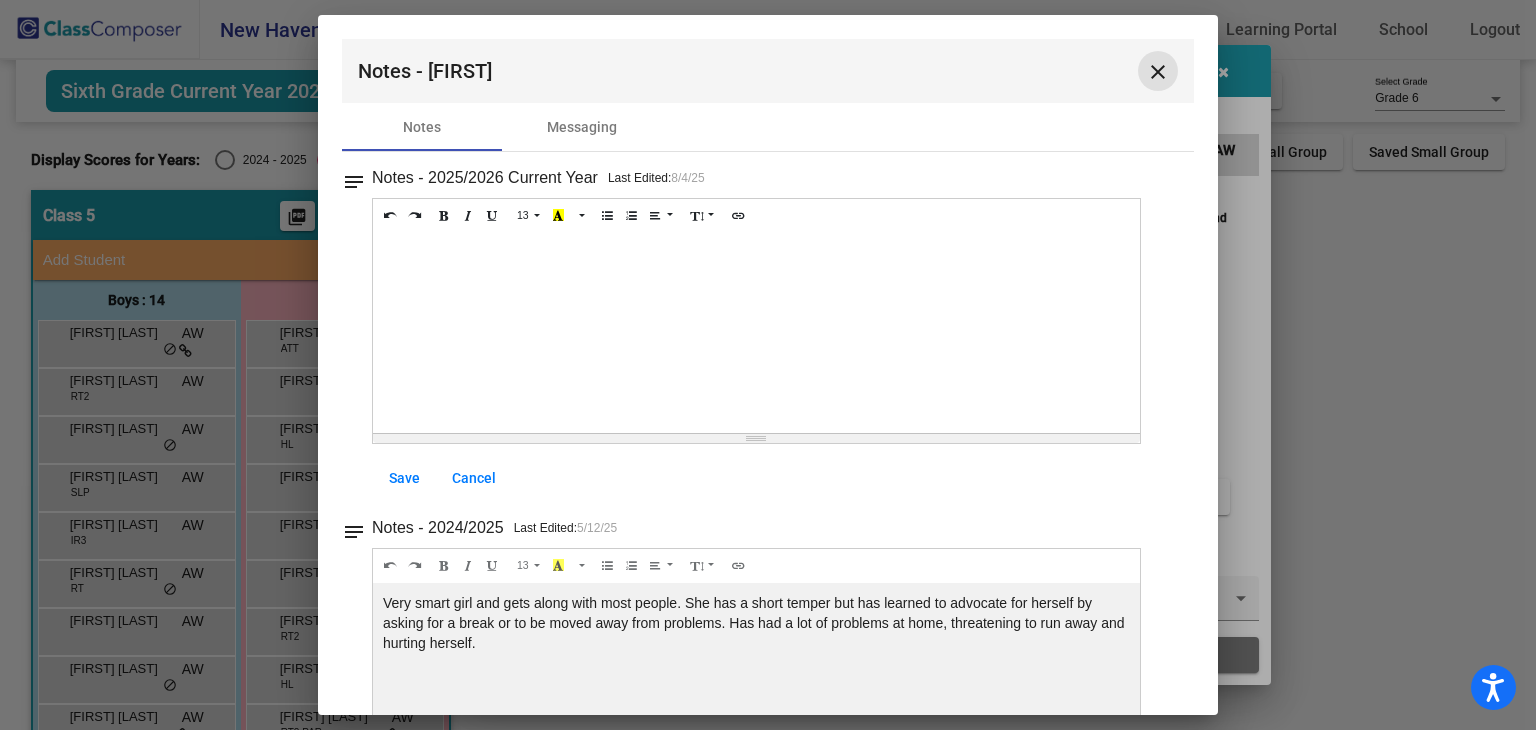 click on "close" at bounding box center [1158, 72] 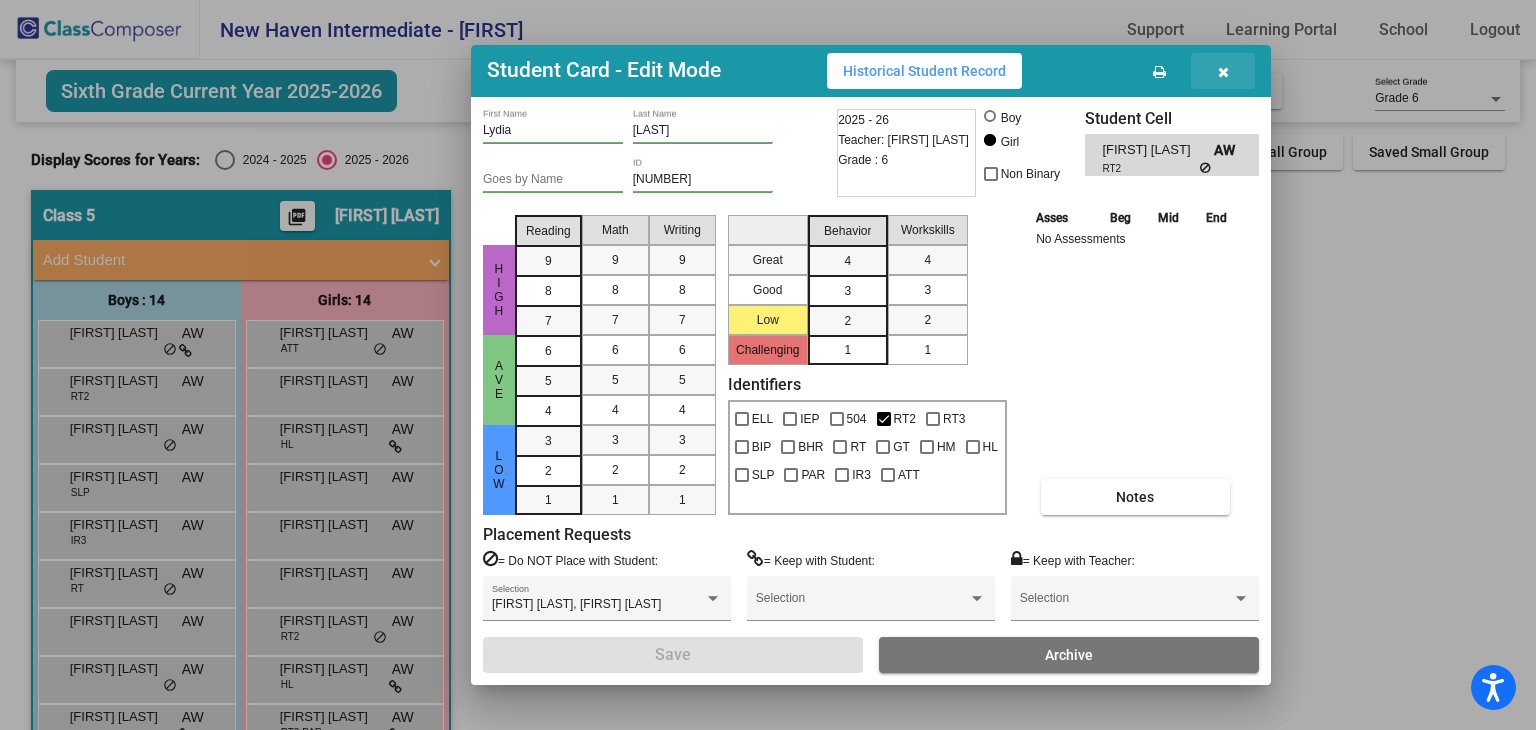 click at bounding box center [1223, 71] 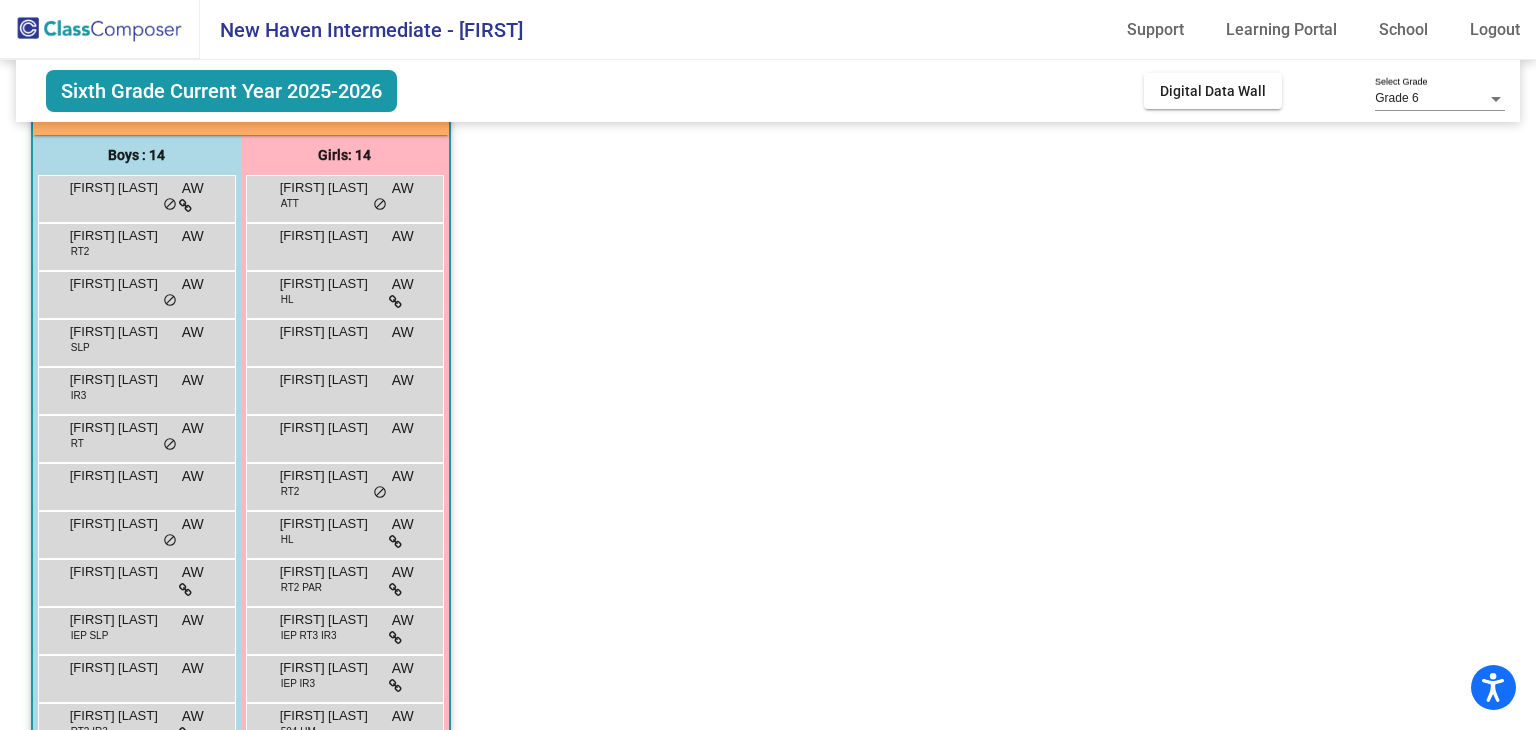 scroll, scrollTop: 293, scrollLeft: 0, axis: vertical 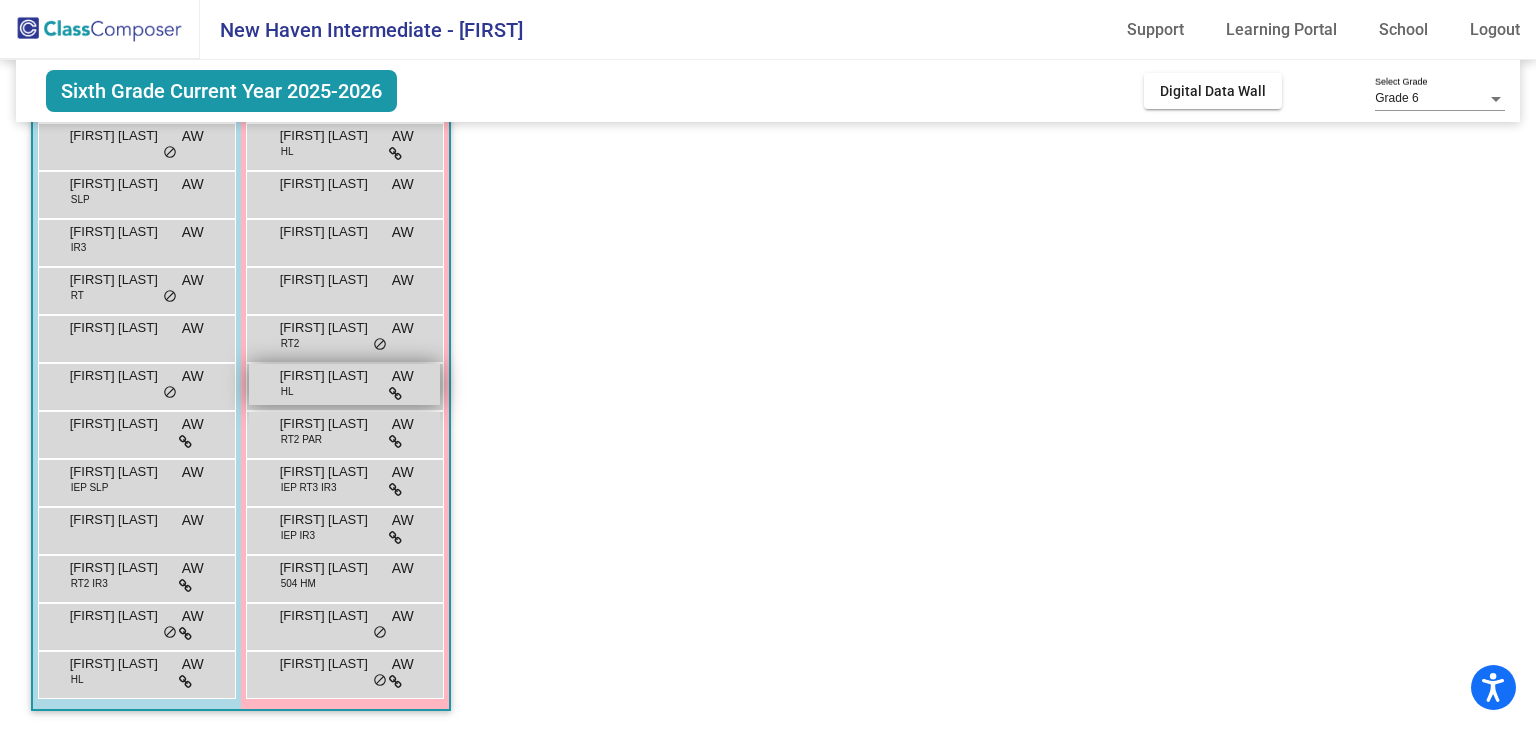 click on "[FIRST] [LAST] AW lock do_not_disturb_alt" at bounding box center (344, 384) 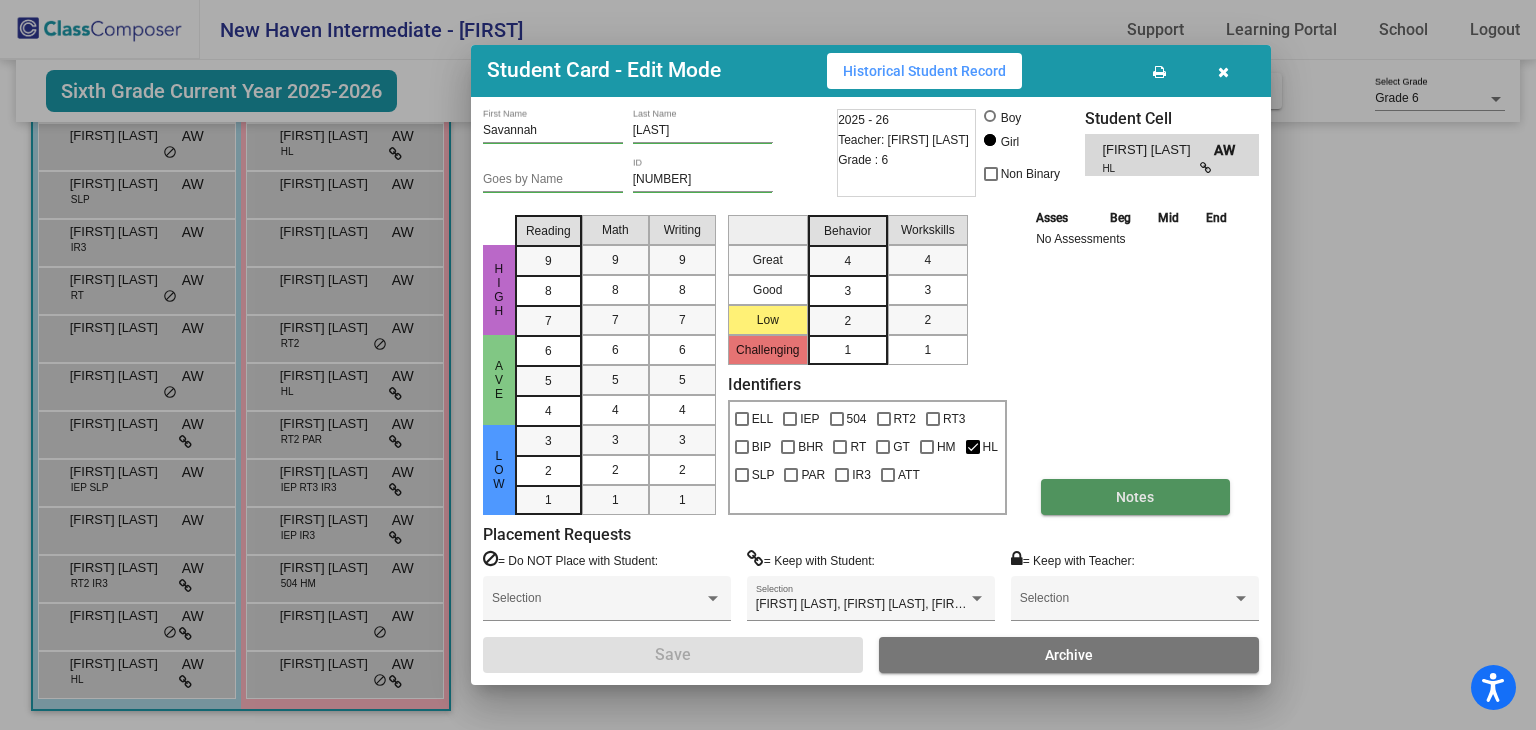 click on "Notes" at bounding box center (1135, 497) 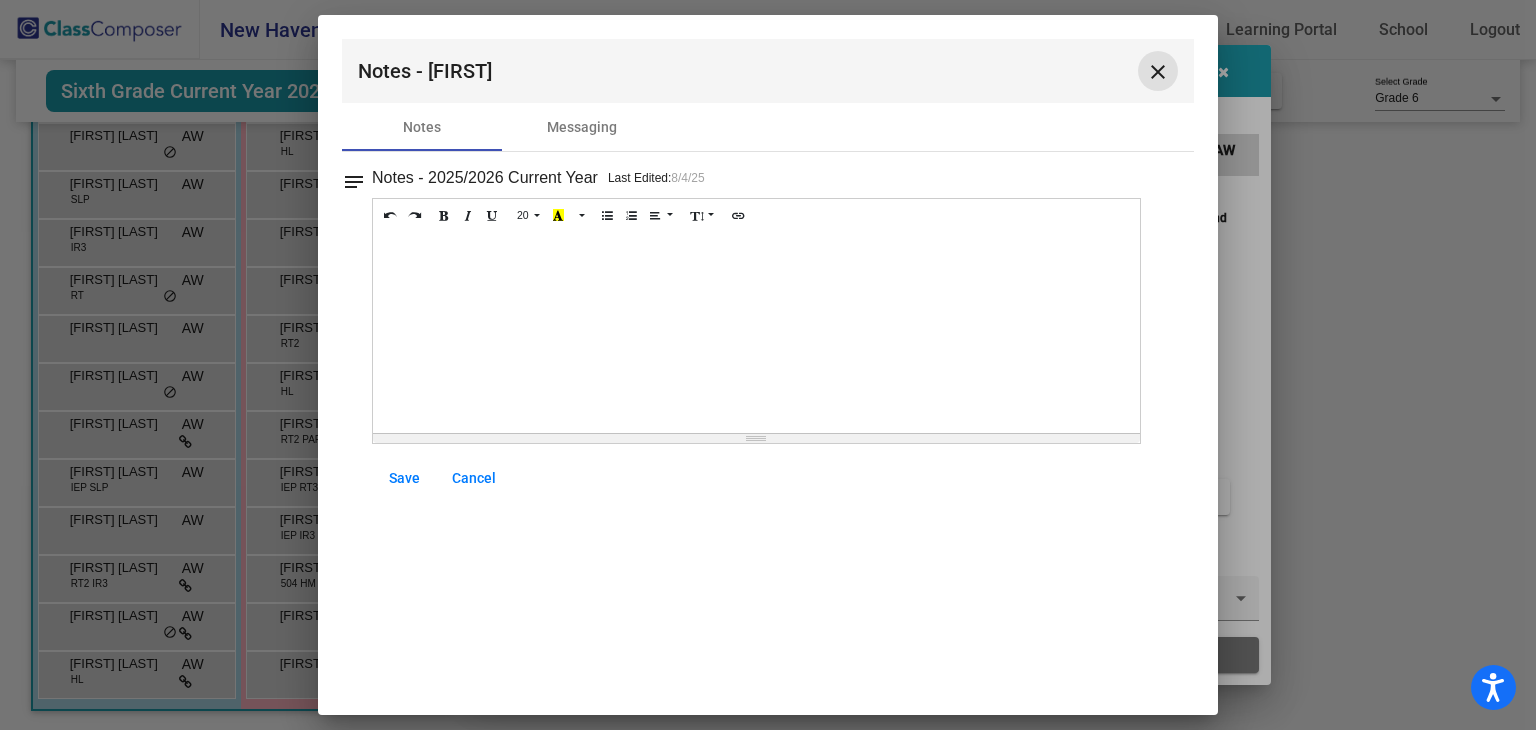 click on "close" at bounding box center (1158, 72) 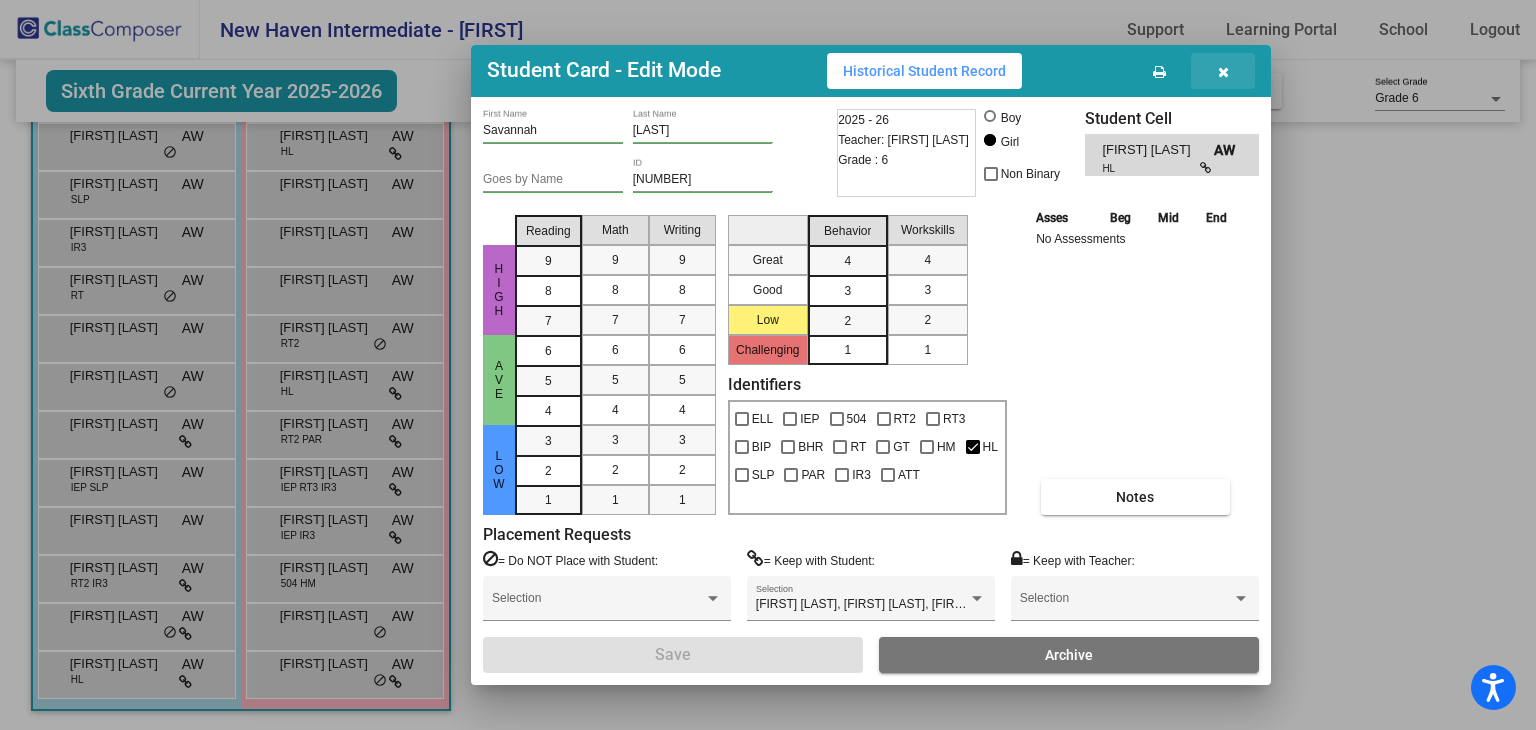 click at bounding box center (1223, 71) 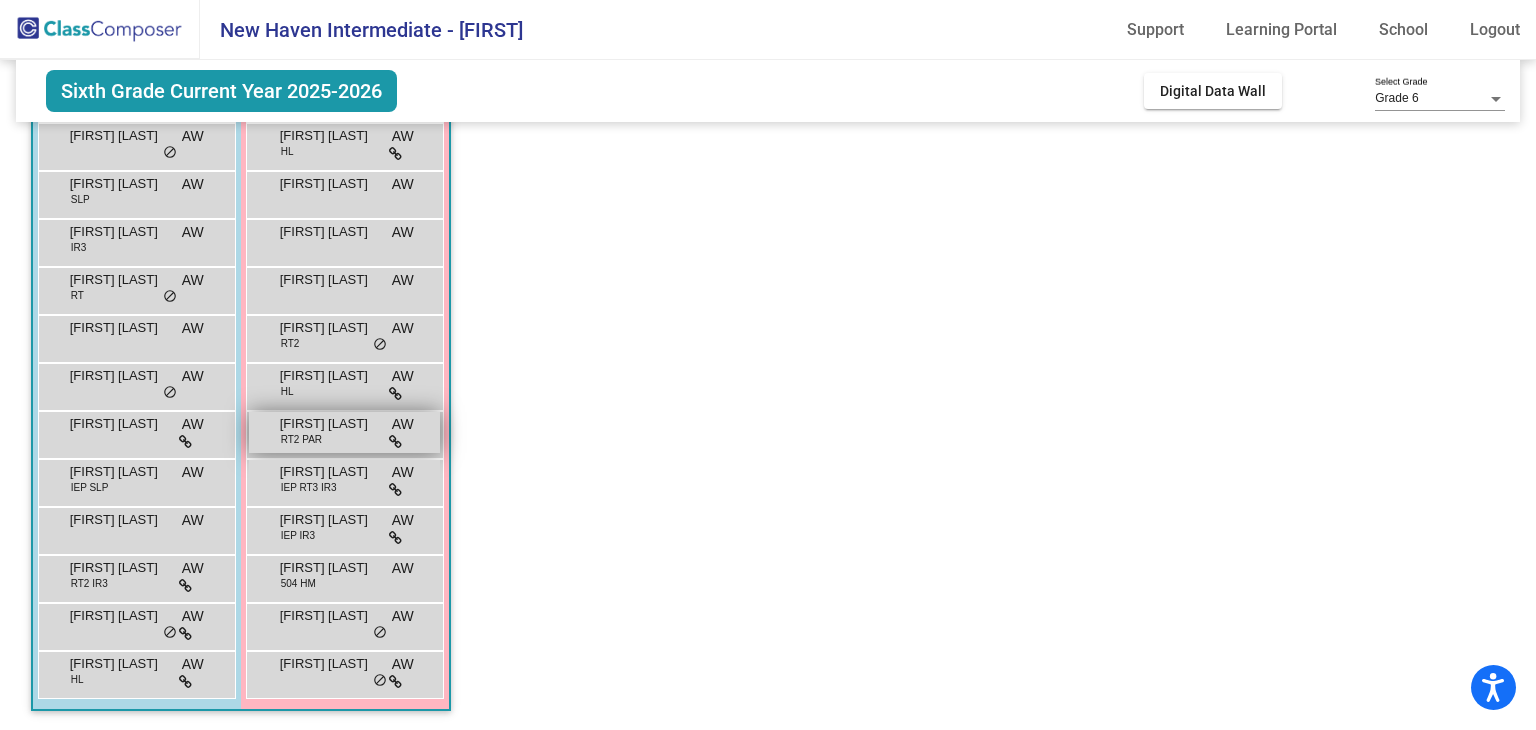 click on "[FIRST] [LAST] RT2 PAR AW lock do_not_disturb_alt" at bounding box center (344, 432) 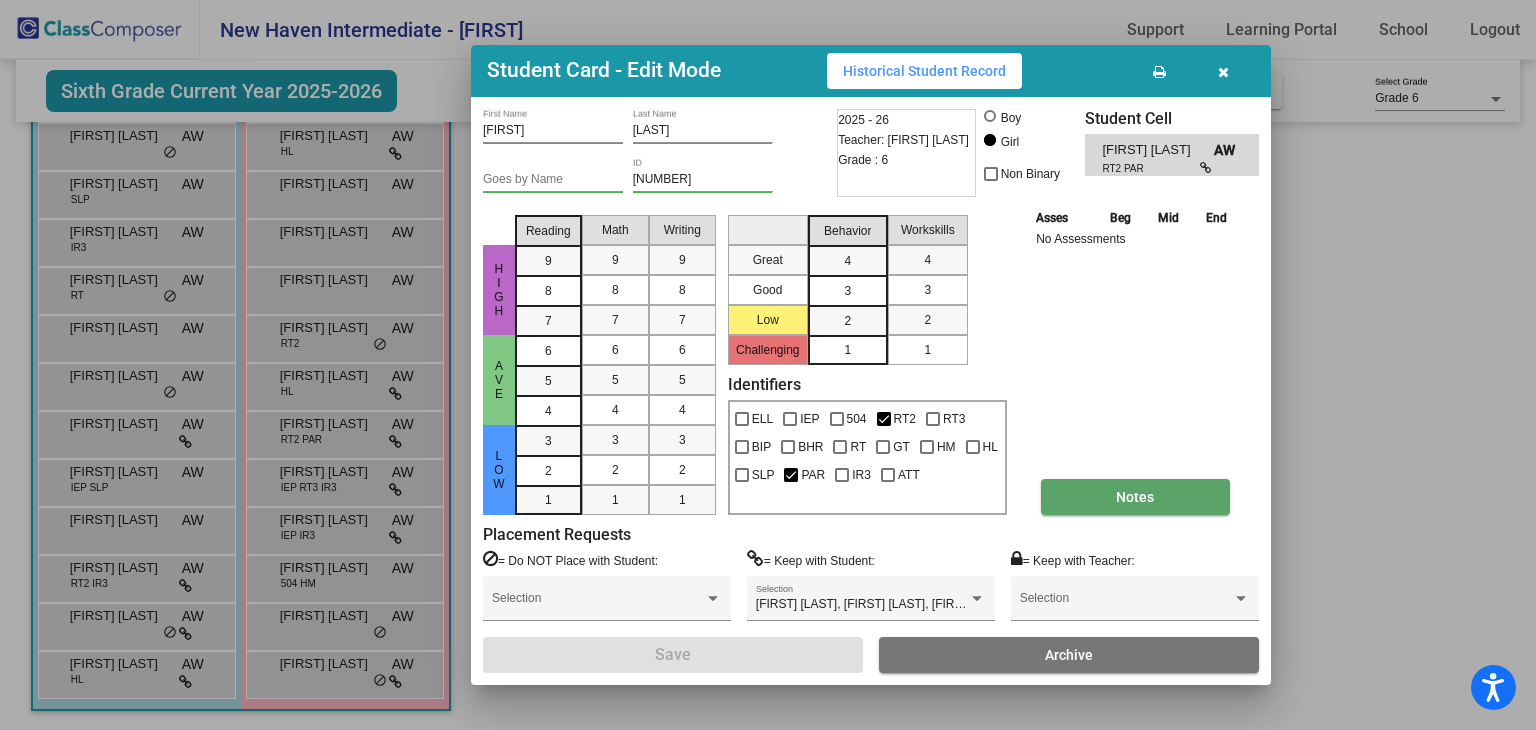 click on "Notes" at bounding box center (1135, 497) 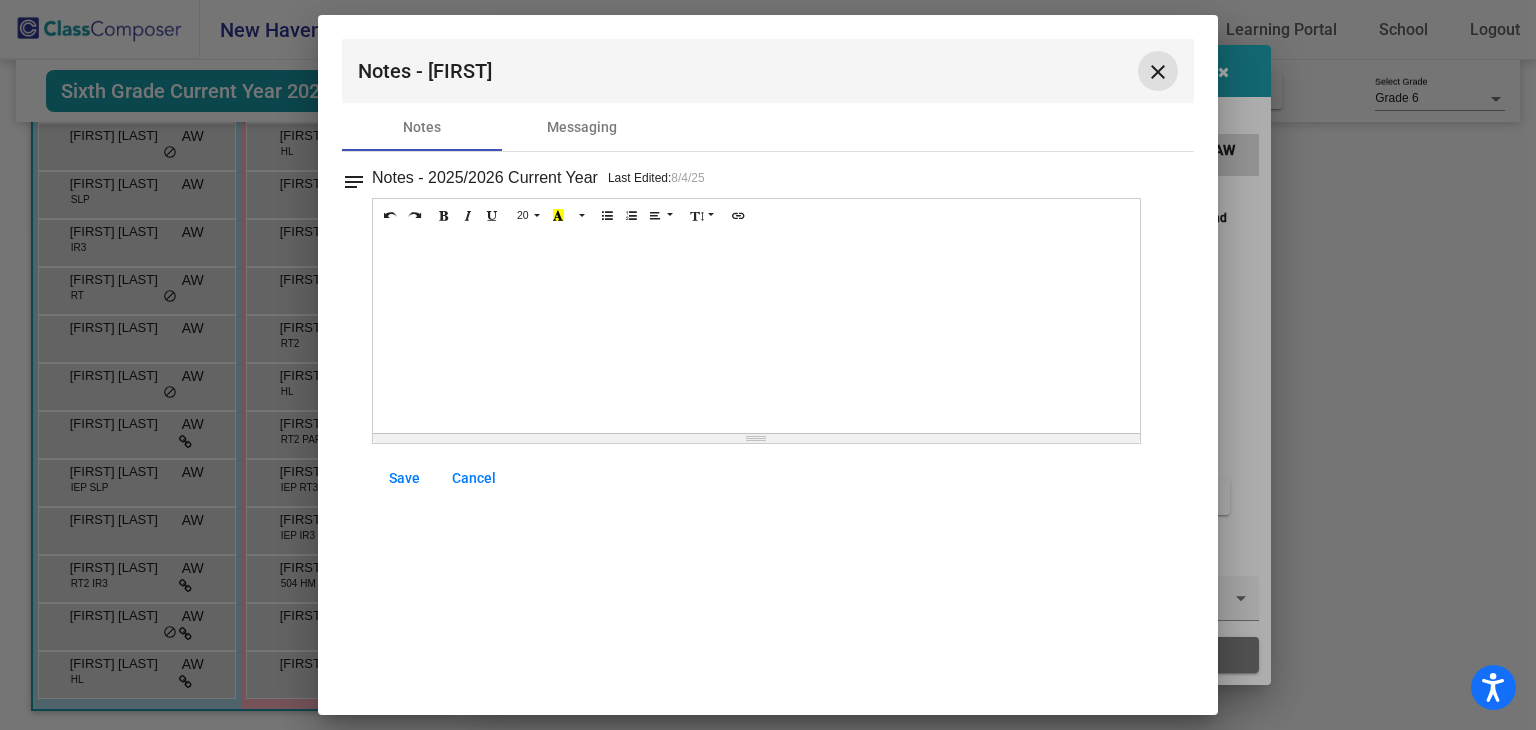 click on "close" at bounding box center [1158, 71] 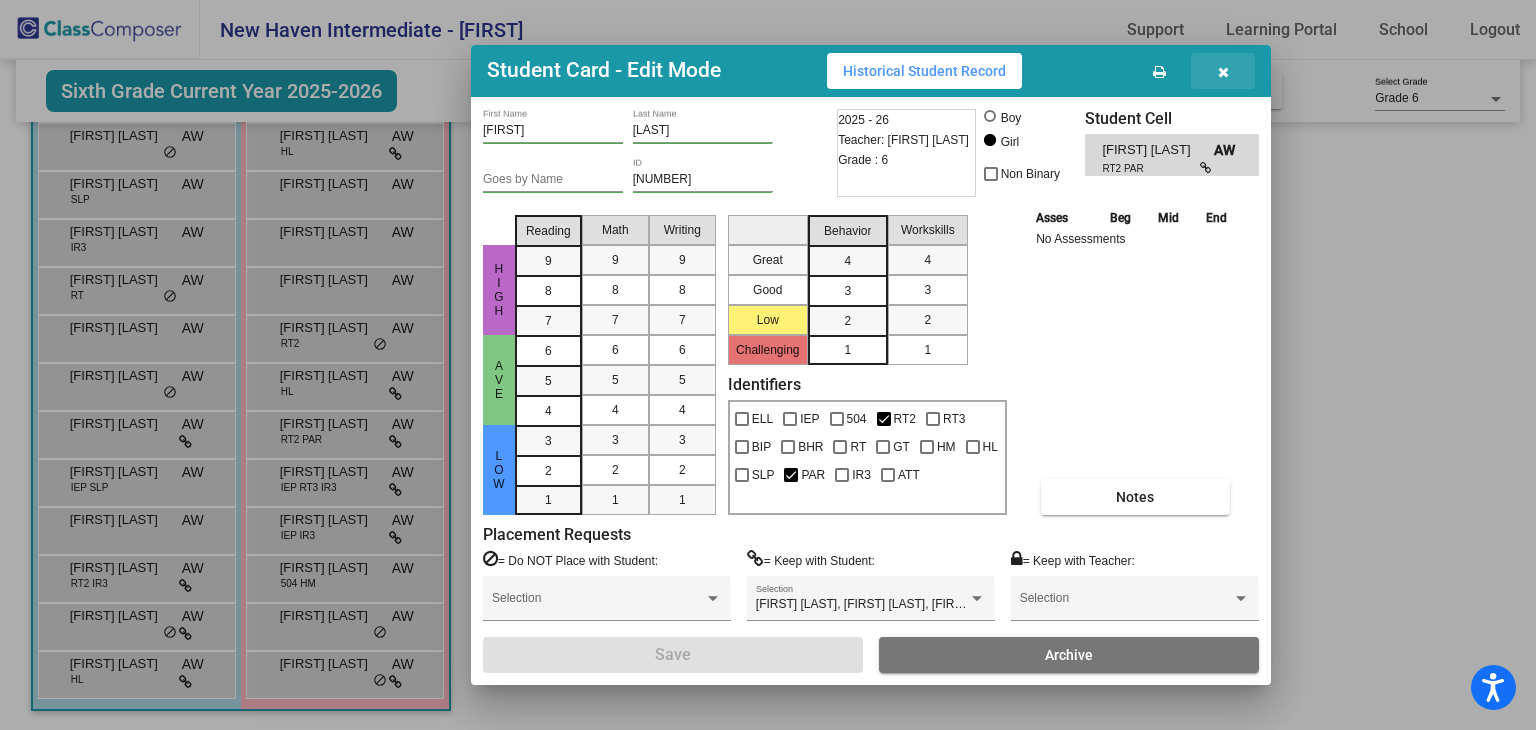 click at bounding box center [1223, 71] 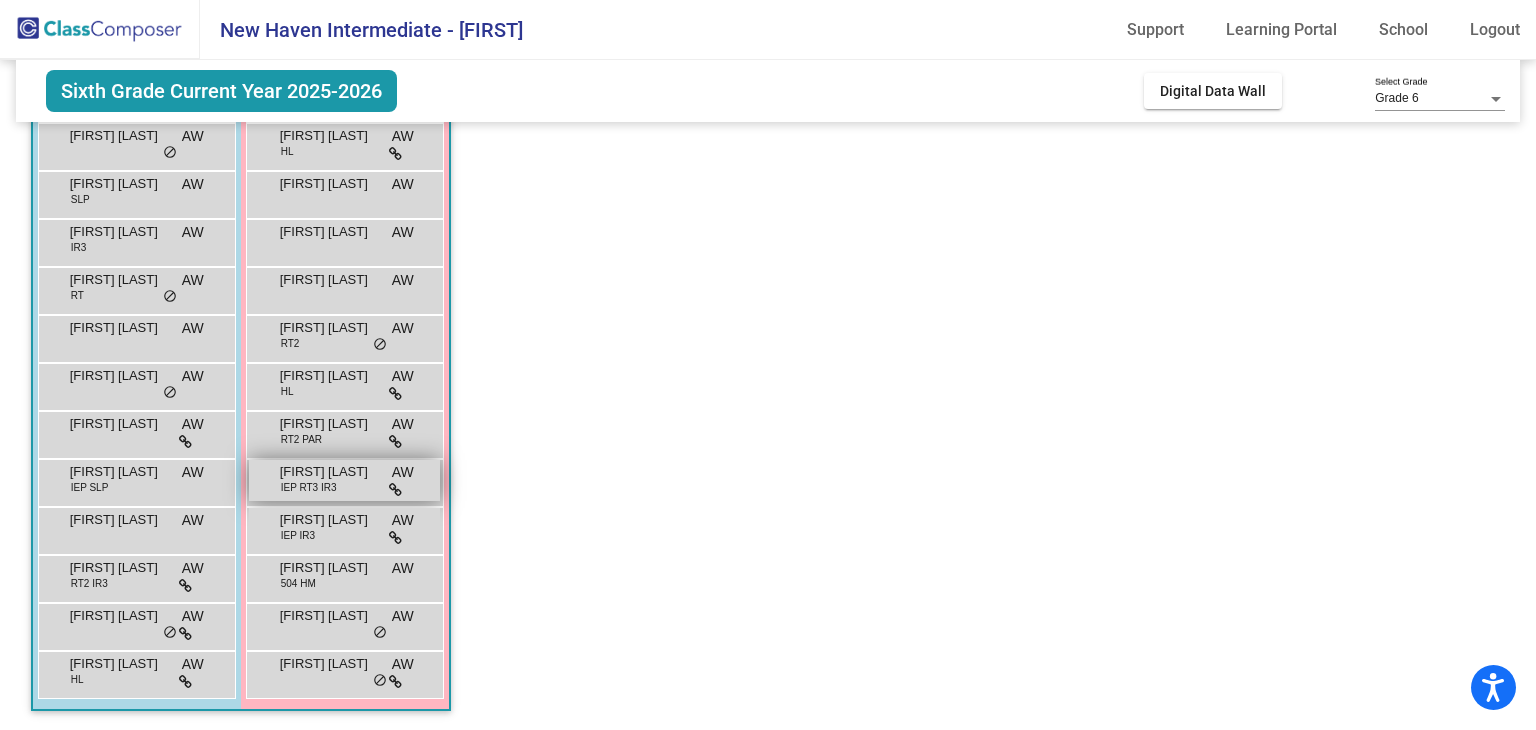 click on "[FIRST] [LAST] IEP RT3 IR3 AW lock do_not_disturb_alt" at bounding box center (344, 480) 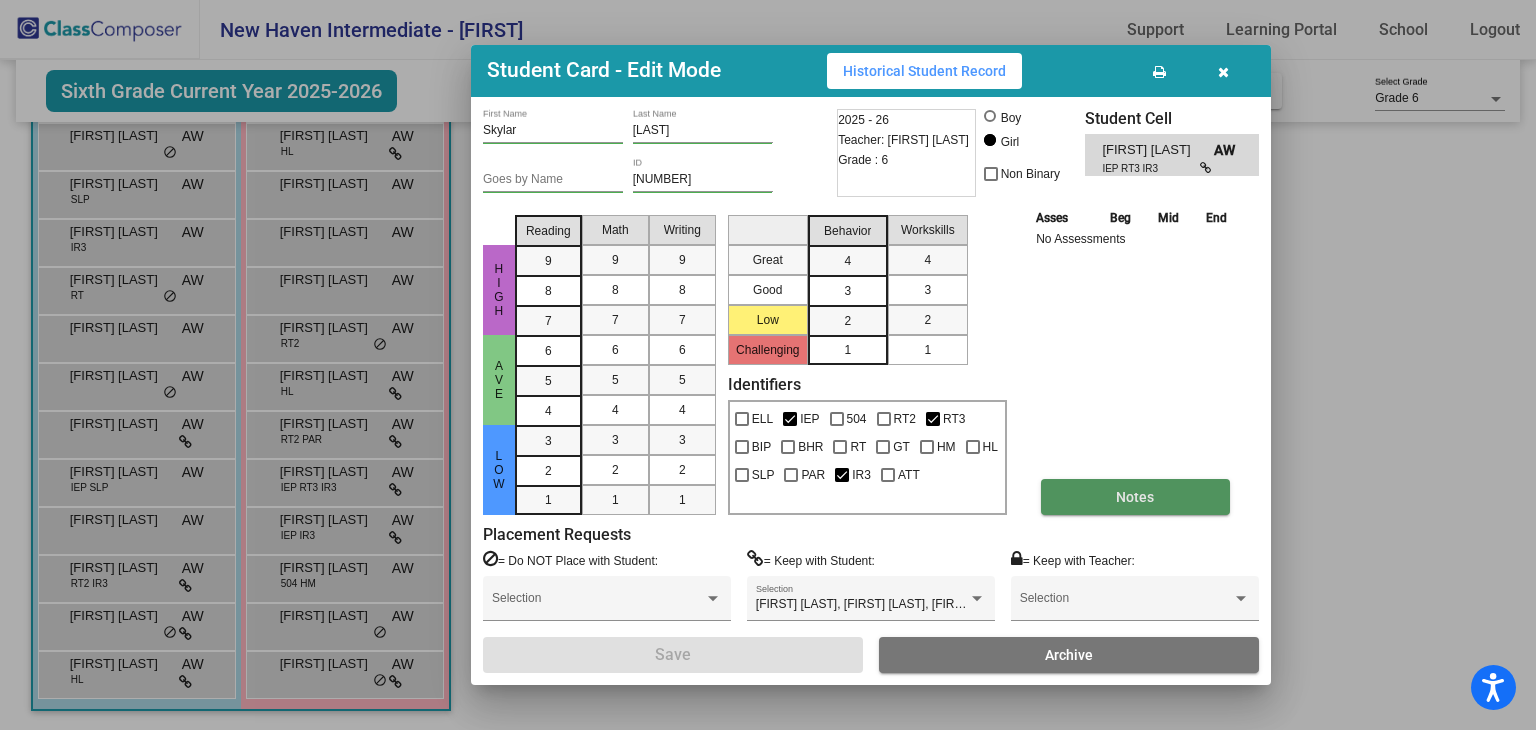 click on "Notes" at bounding box center (1135, 497) 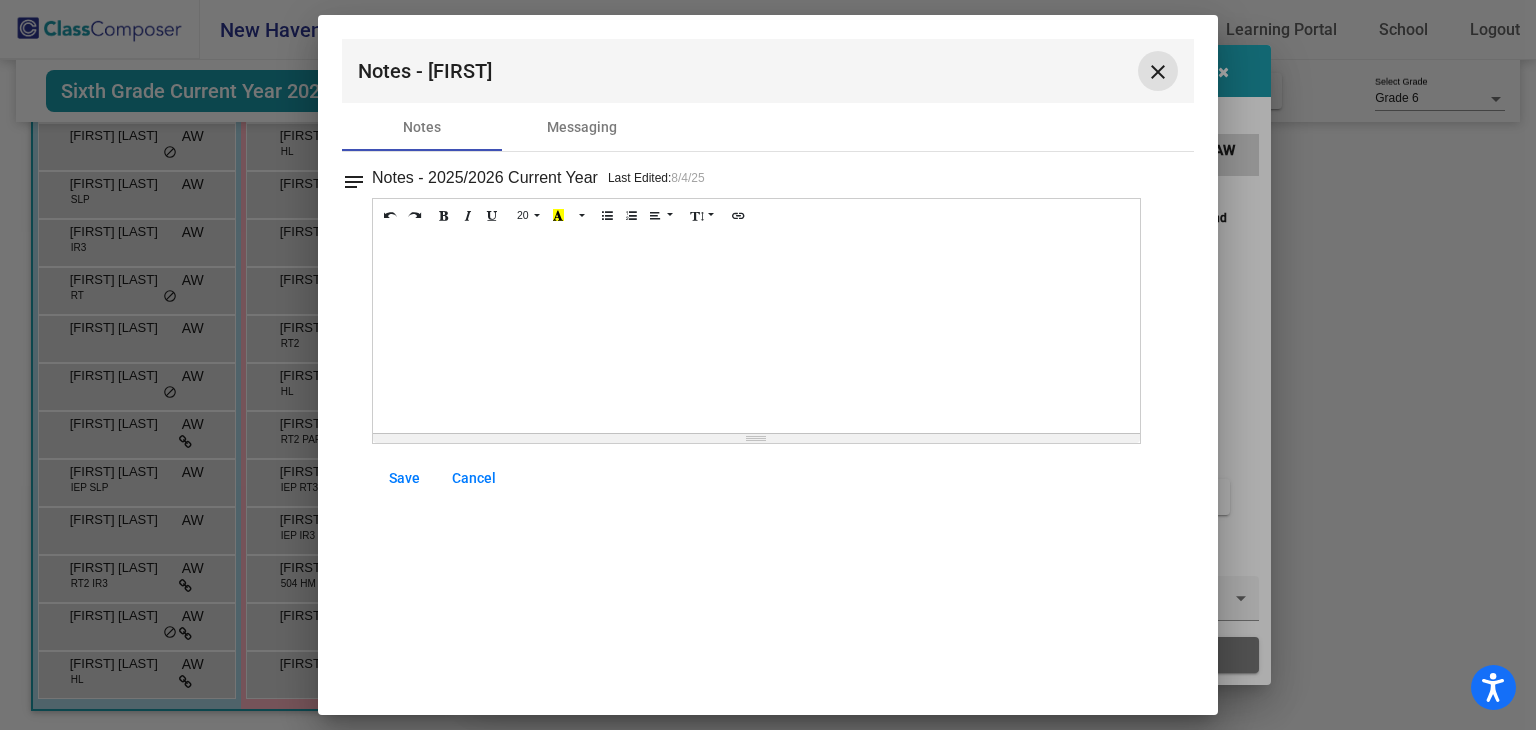 click on "close" at bounding box center [1158, 72] 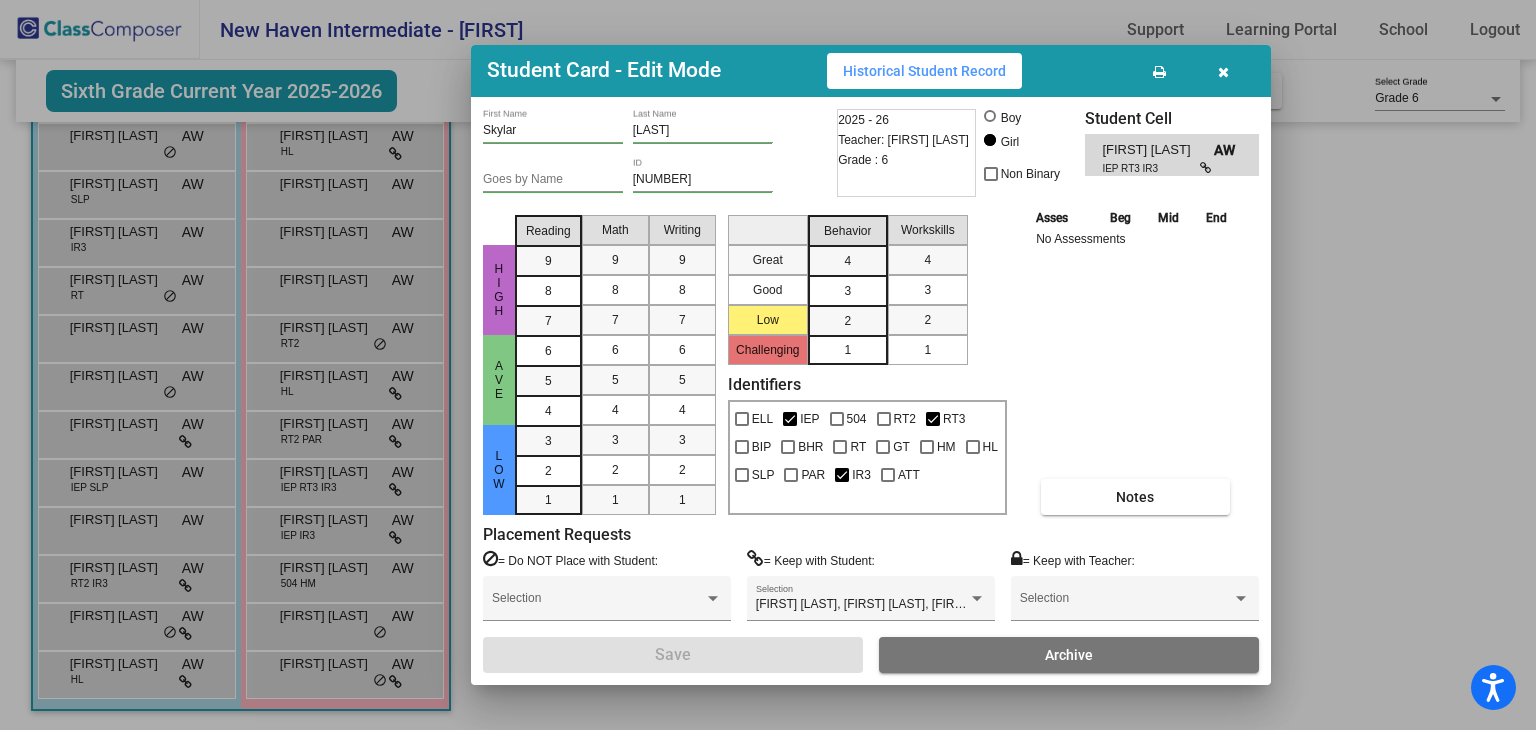 click at bounding box center (1223, 72) 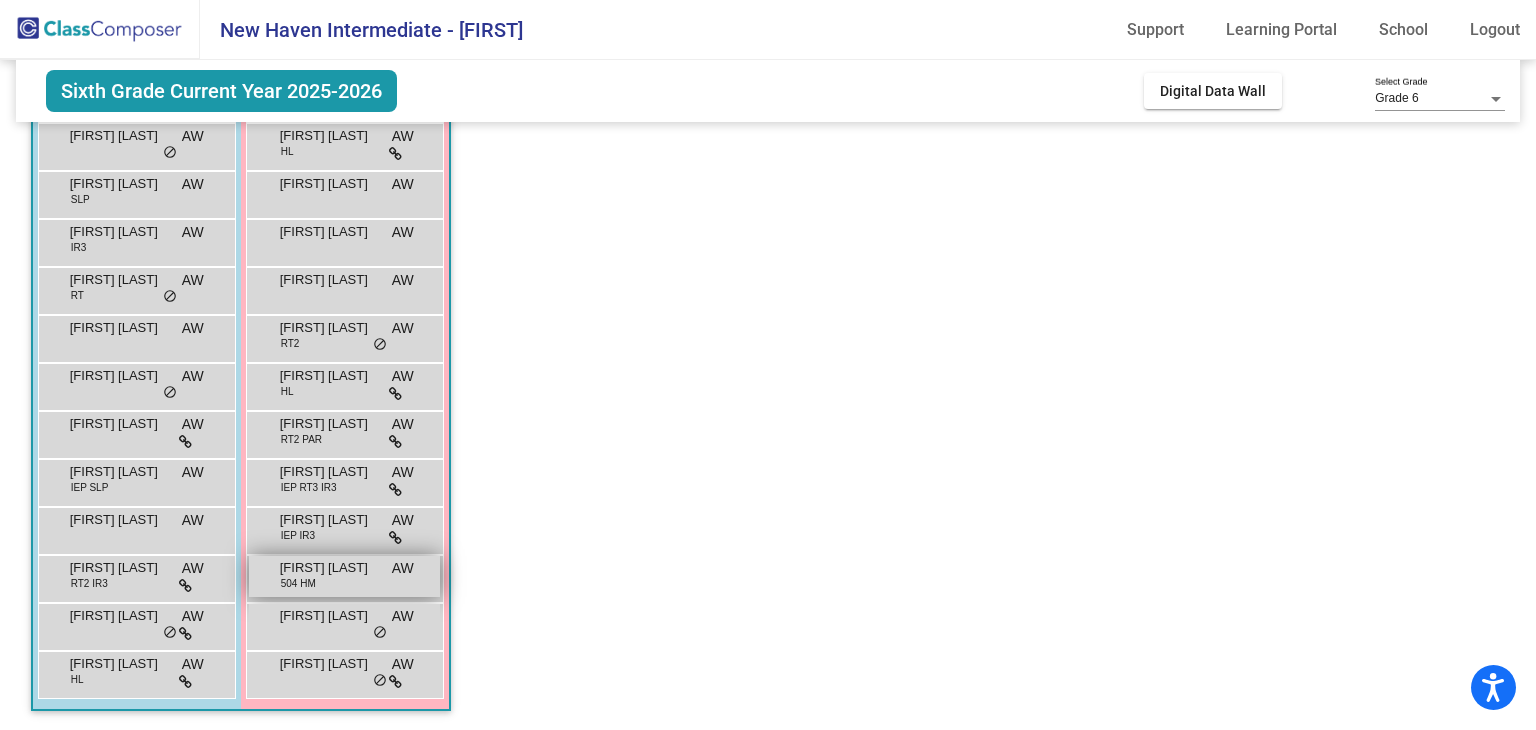 click on "[FIRST] [LAST]" at bounding box center [330, 568] 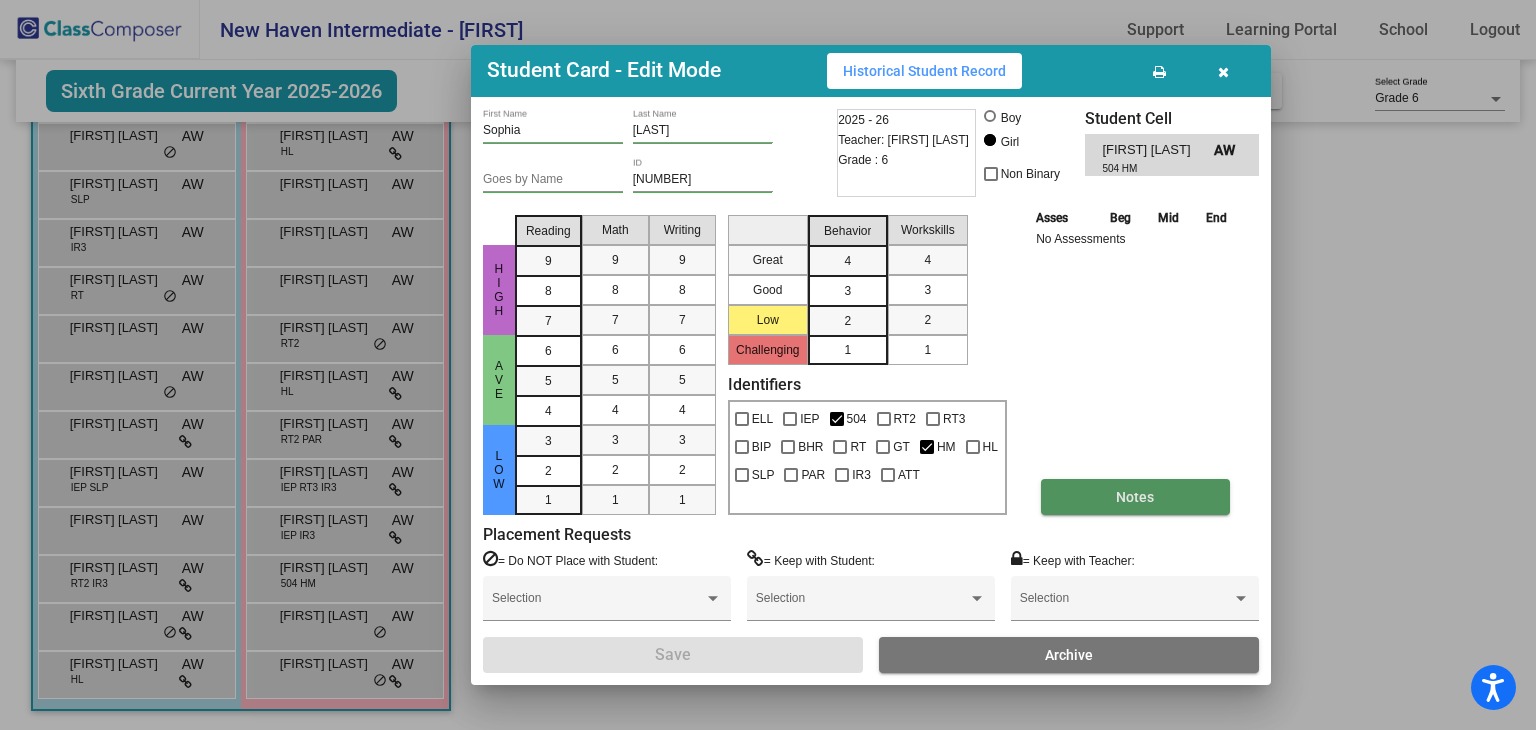click on "Notes" at bounding box center (1135, 497) 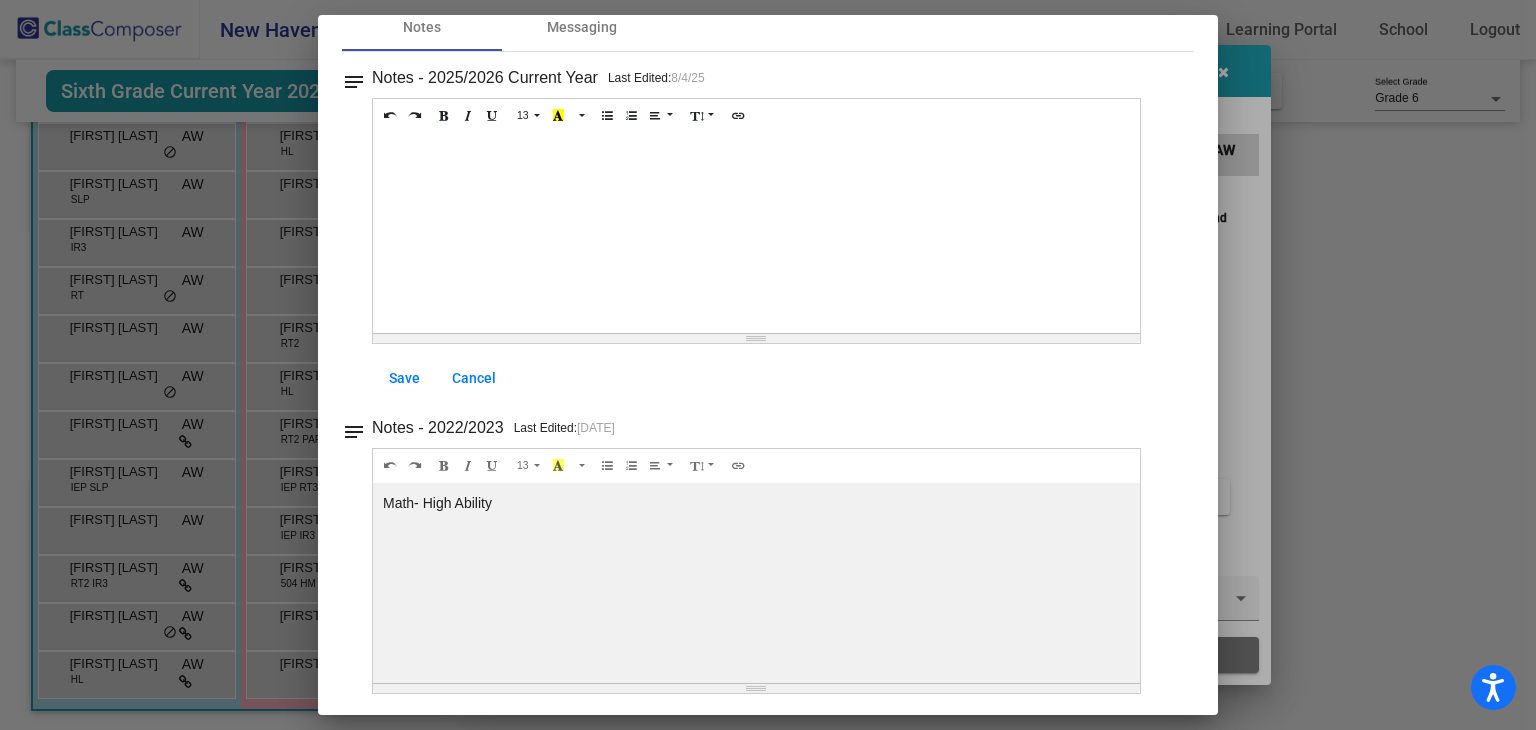 scroll, scrollTop: 0, scrollLeft: 0, axis: both 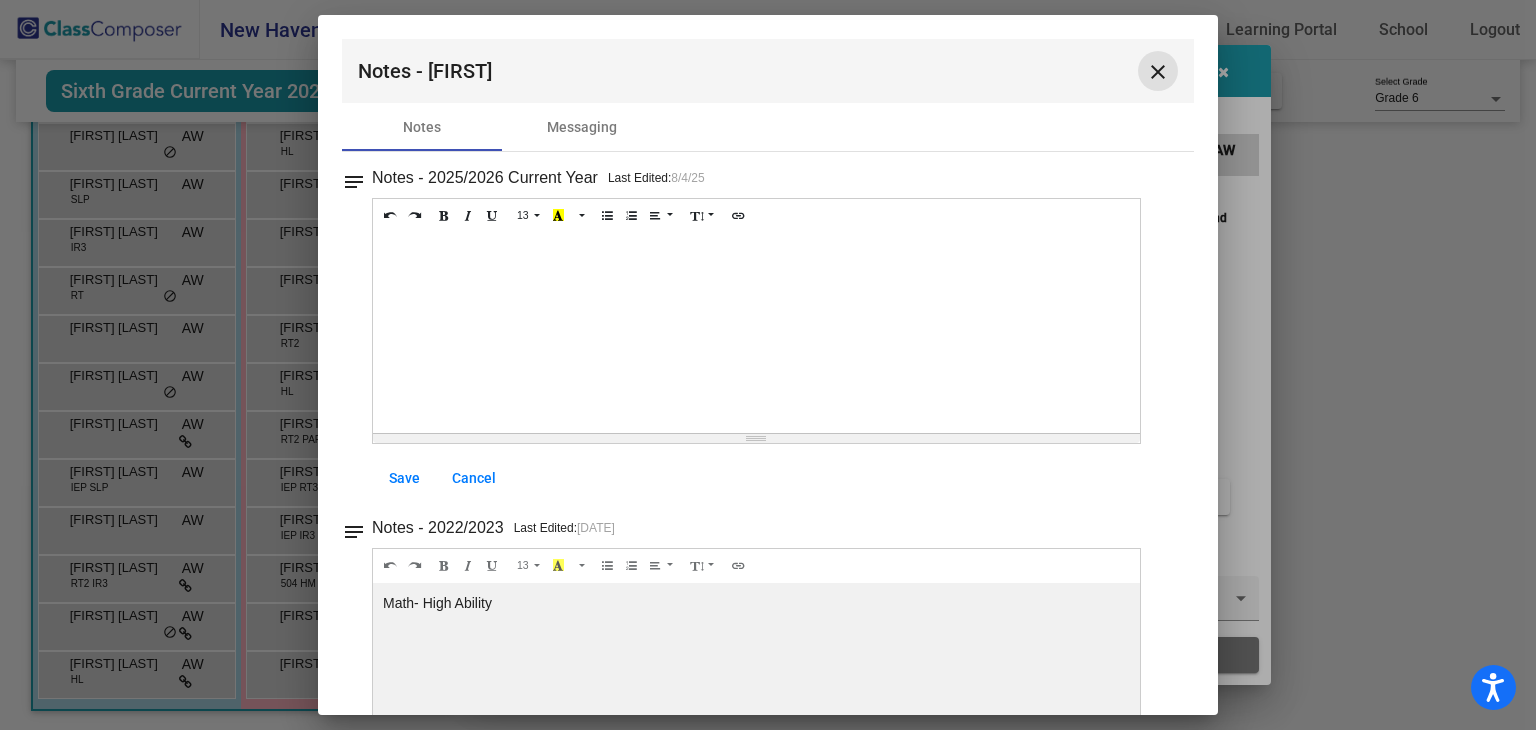 click on "close" at bounding box center [1158, 72] 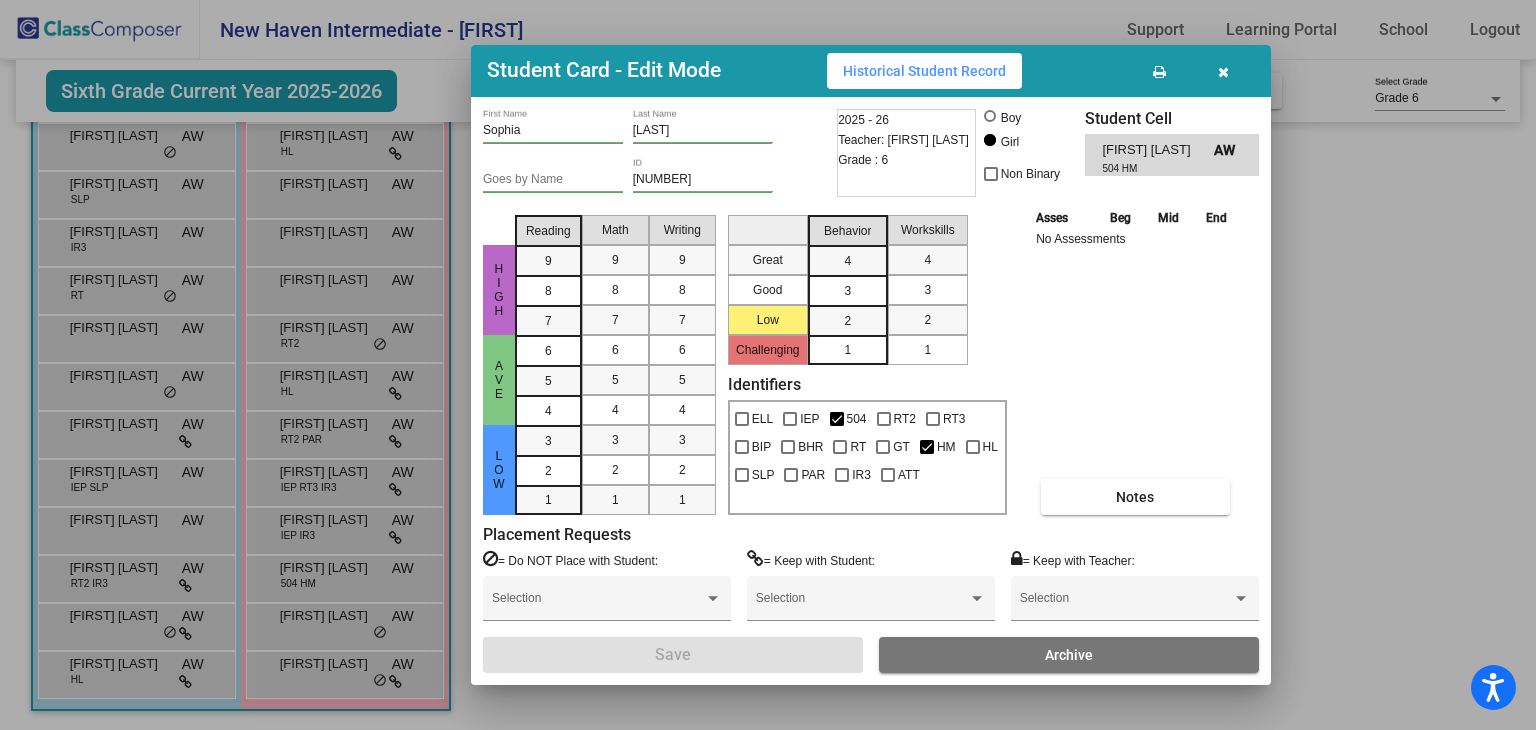 click at bounding box center (1223, 71) 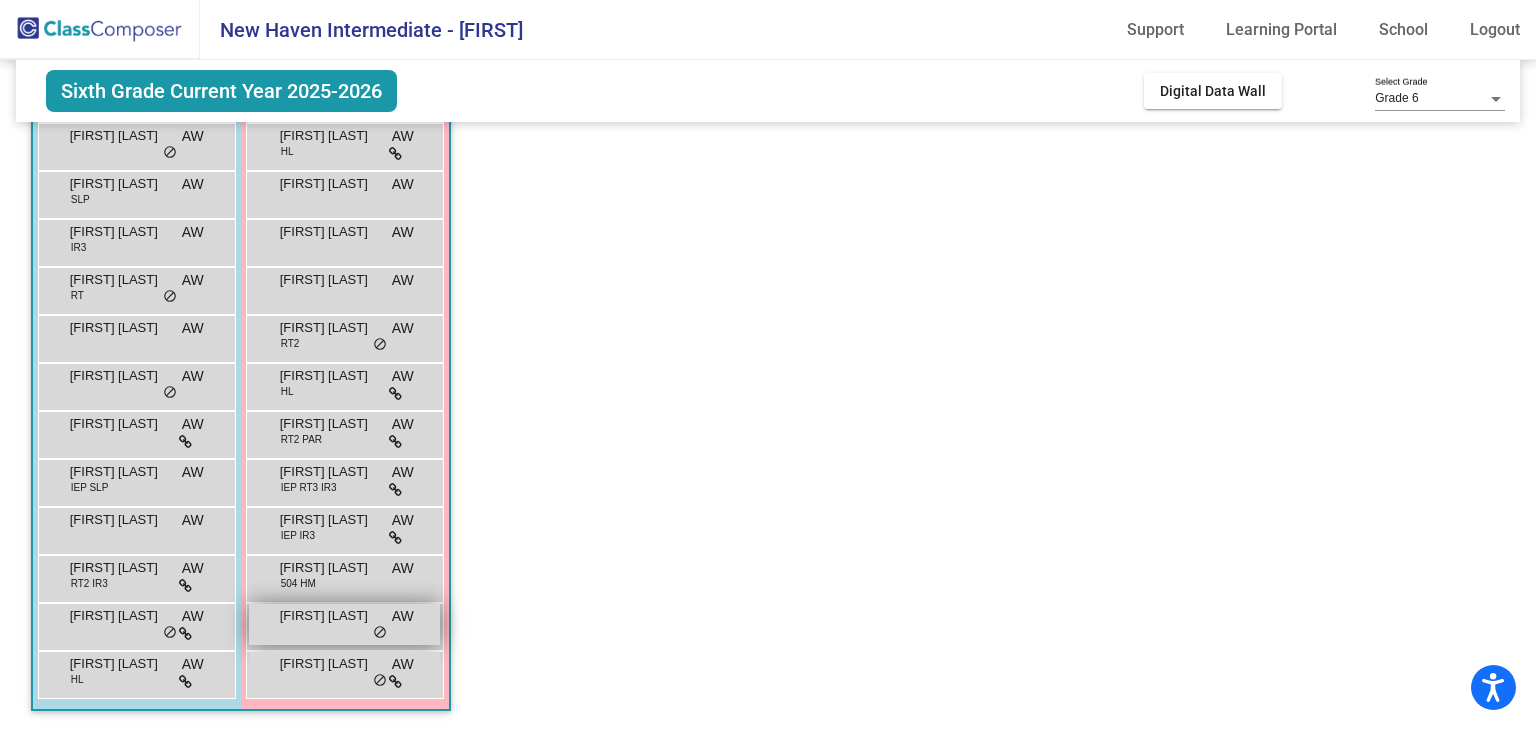 click on "[FIRST] [LAST] AW lock do_not_disturb_alt" at bounding box center (344, 624) 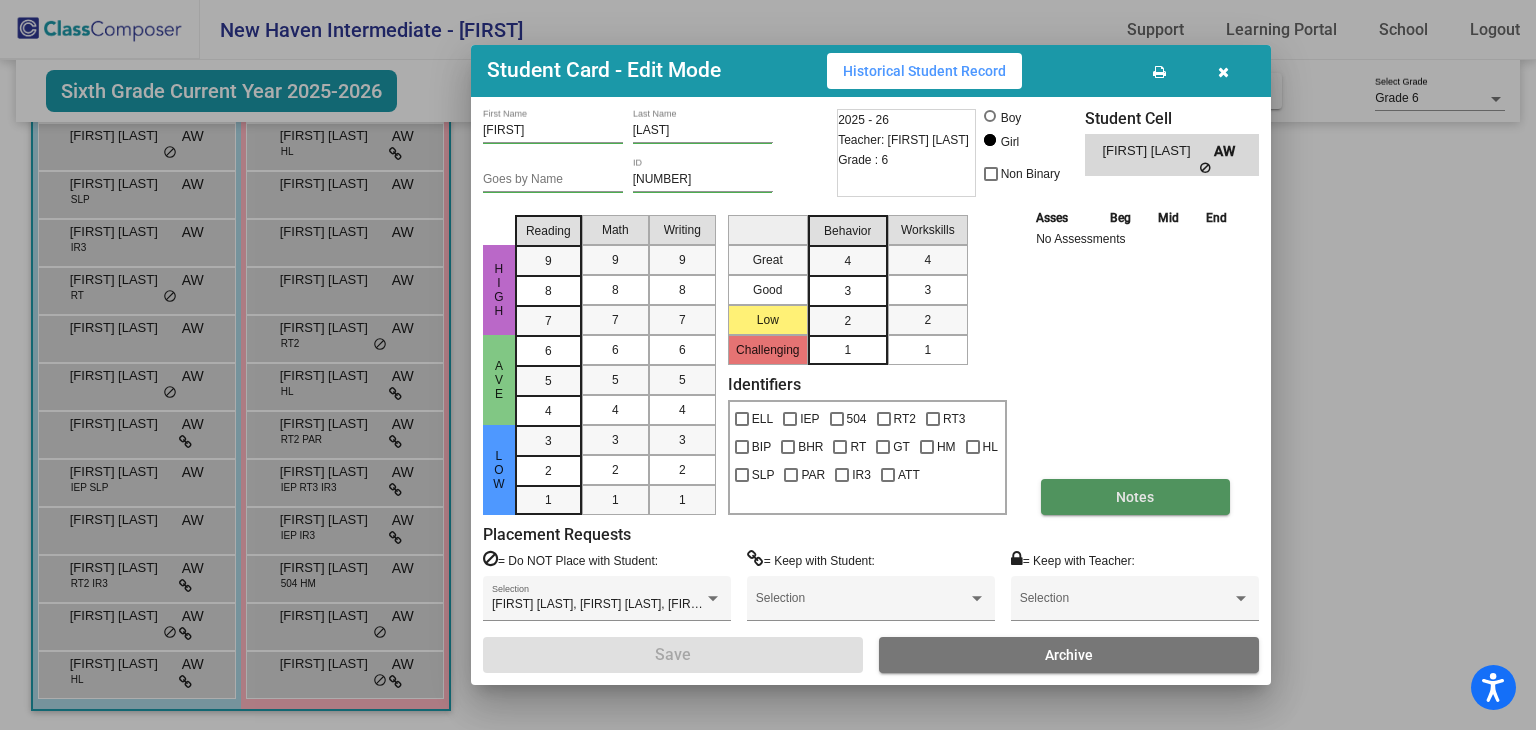 click on "Notes" at bounding box center [1135, 497] 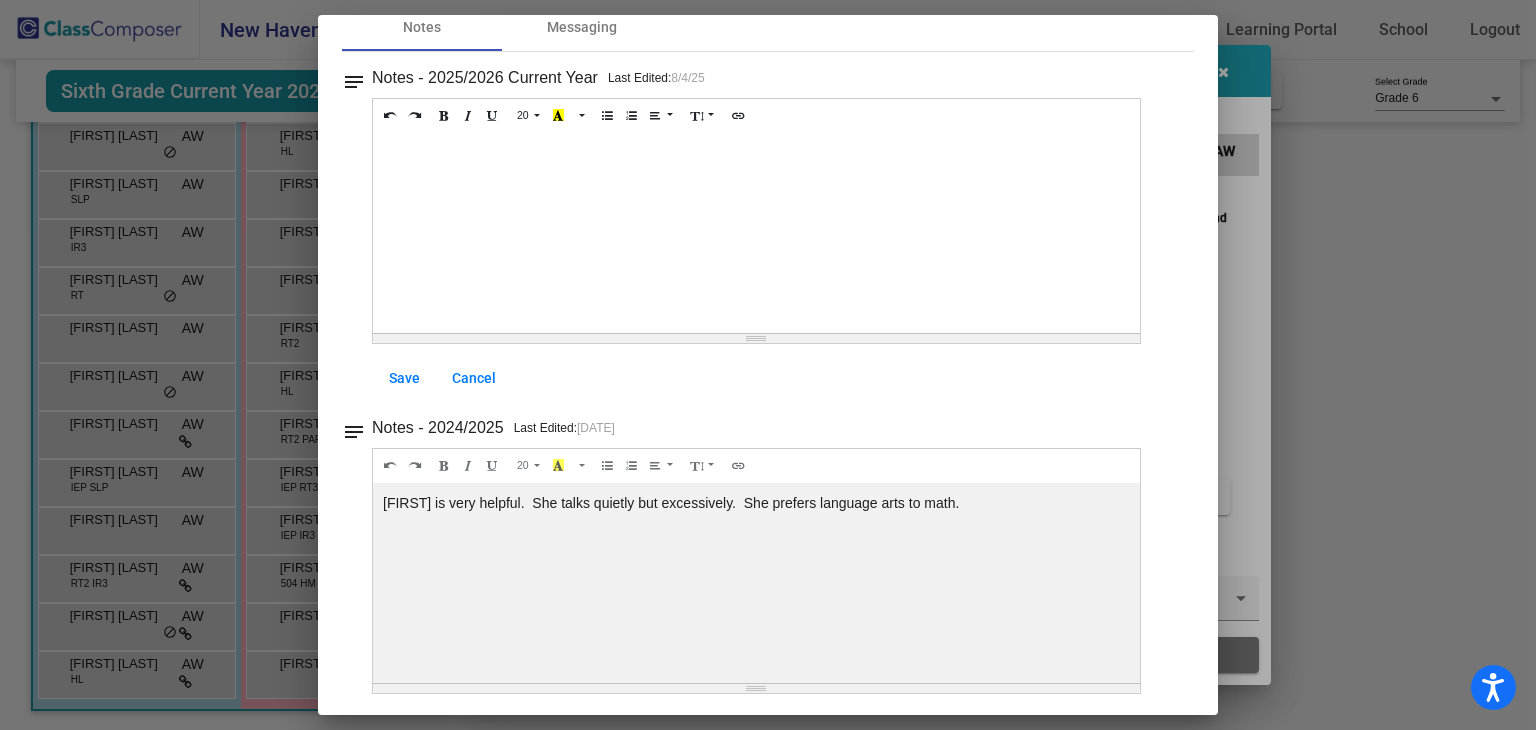 scroll, scrollTop: 0, scrollLeft: 0, axis: both 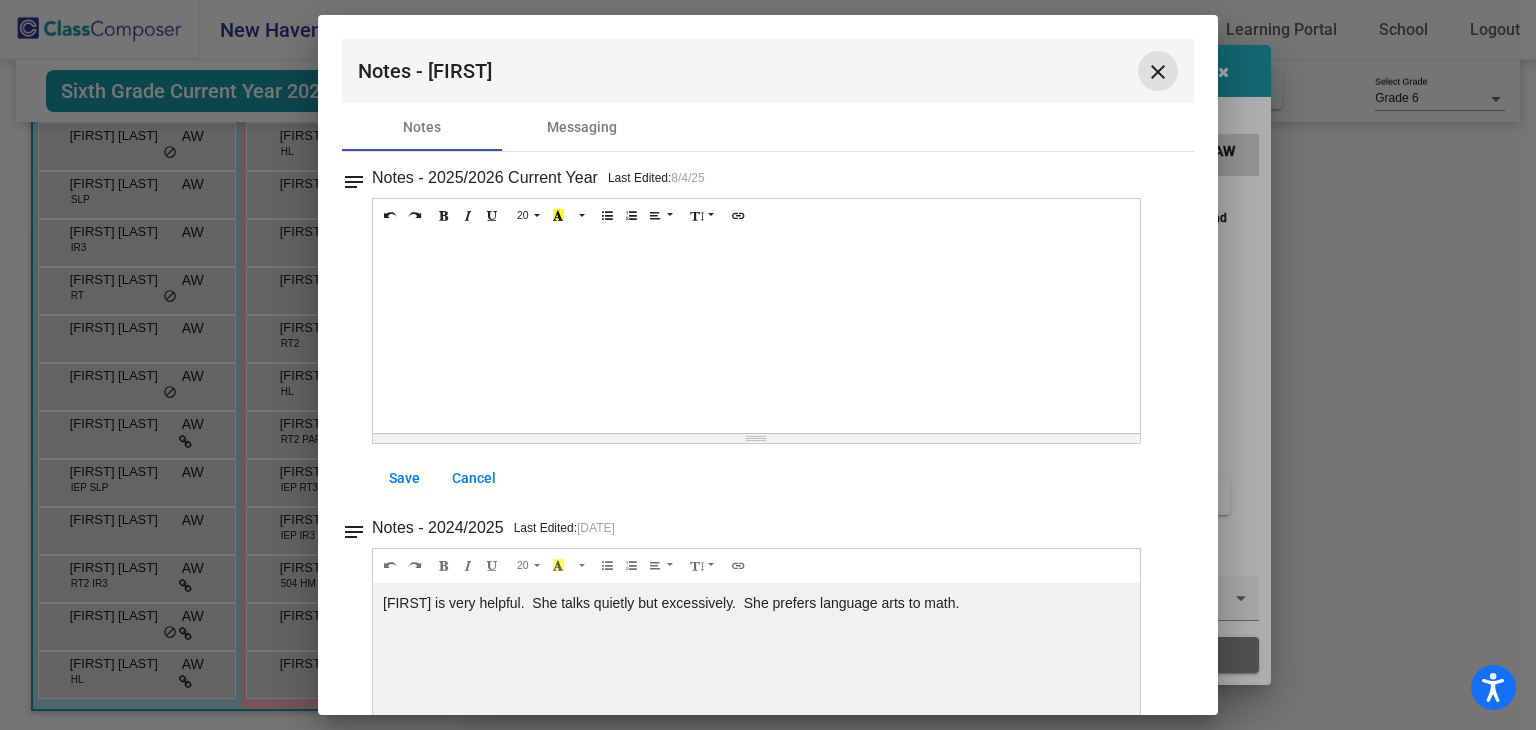 click on "close" at bounding box center (1158, 72) 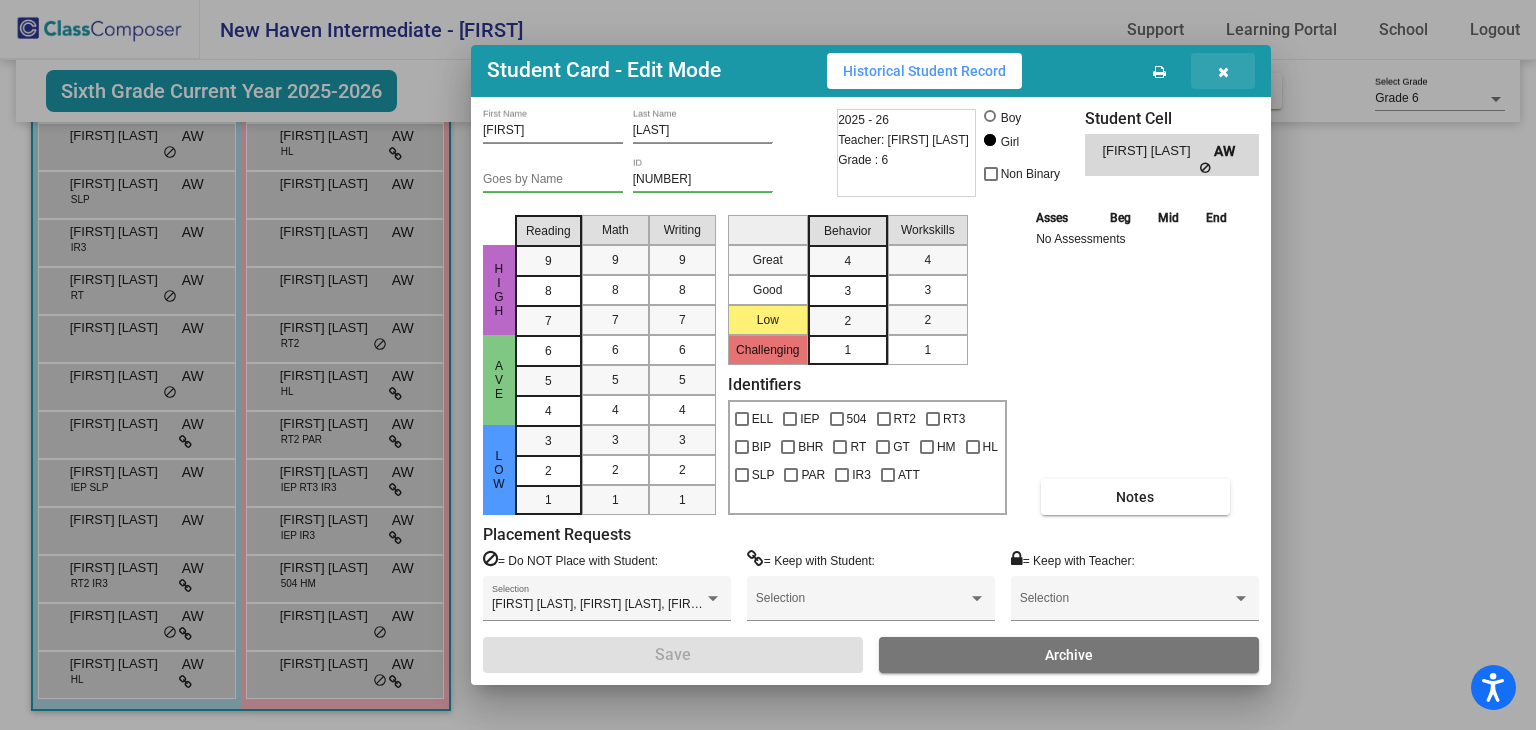 click at bounding box center (1223, 71) 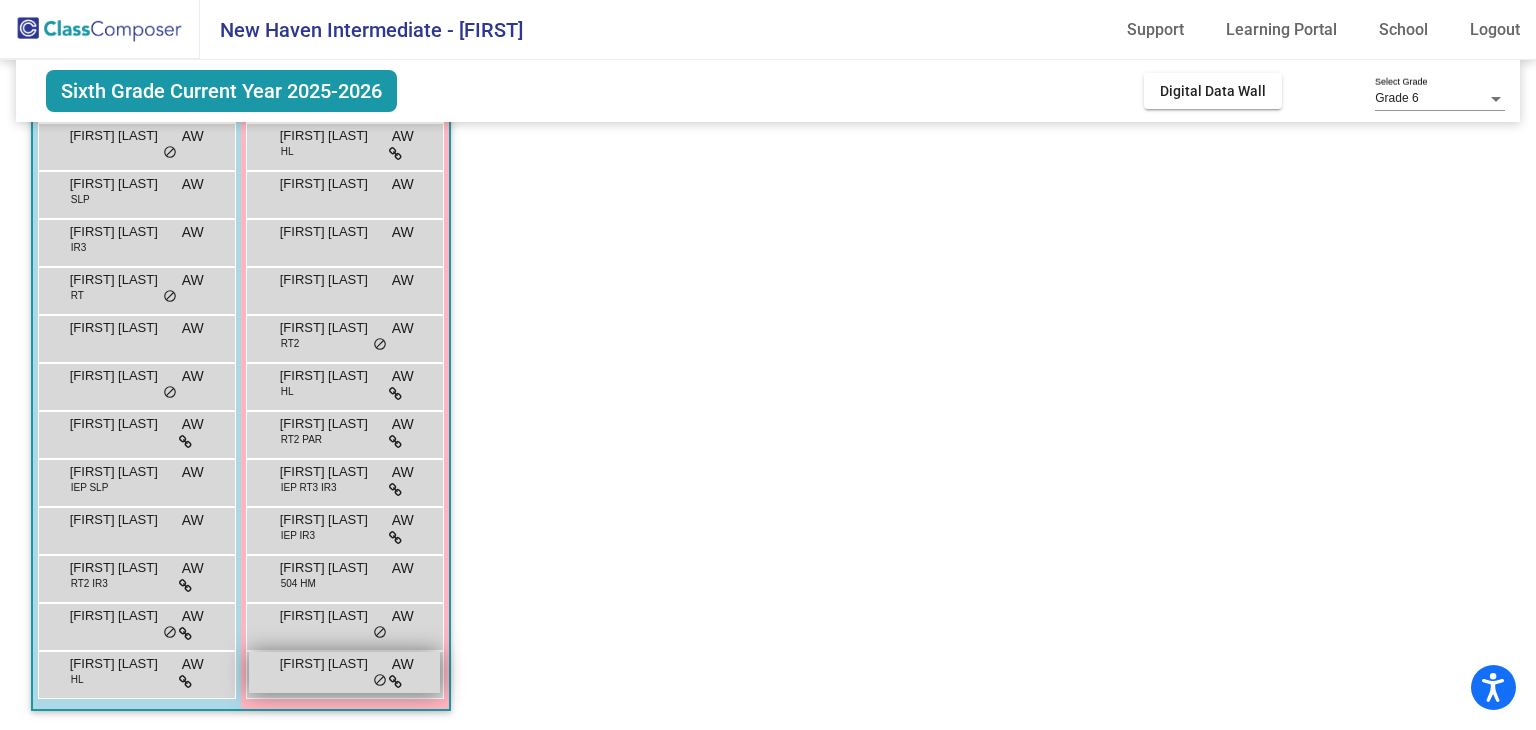 click on "[FIRST] [LAST] AW lock do_not_disturb_alt" at bounding box center (344, 672) 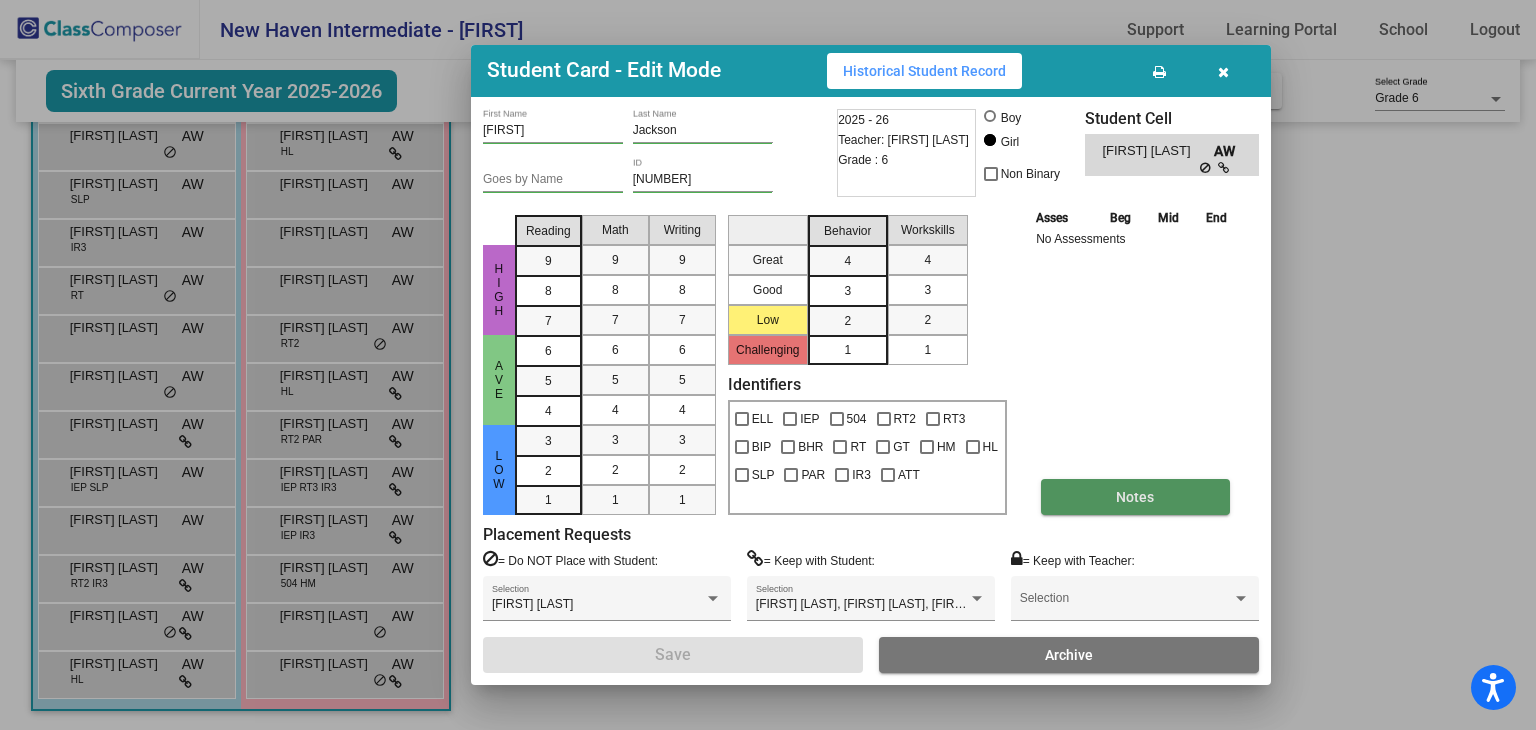 click on "Notes" at bounding box center [1135, 497] 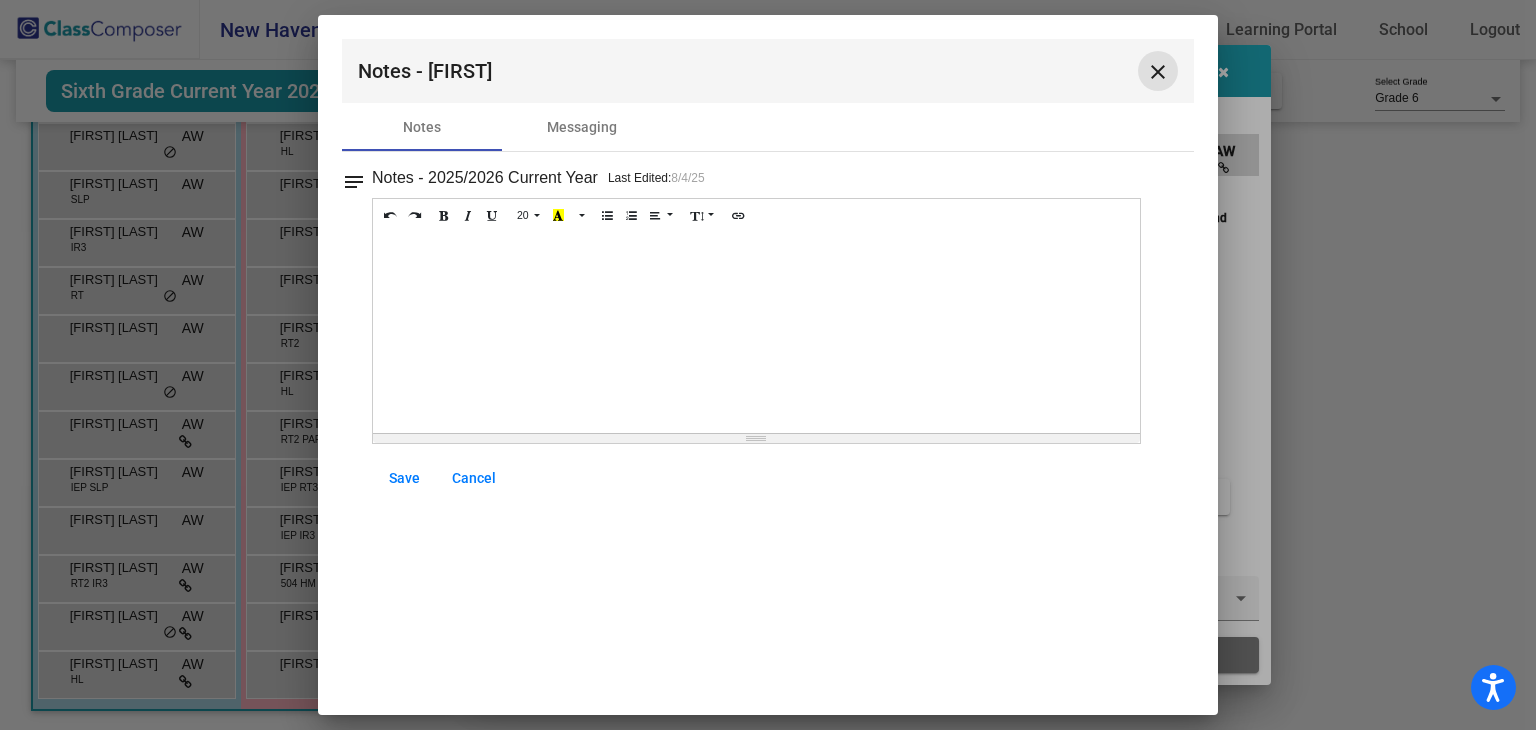 click on "close" at bounding box center (1158, 72) 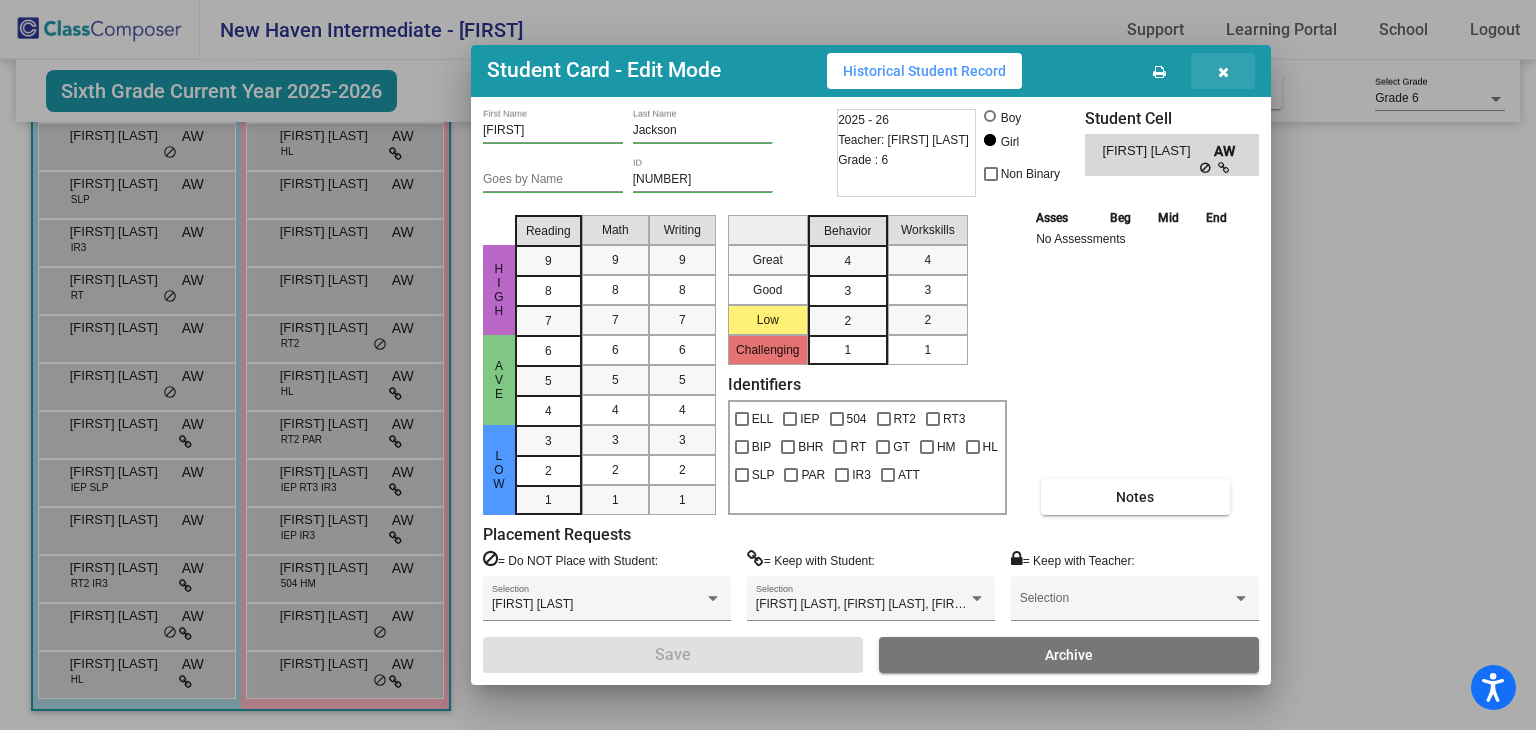 click at bounding box center [1223, 72] 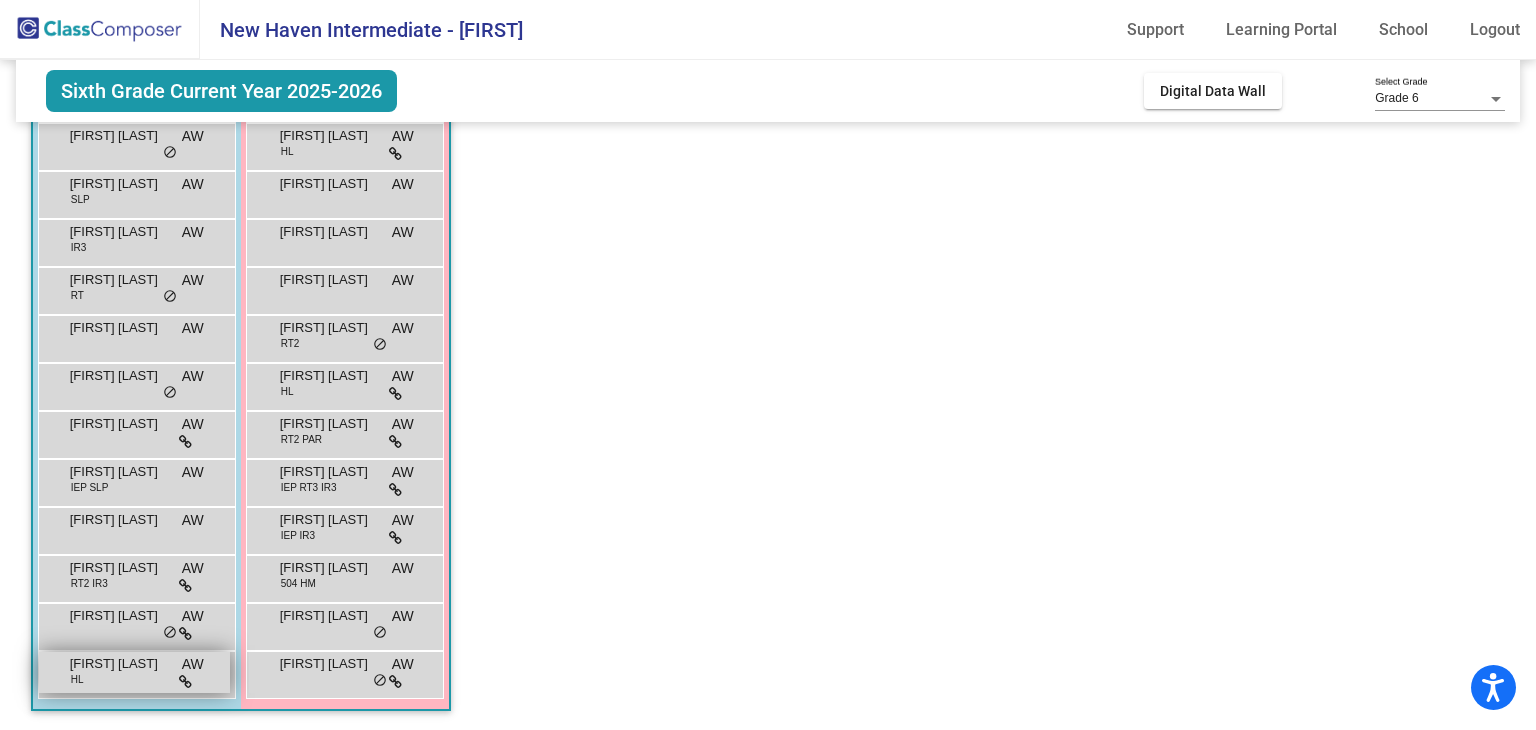 click on "[FIRST] [LAST]" at bounding box center (120, 664) 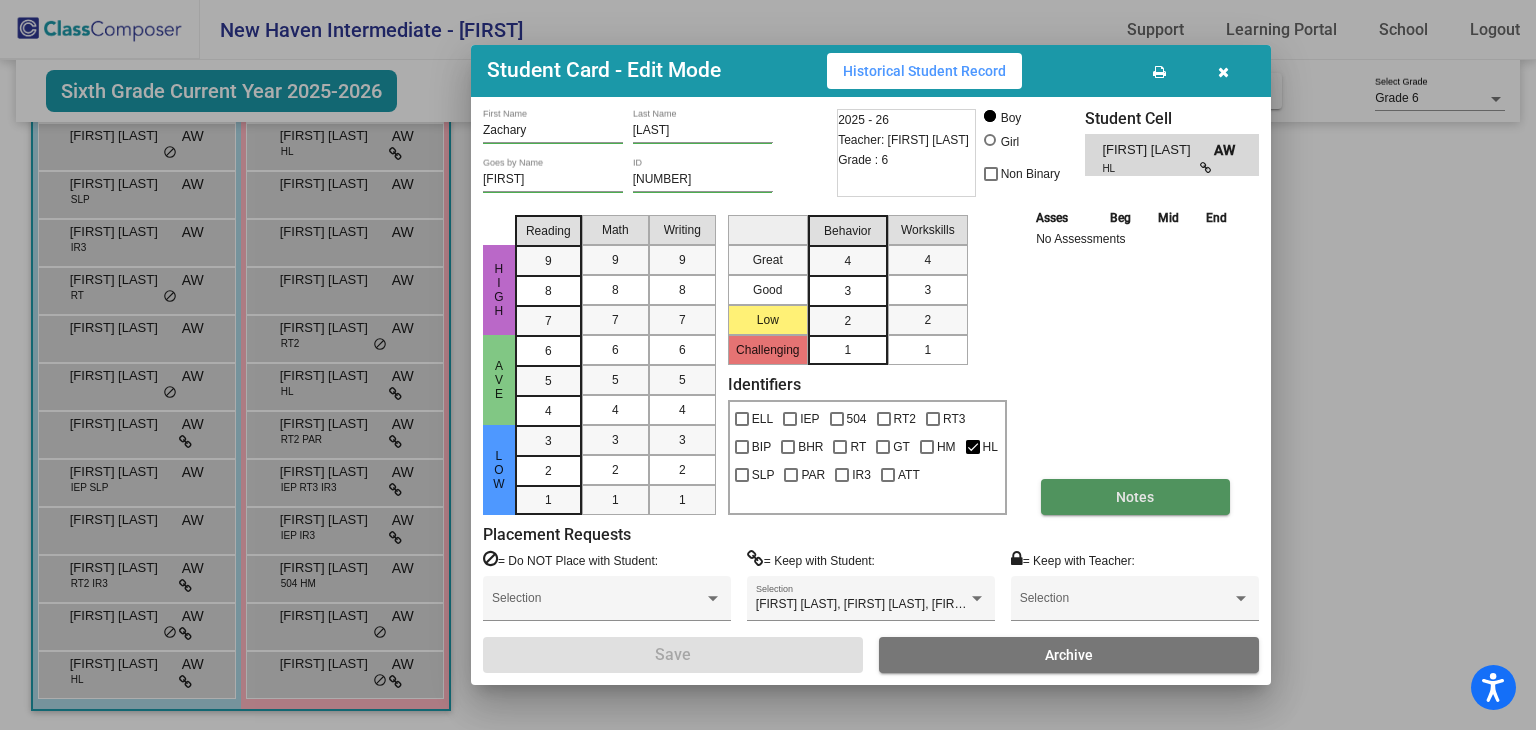 click on "Notes" at bounding box center [1135, 497] 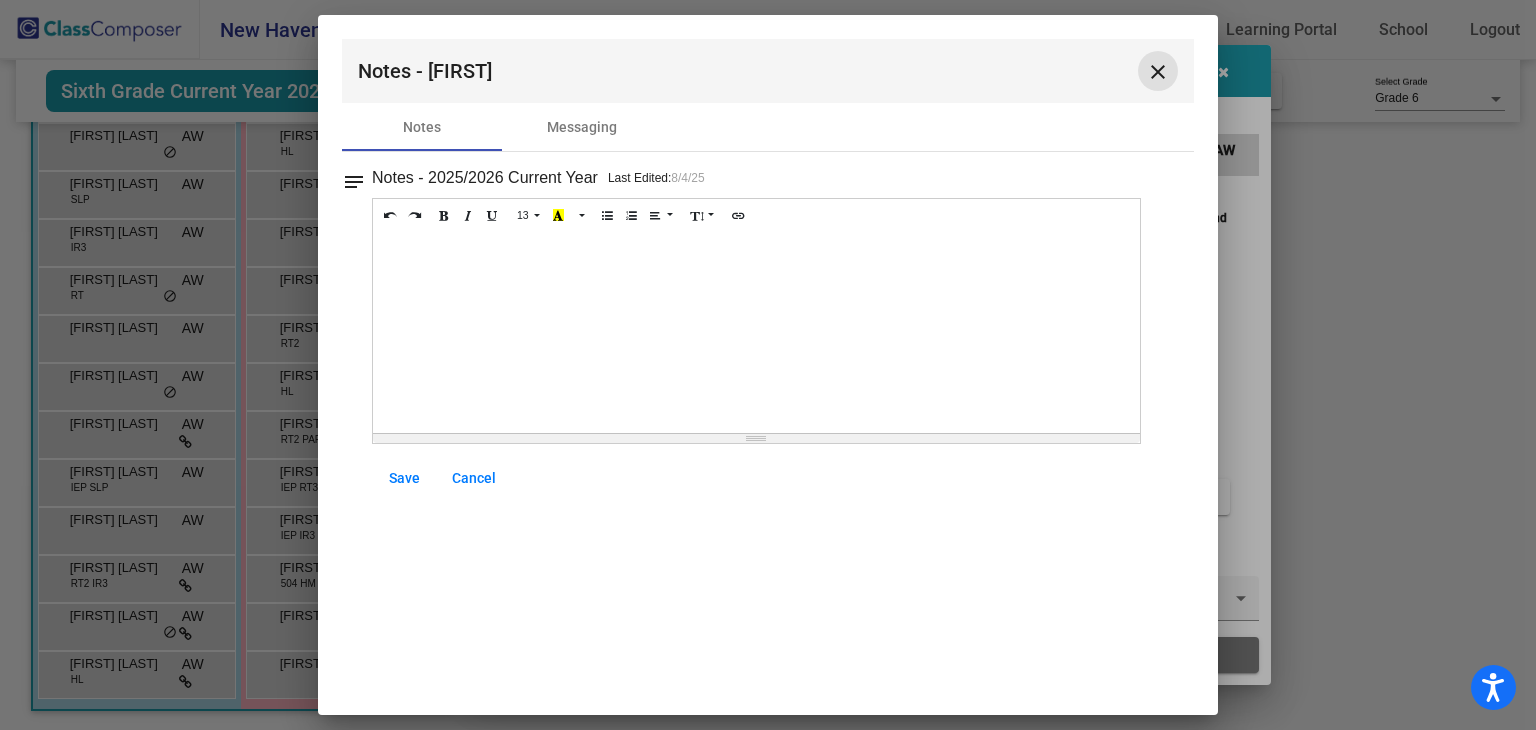 click on "close" at bounding box center [1158, 72] 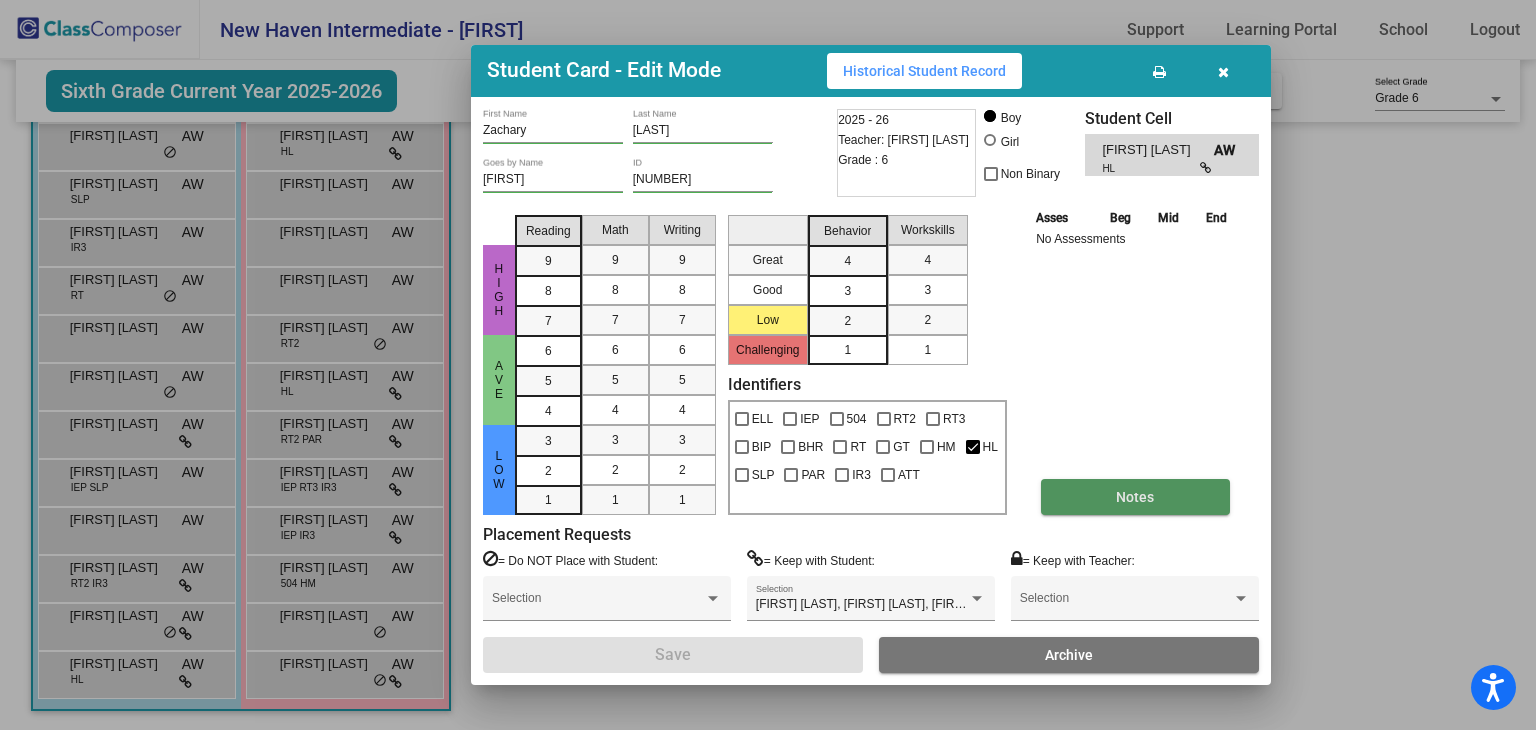 click on "Notes" at bounding box center (1135, 497) 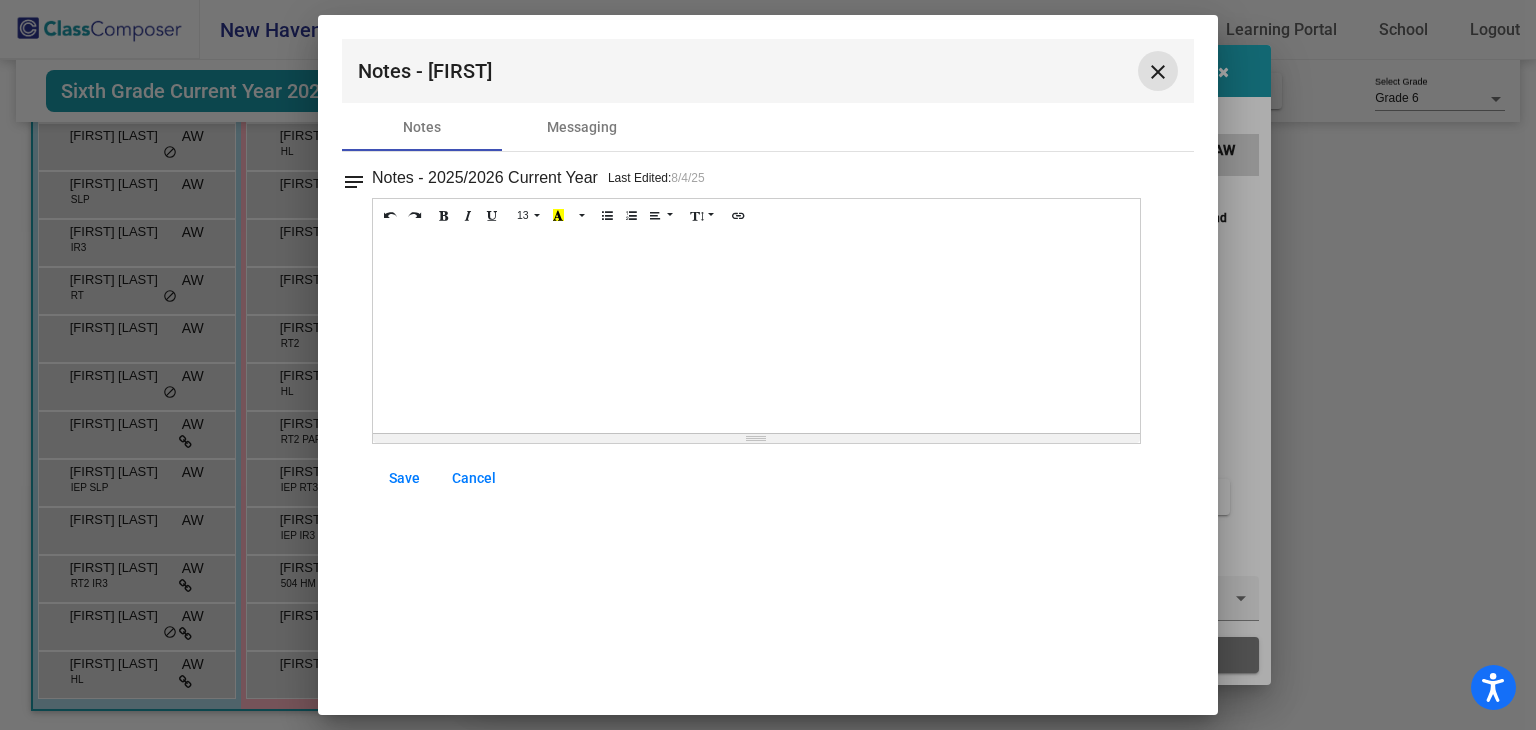 click on "close" at bounding box center [1158, 72] 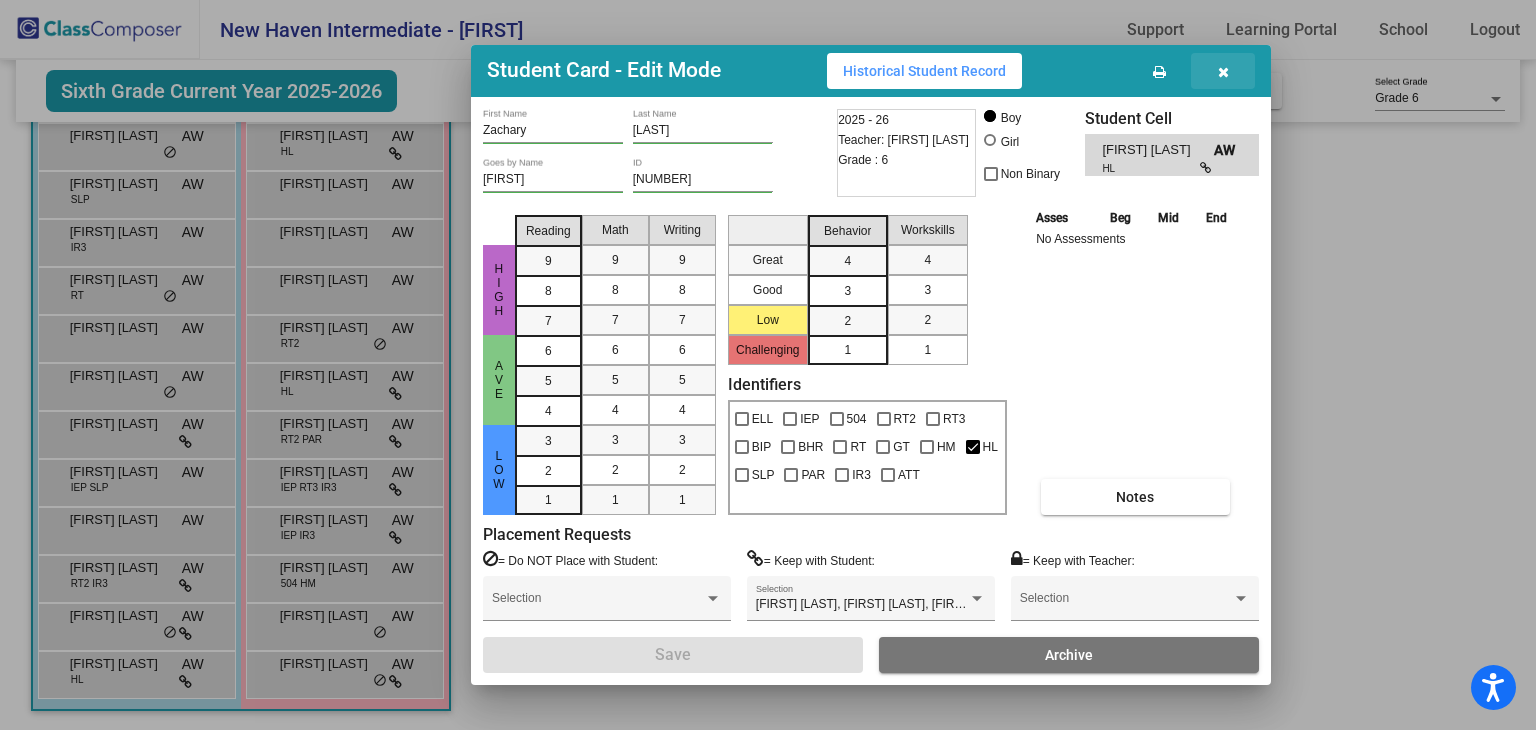 click at bounding box center [1223, 72] 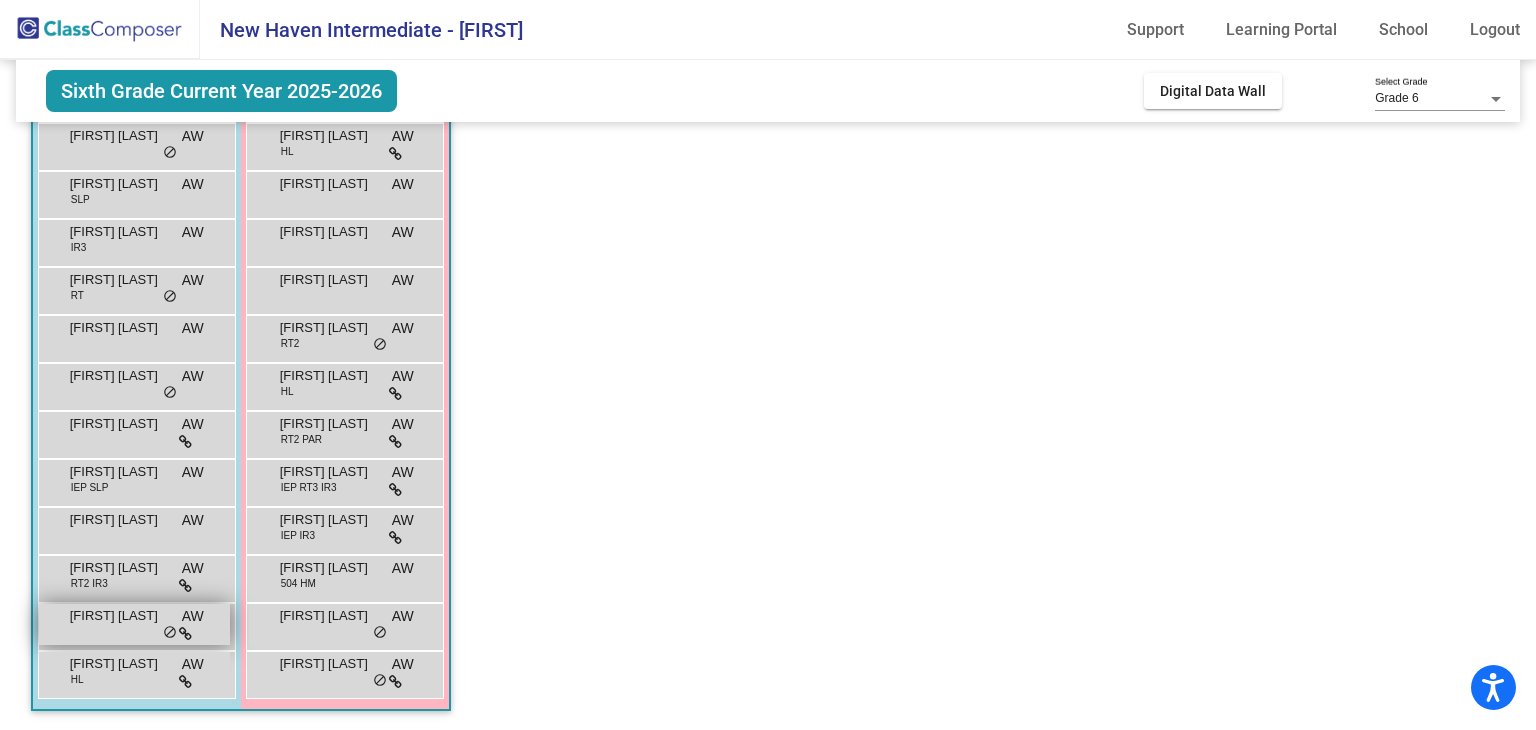 click on "[FIRST] [LAST] AW lock do_not_disturb_alt" at bounding box center [134, 624] 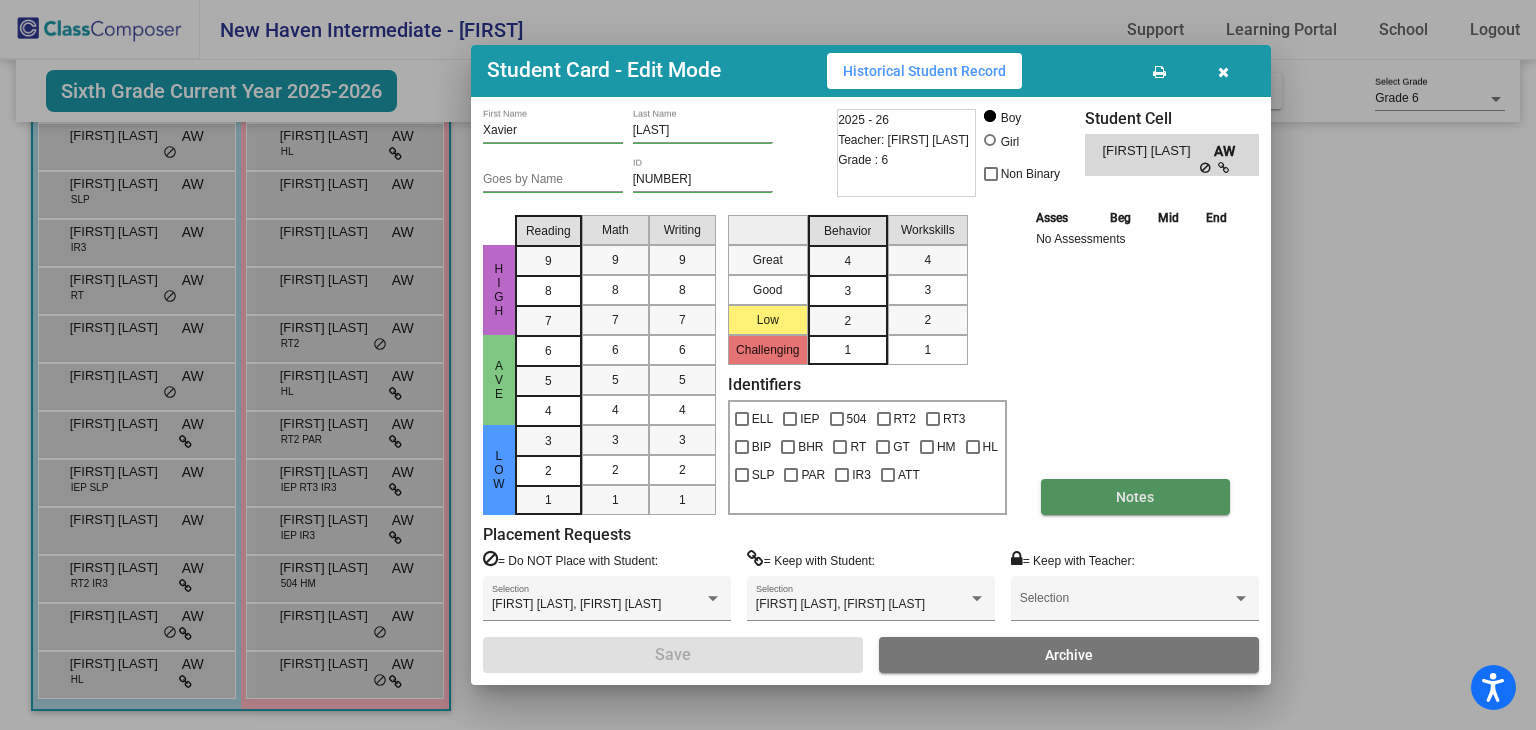 click on "Notes" at bounding box center [1135, 497] 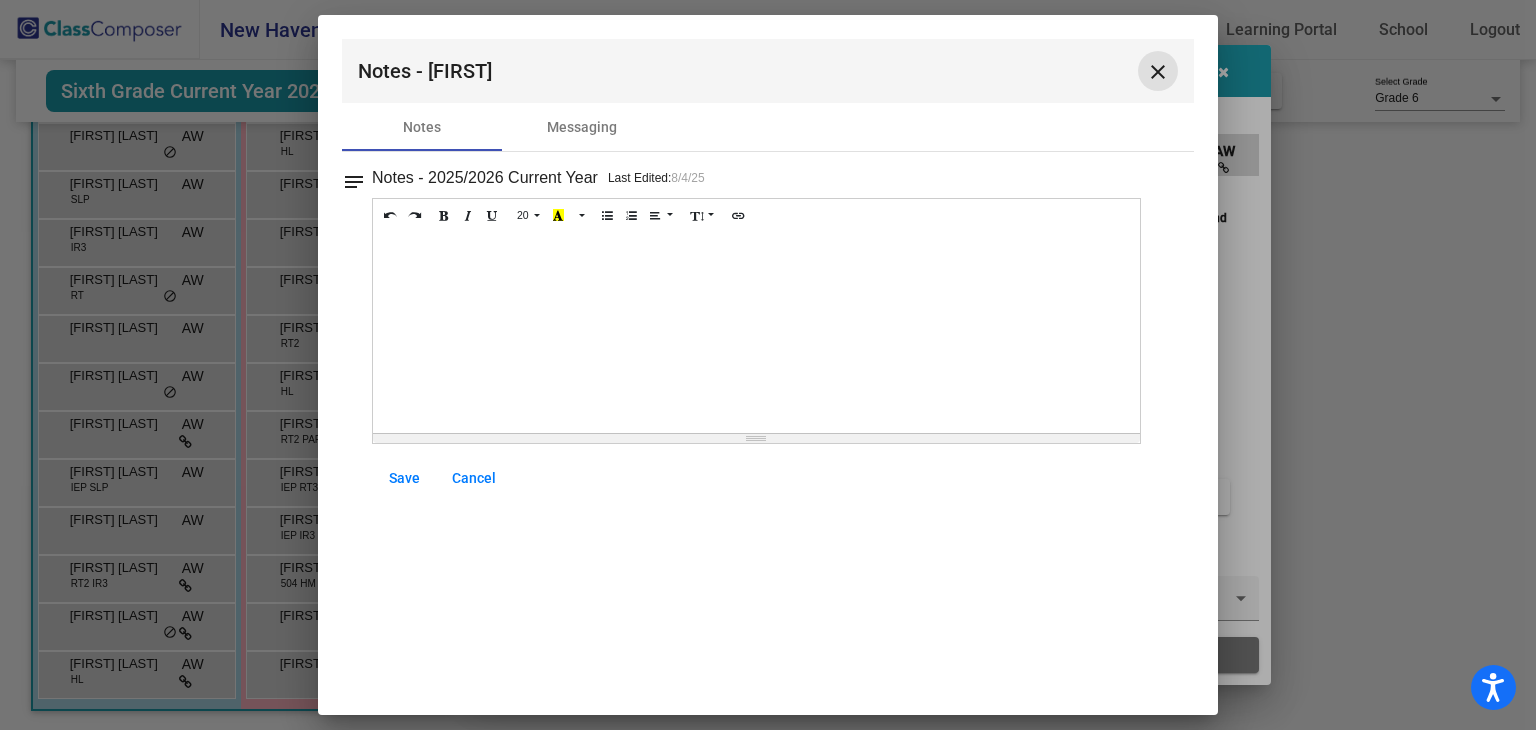 click on "close" at bounding box center [1158, 72] 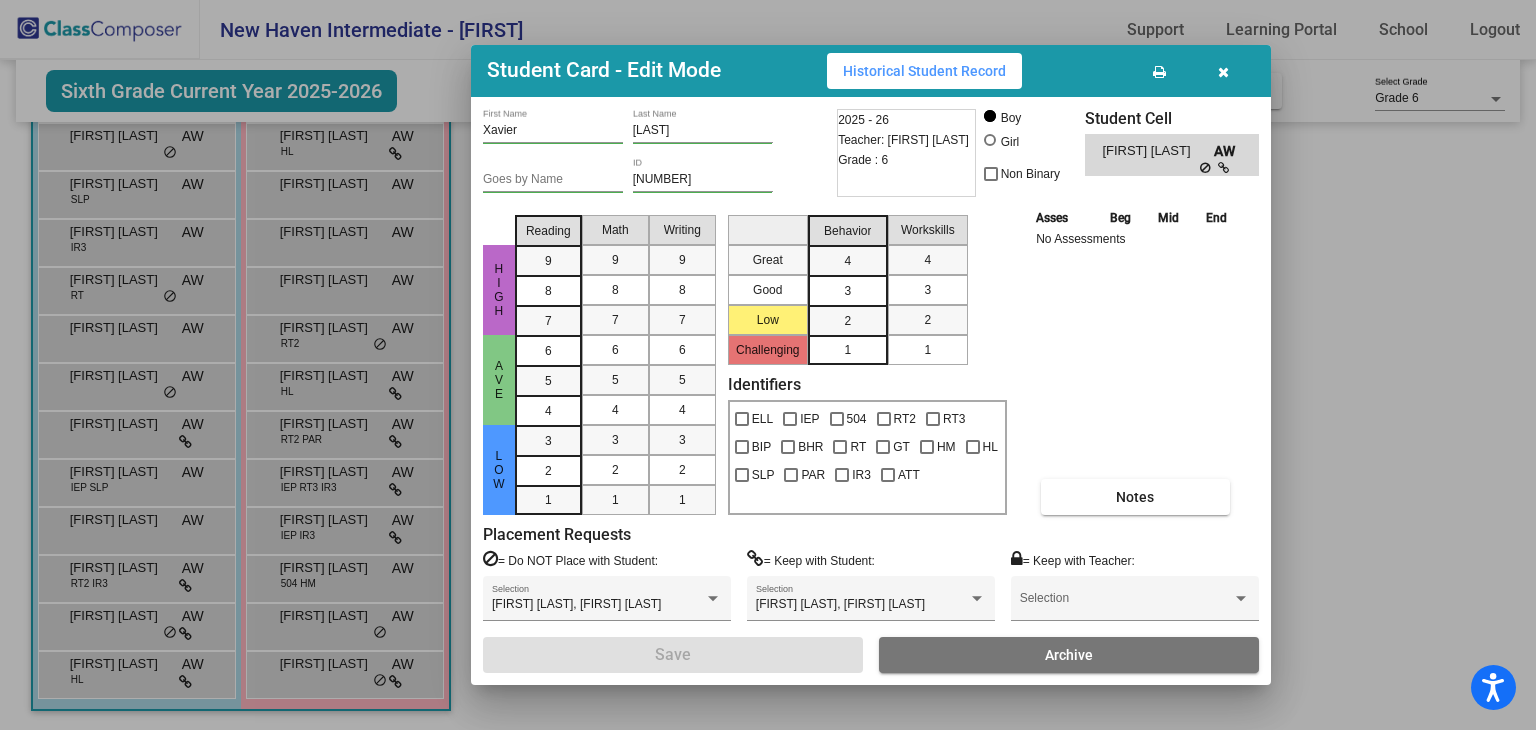 click at bounding box center (1223, 72) 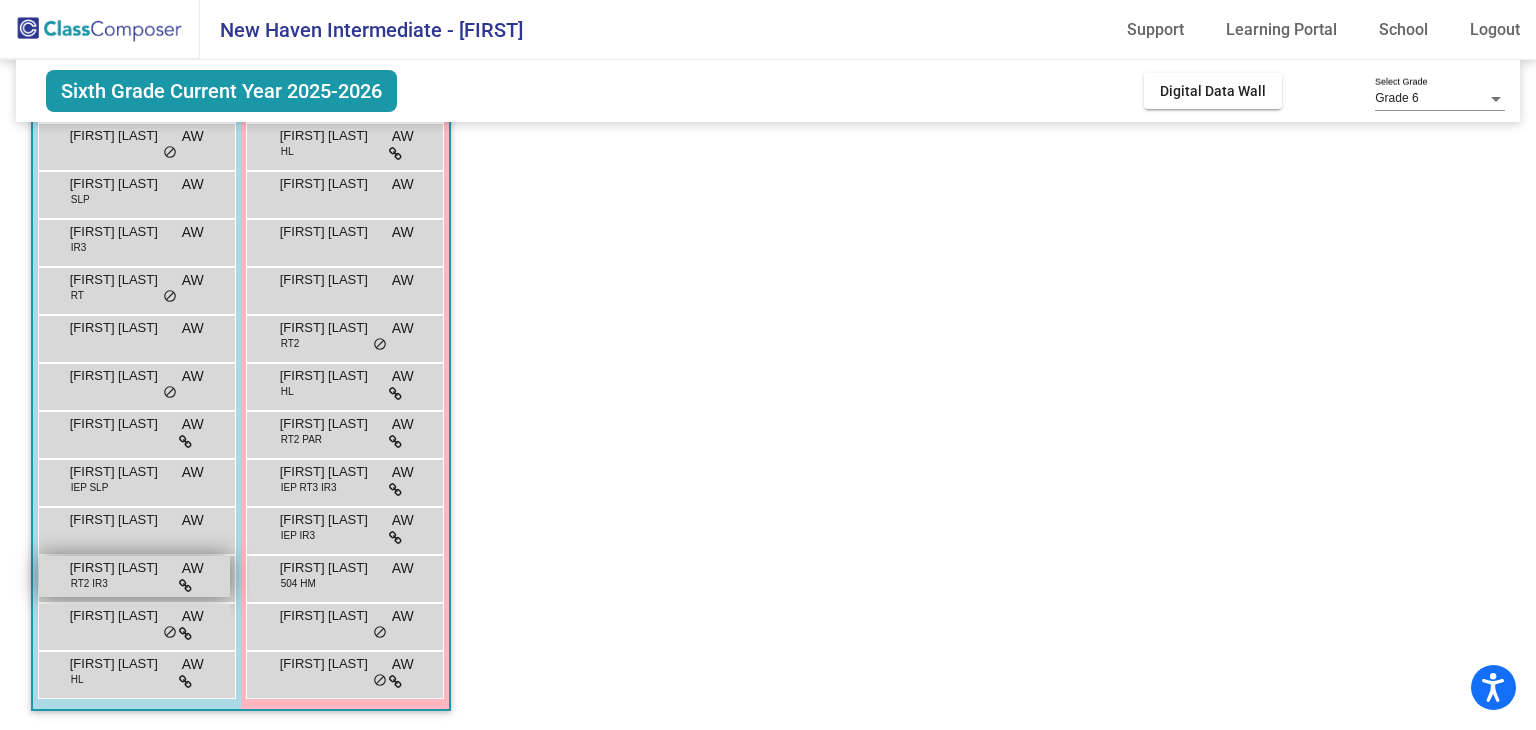 click on "[FIRST] [LAST]" at bounding box center [120, 568] 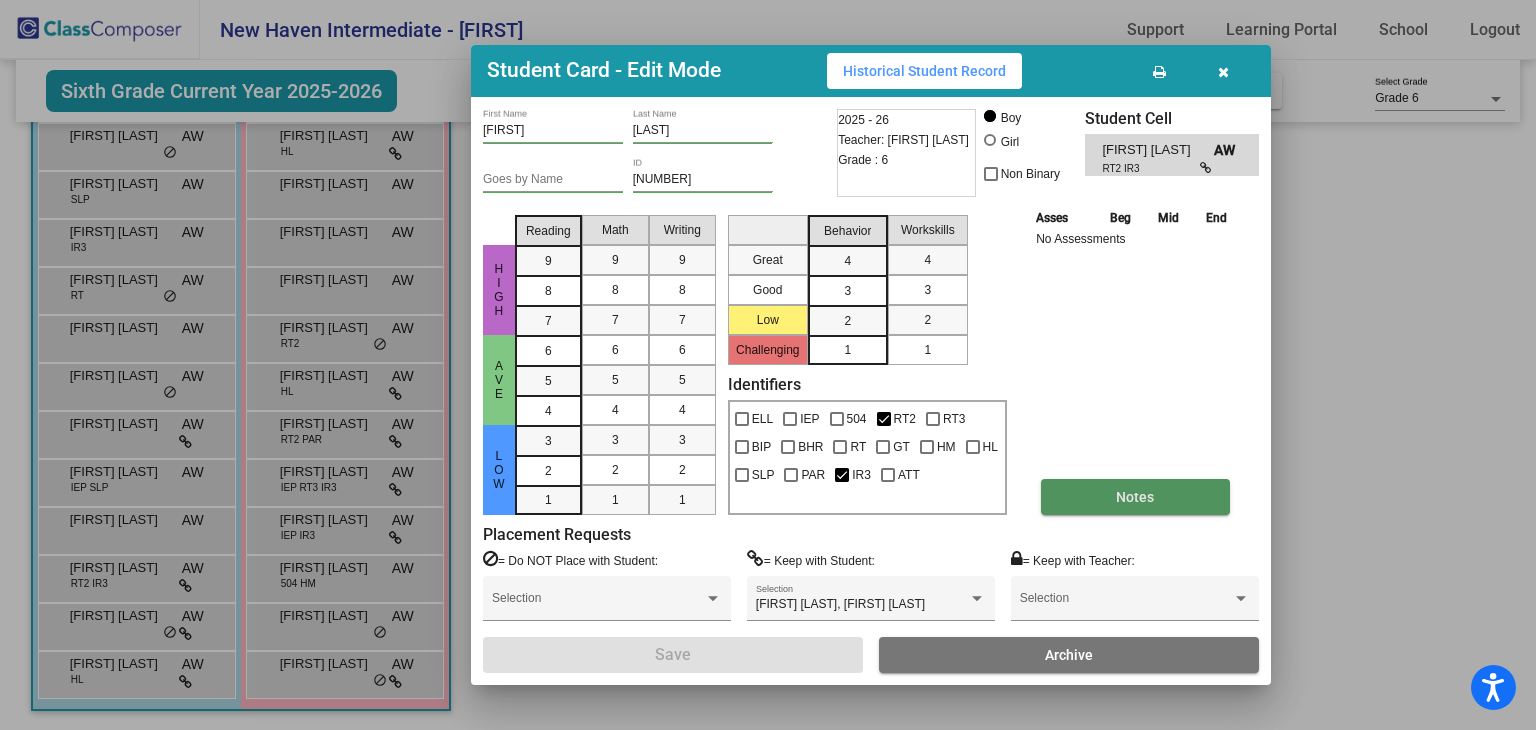 click on "Notes" at bounding box center [1135, 497] 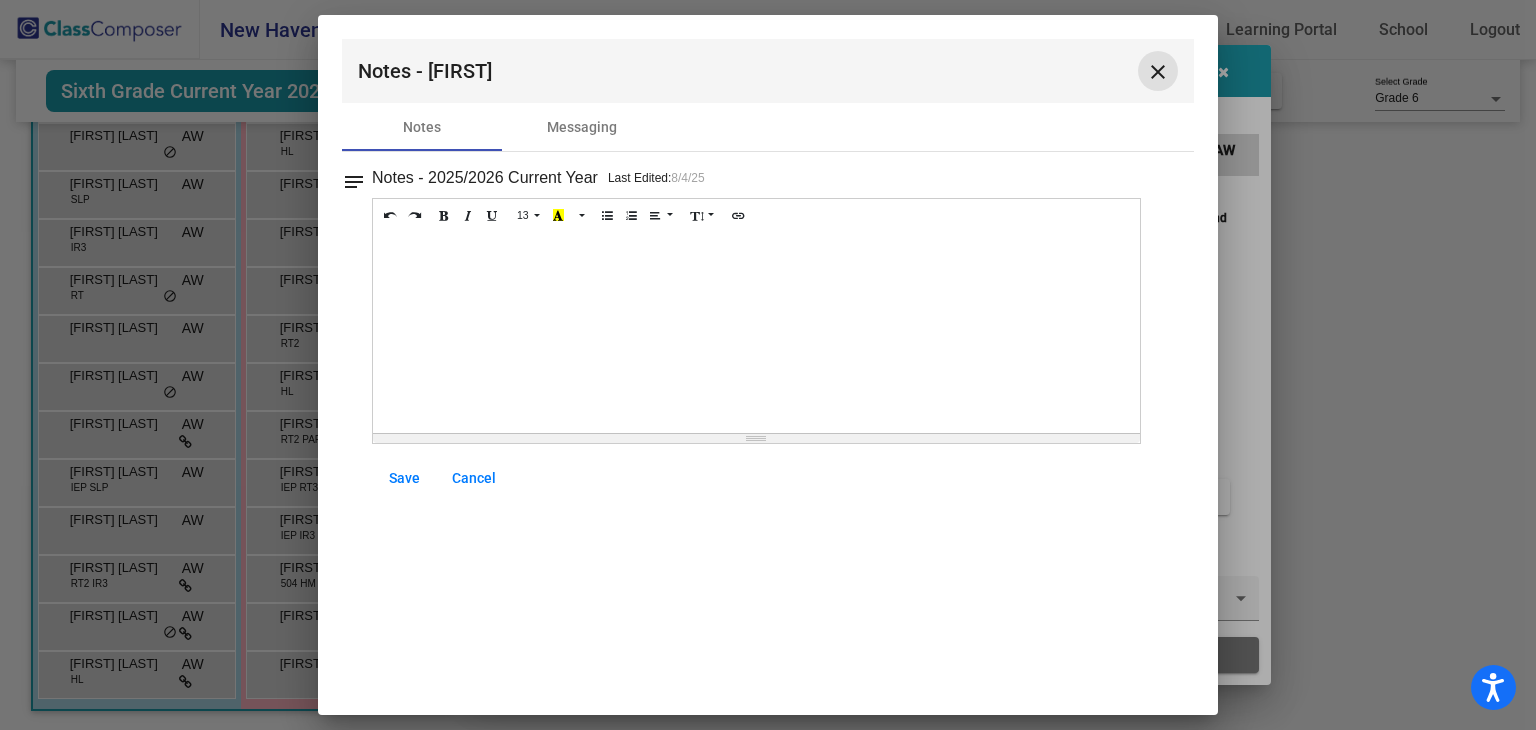click on "close" at bounding box center (1158, 72) 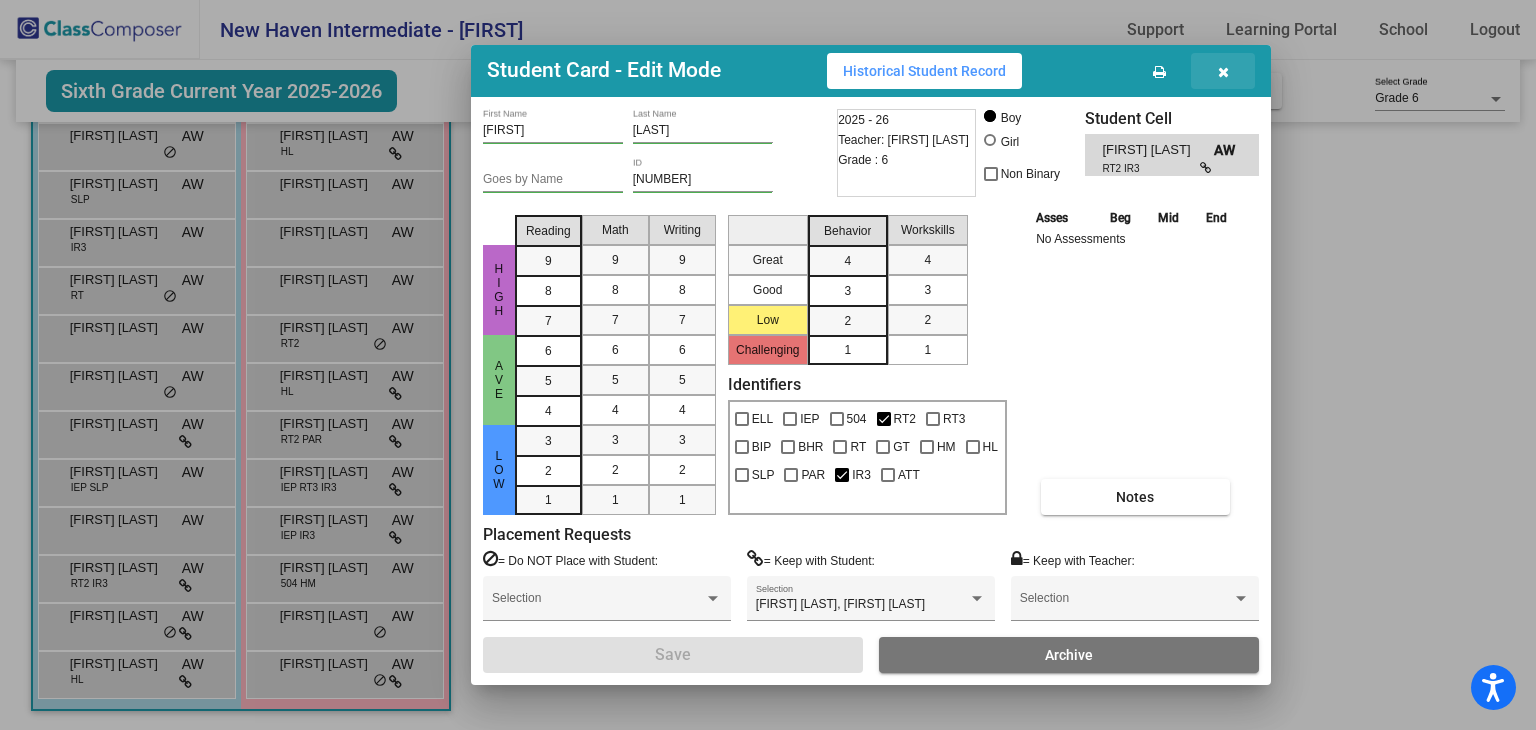 click at bounding box center [1223, 72] 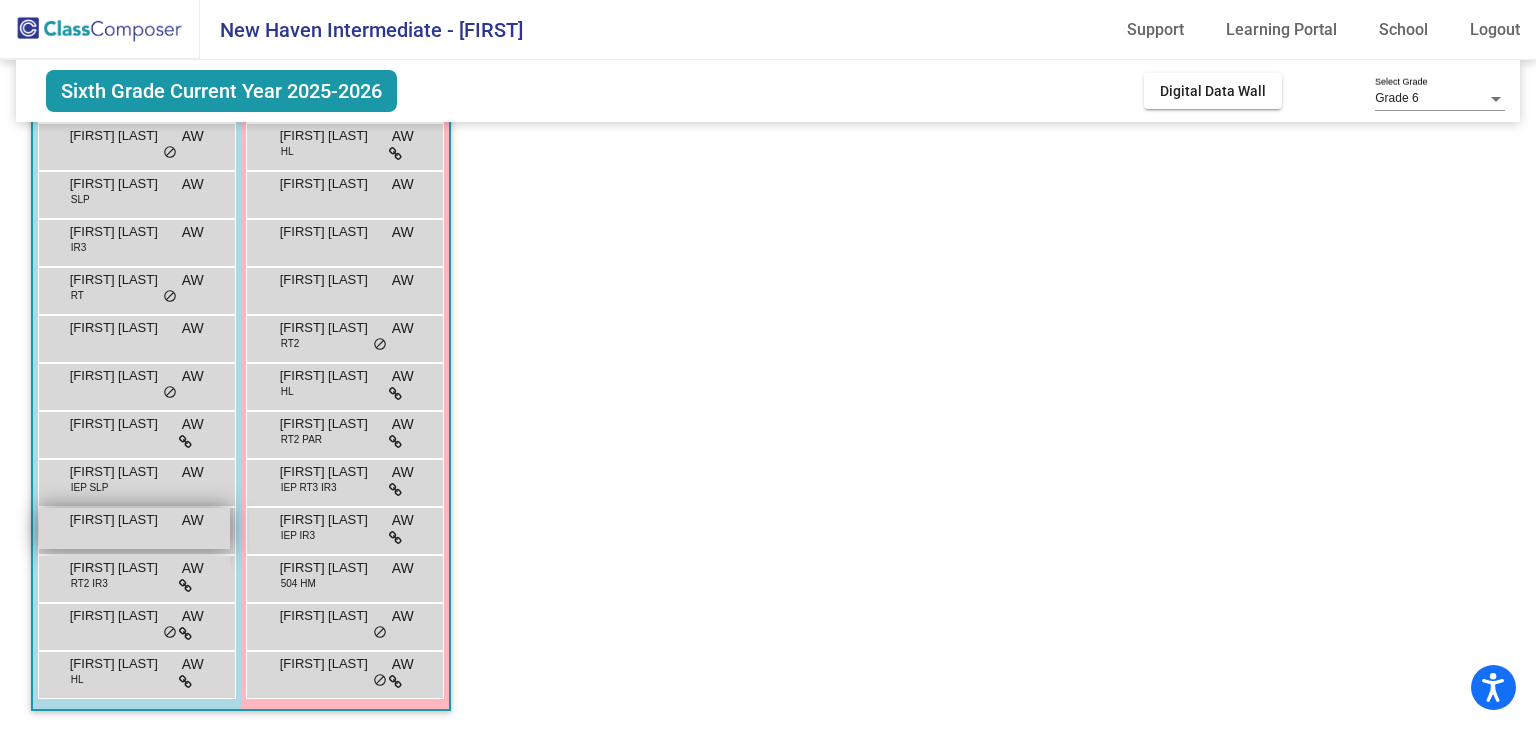 click on "[FIRST] [LAST]" at bounding box center (120, 520) 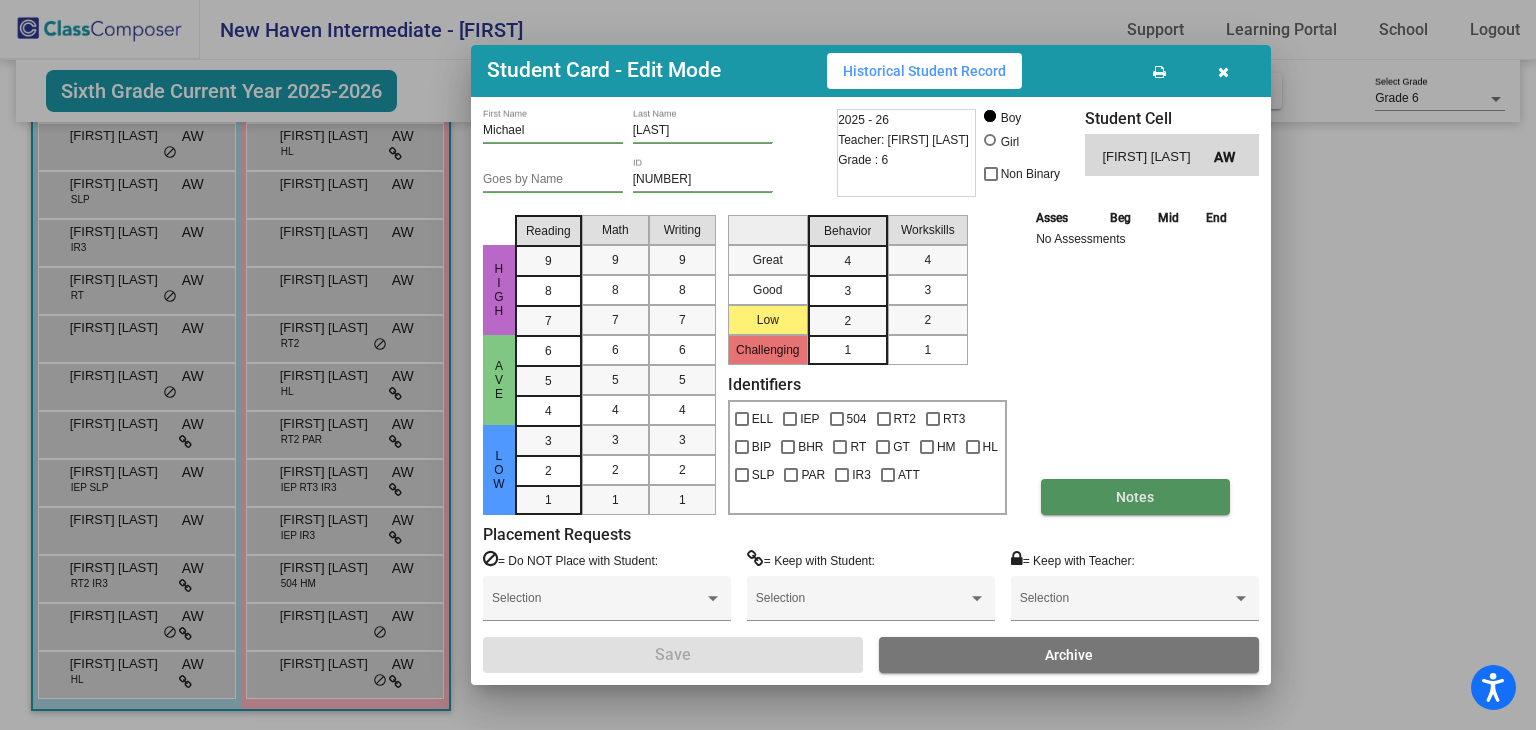 click on "Notes" at bounding box center [1135, 497] 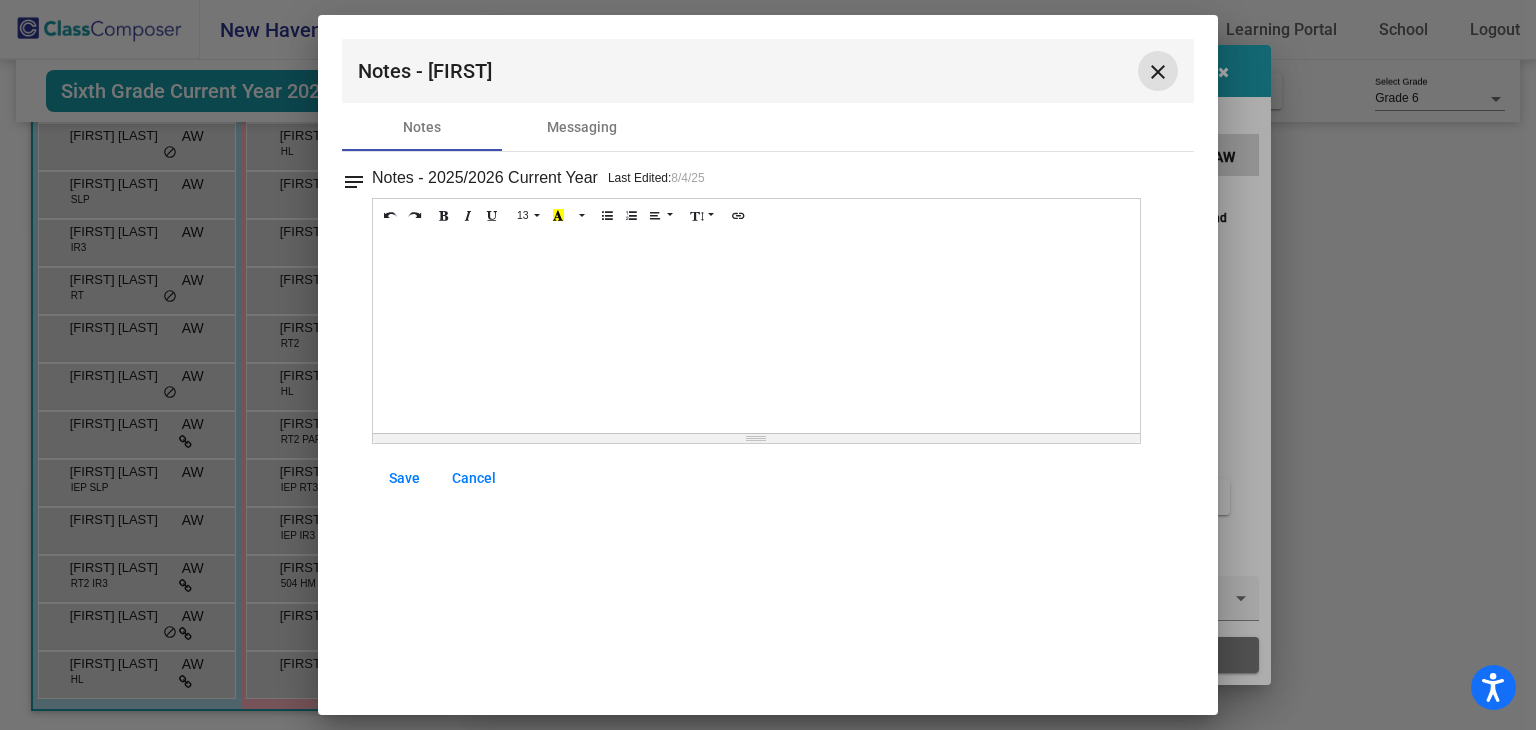 click on "close" at bounding box center (1158, 72) 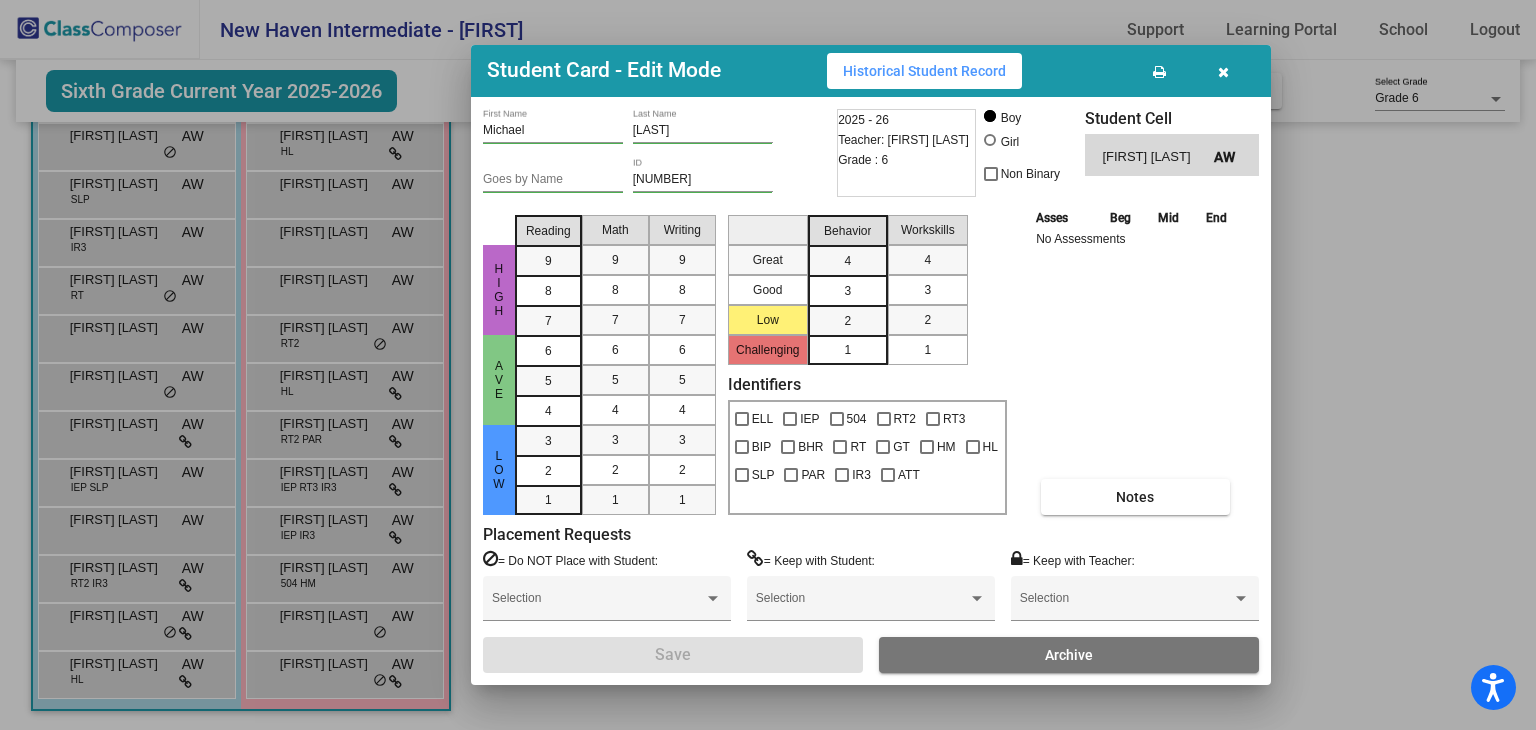 click at bounding box center [1223, 72] 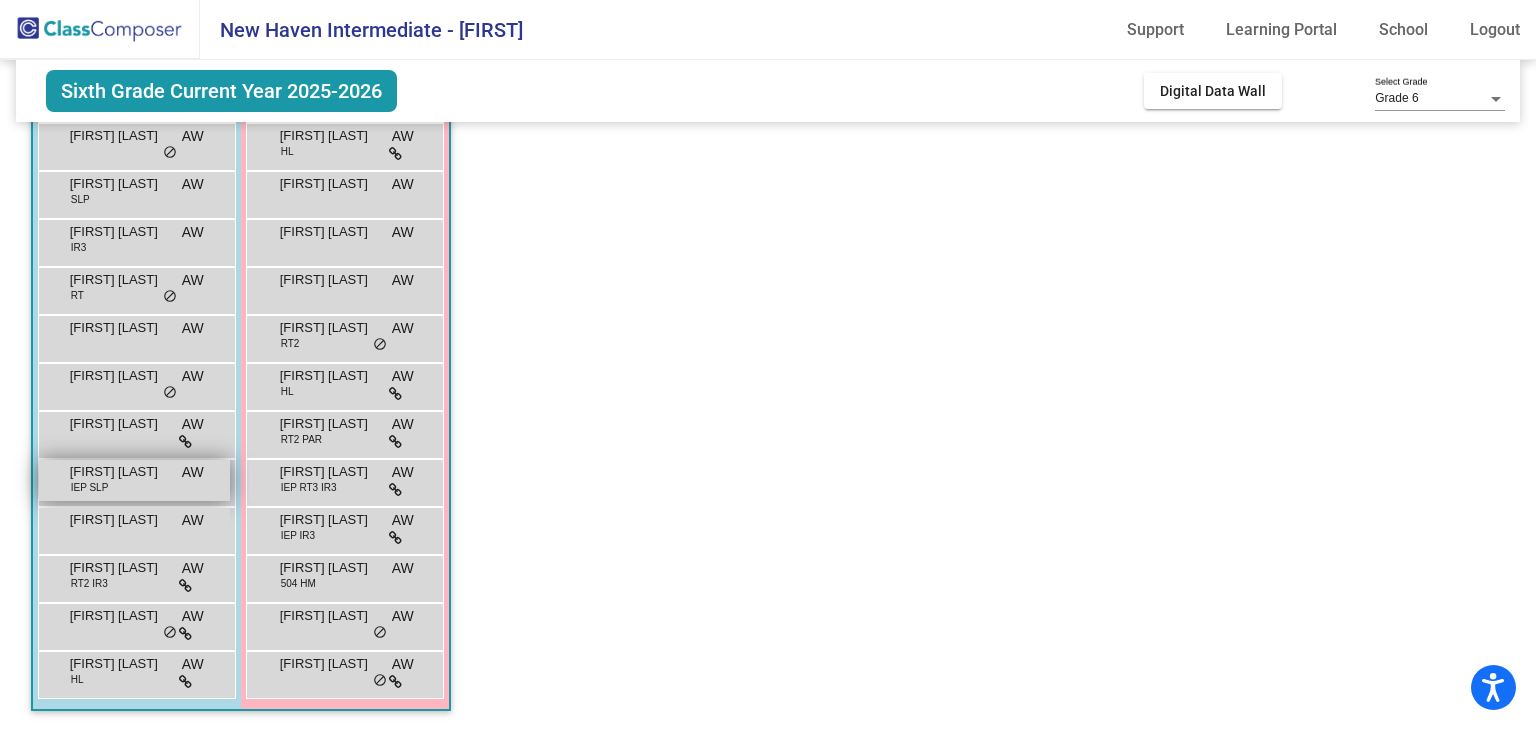 click on "[FIRST] [LAST]" at bounding box center [120, 472] 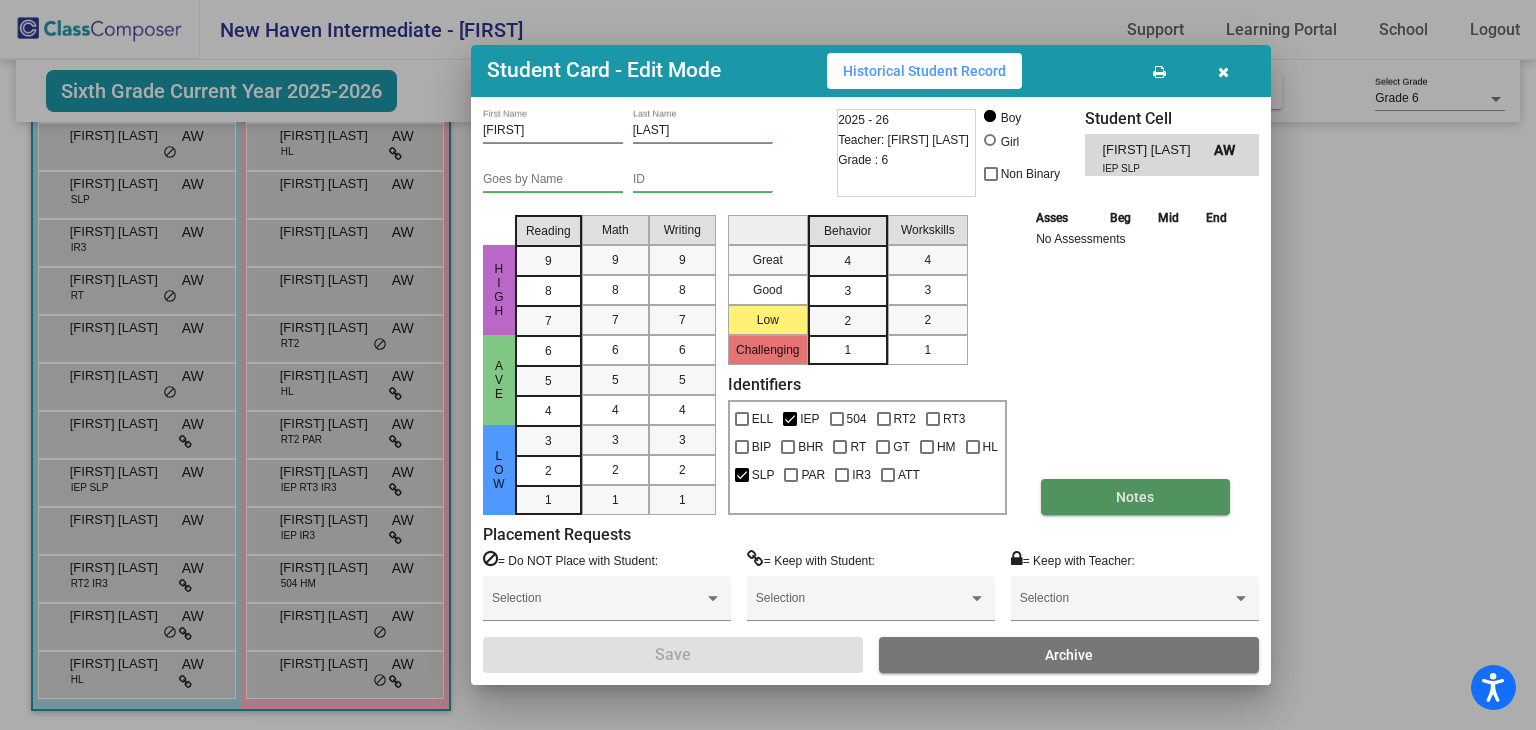 click on "Notes" at bounding box center [1135, 497] 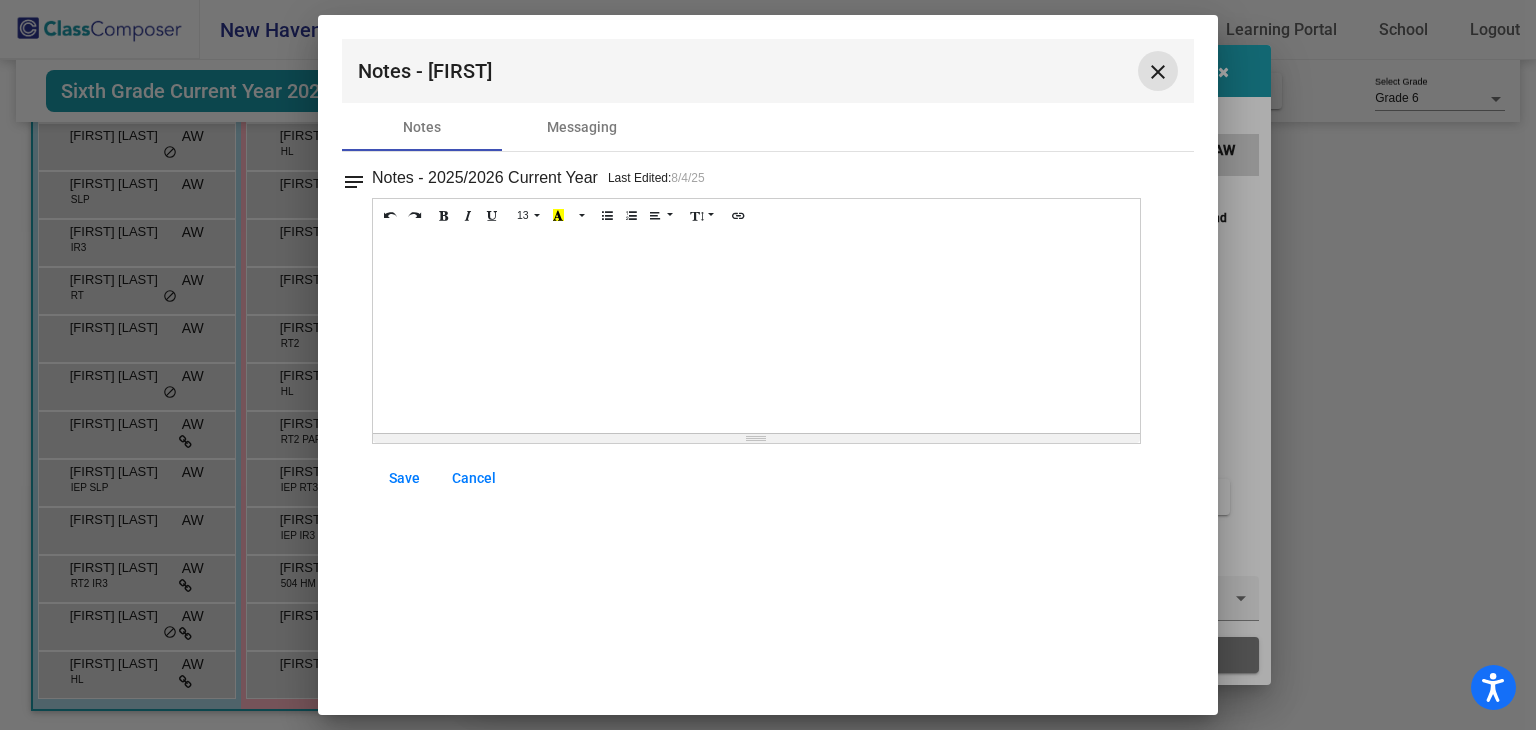 click on "close" at bounding box center (1158, 72) 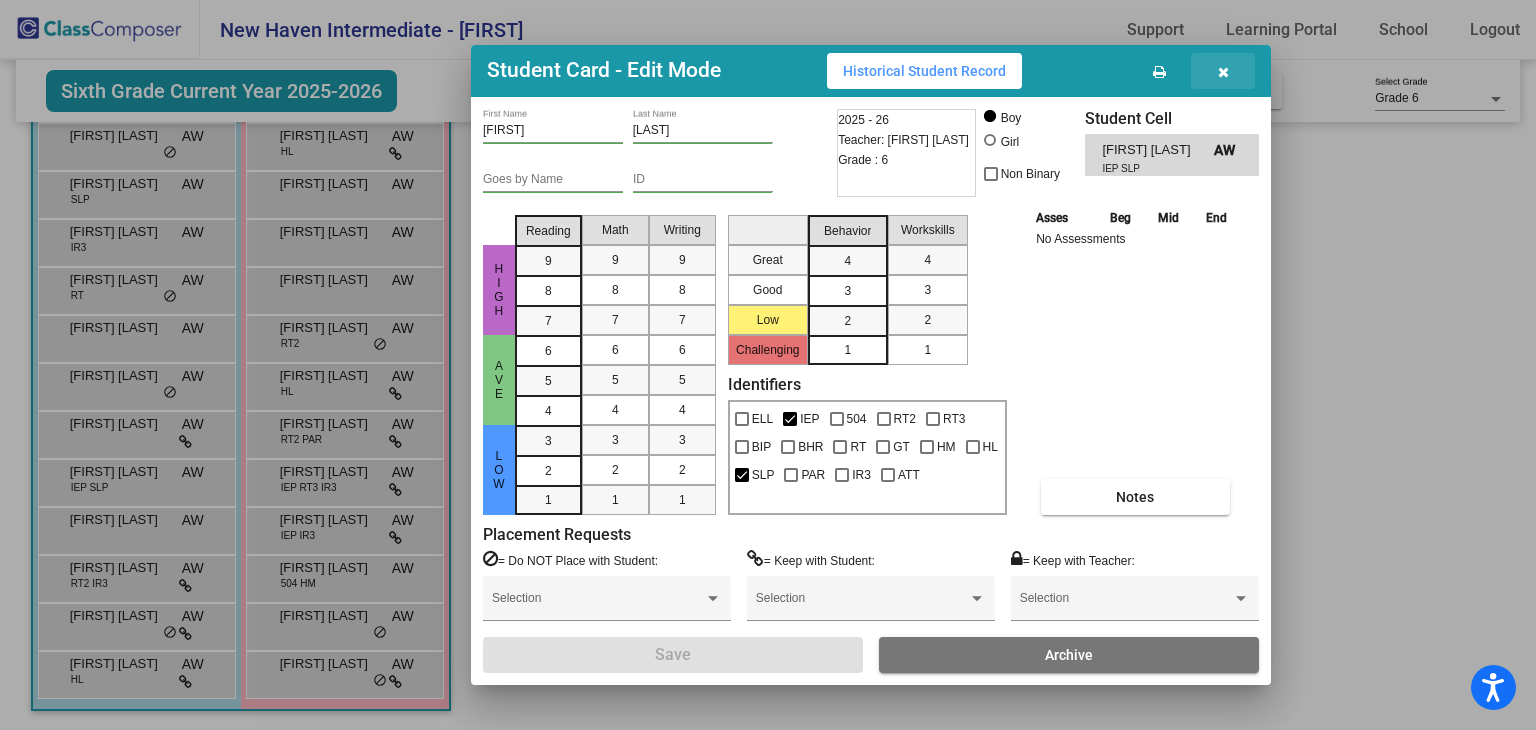 click at bounding box center (1223, 71) 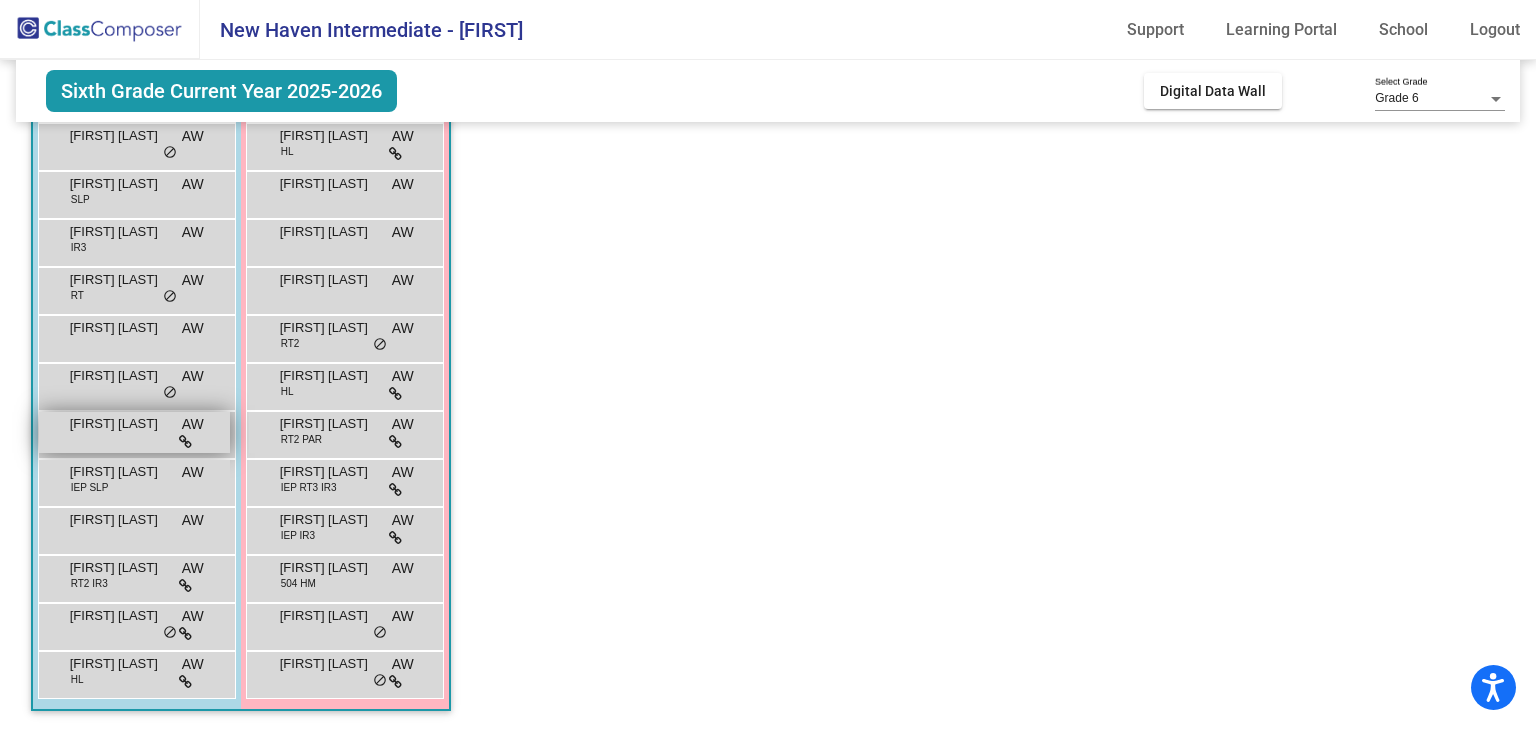 click on "[FIRST] [LAST] AW lock do_not_disturb_alt" at bounding box center [134, 432] 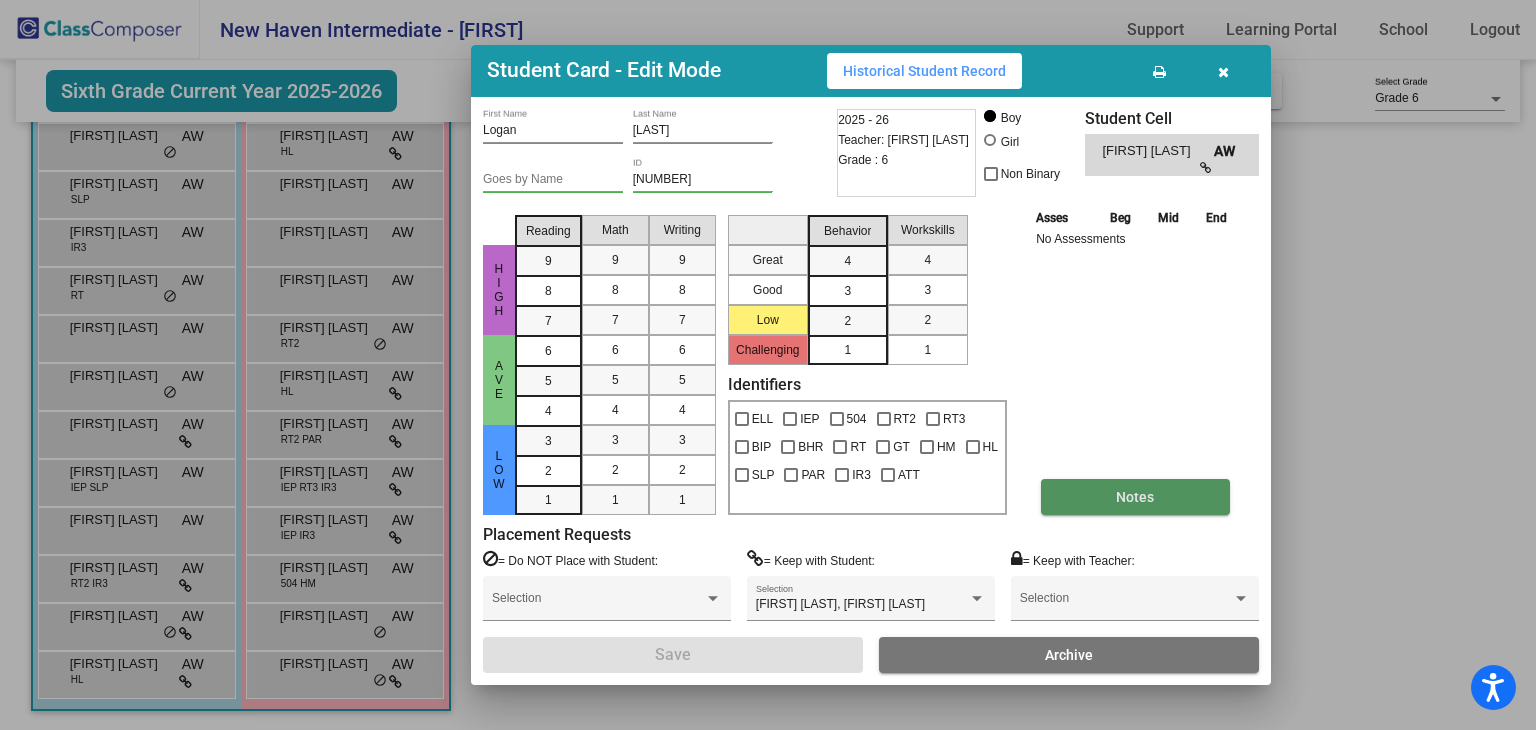 click on "Notes" at bounding box center (1135, 497) 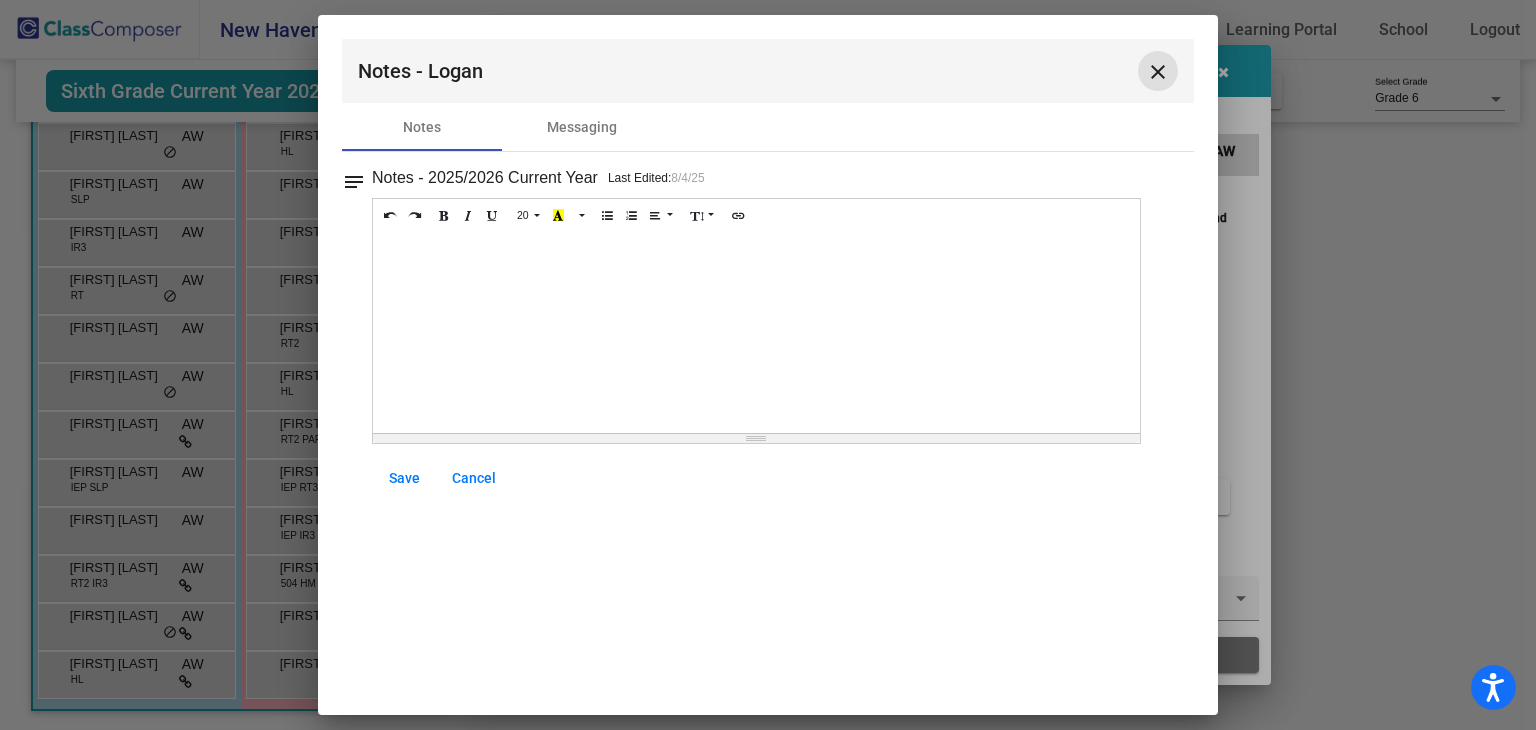 click on "close" at bounding box center [1158, 72] 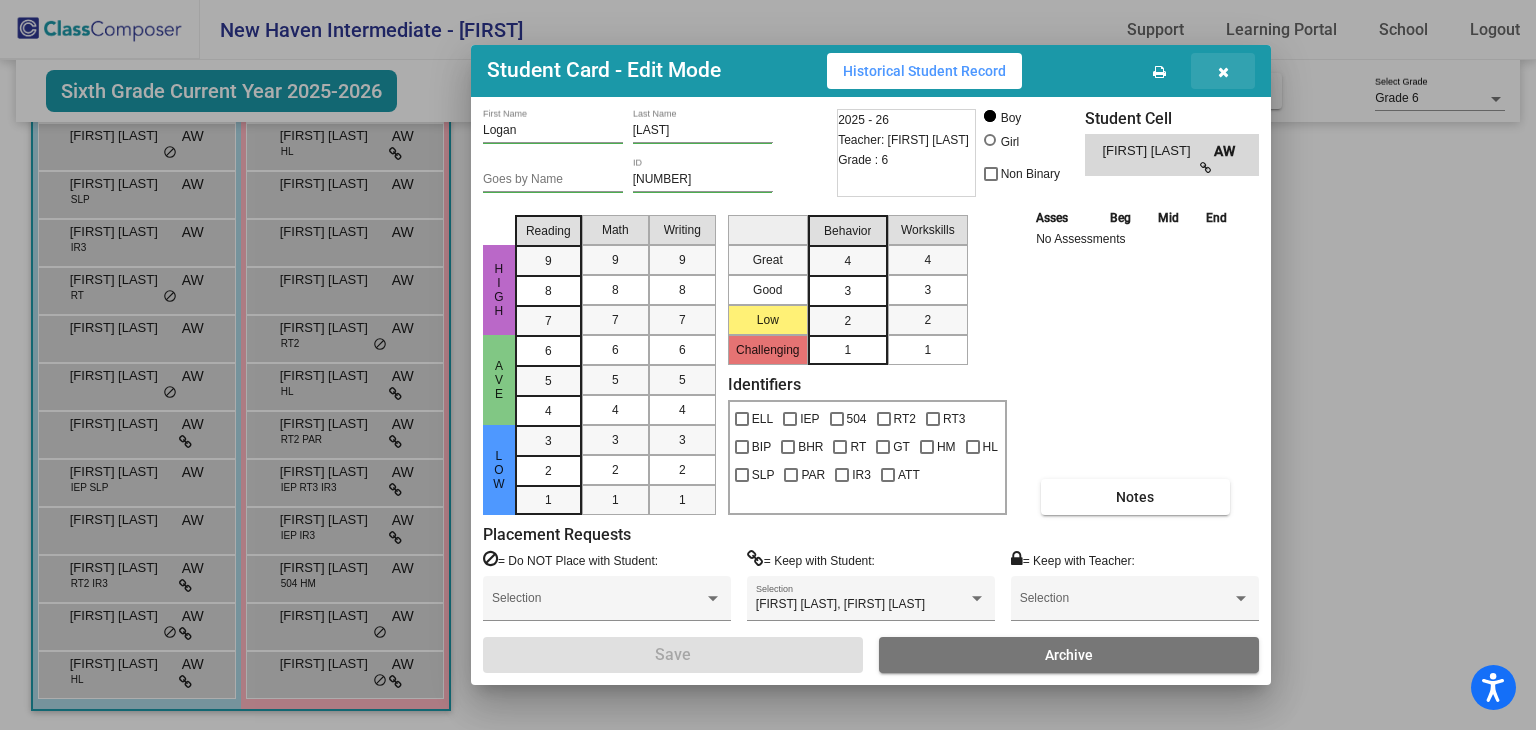 click at bounding box center (1223, 72) 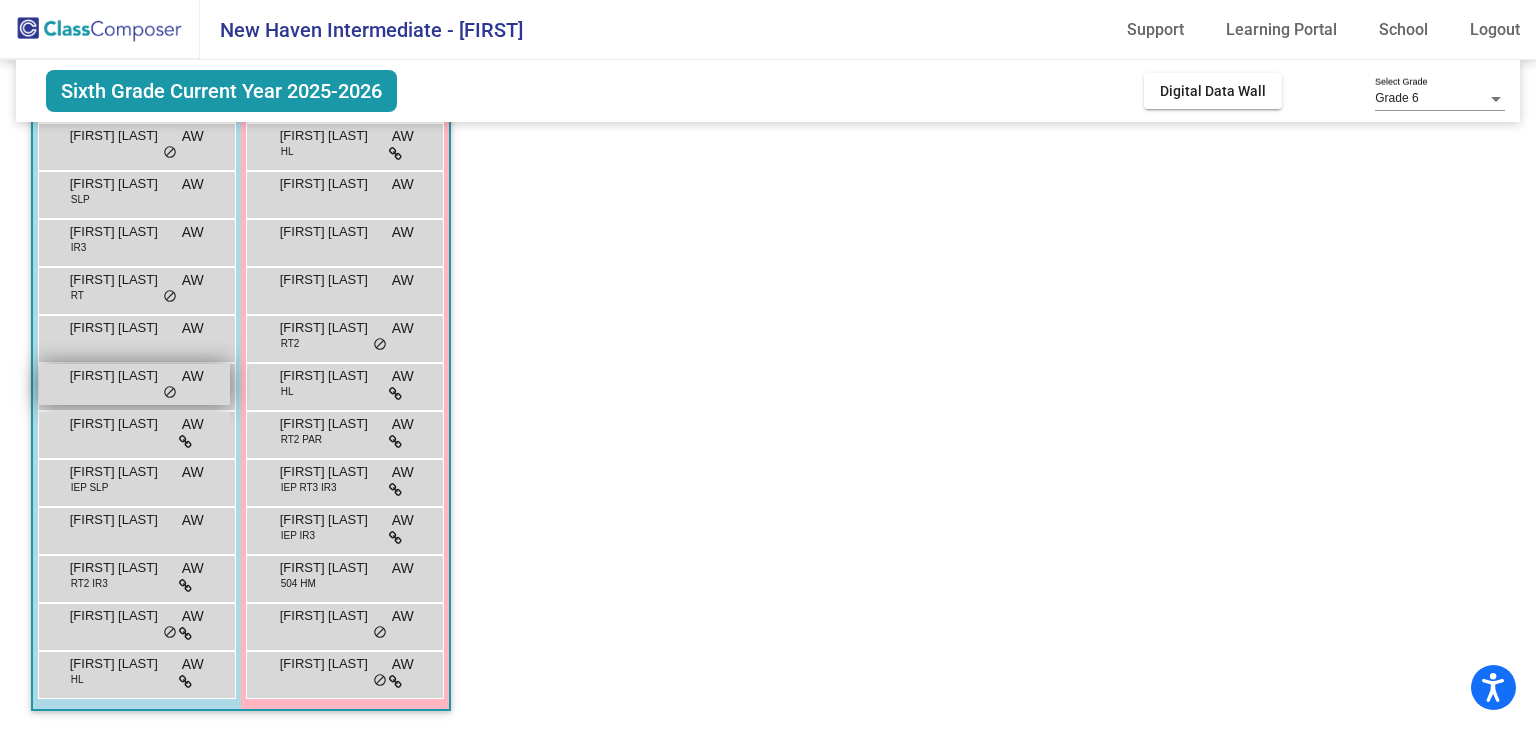click on "[FIRST] [LAST] AW lock do_not_disturb_alt" at bounding box center [134, 384] 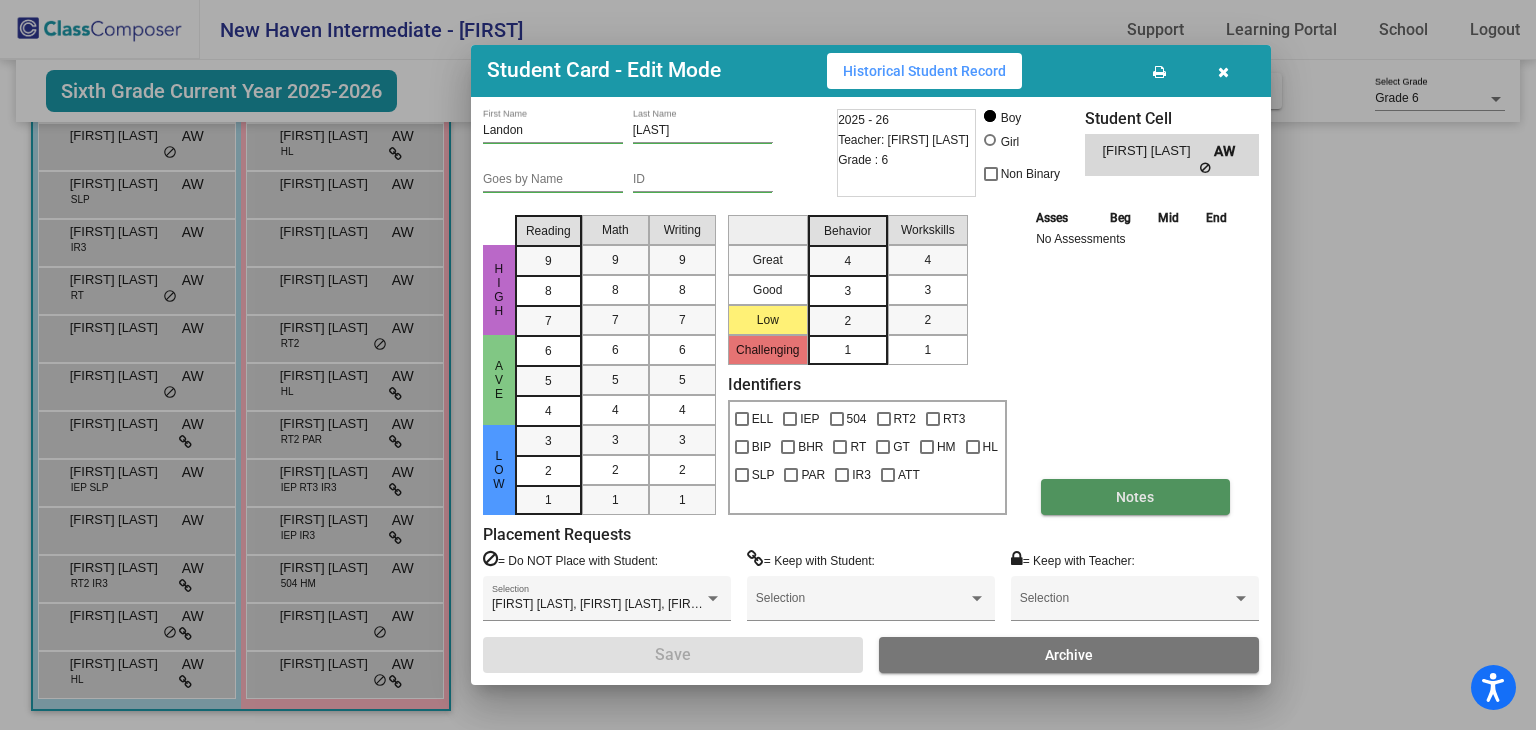 click on "Notes" at bounding box center [1135, 497] 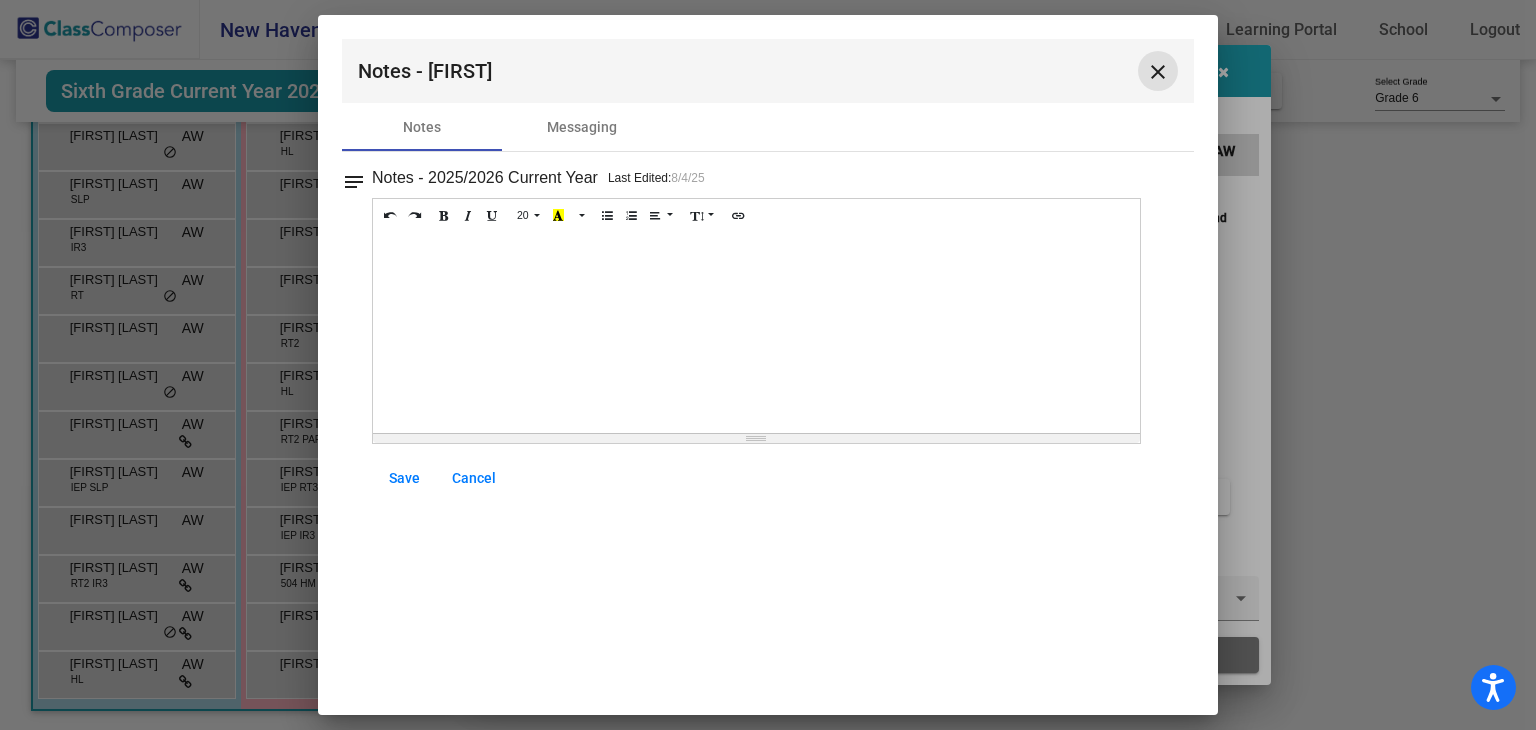 click on "close" at bounding box center [1158, 72] 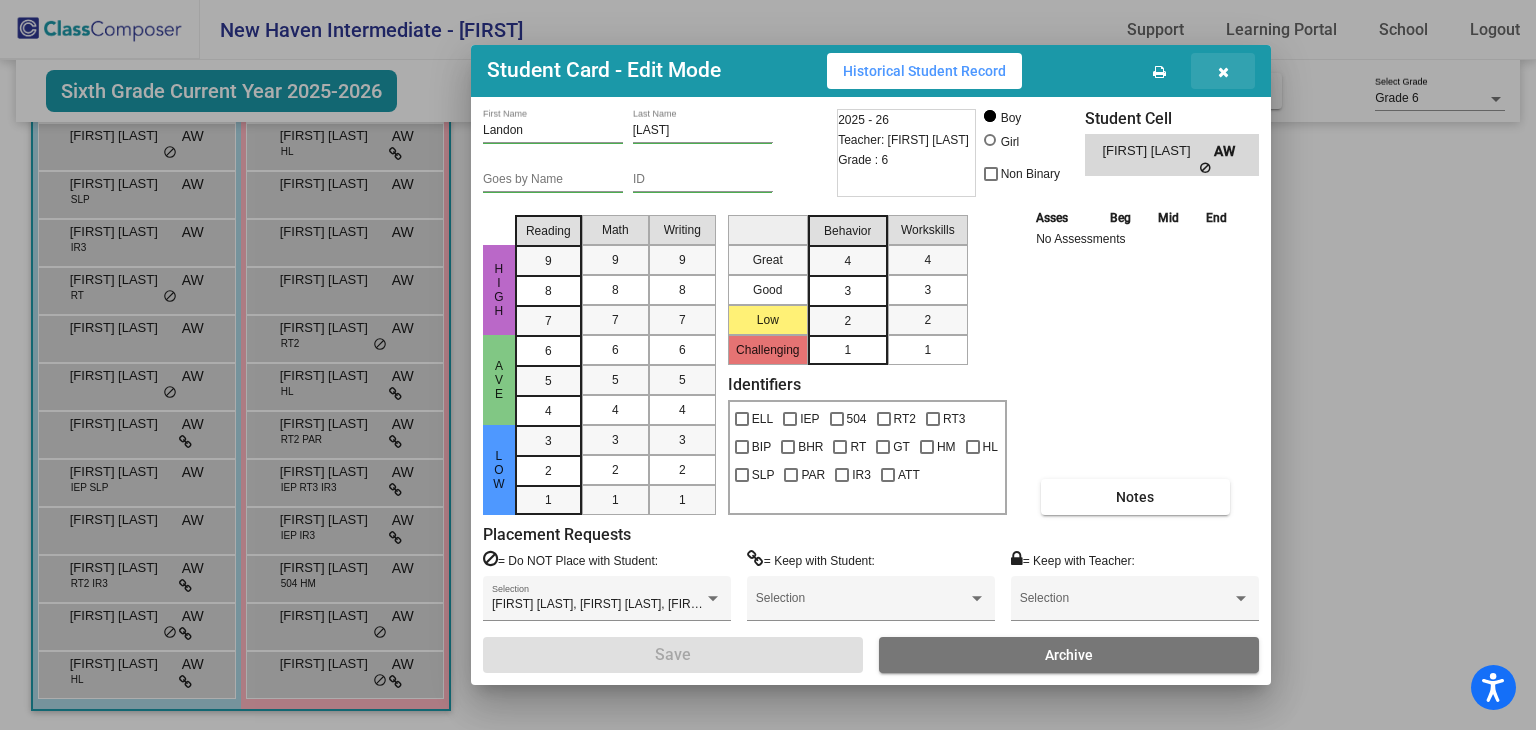 click at bounding box center [1223, 71] 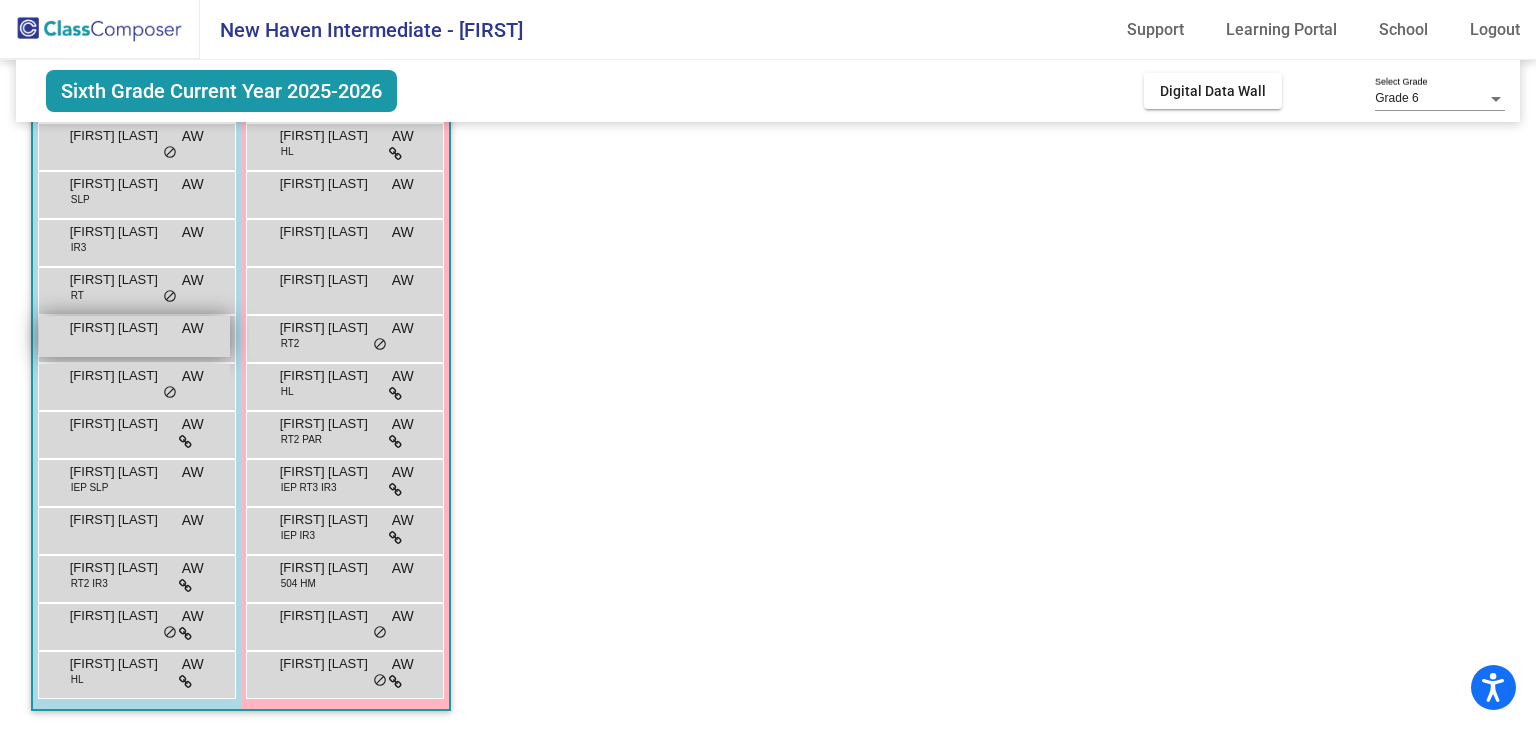 click on "[FIRST] [LAST]" at bounding box center (120, 328) 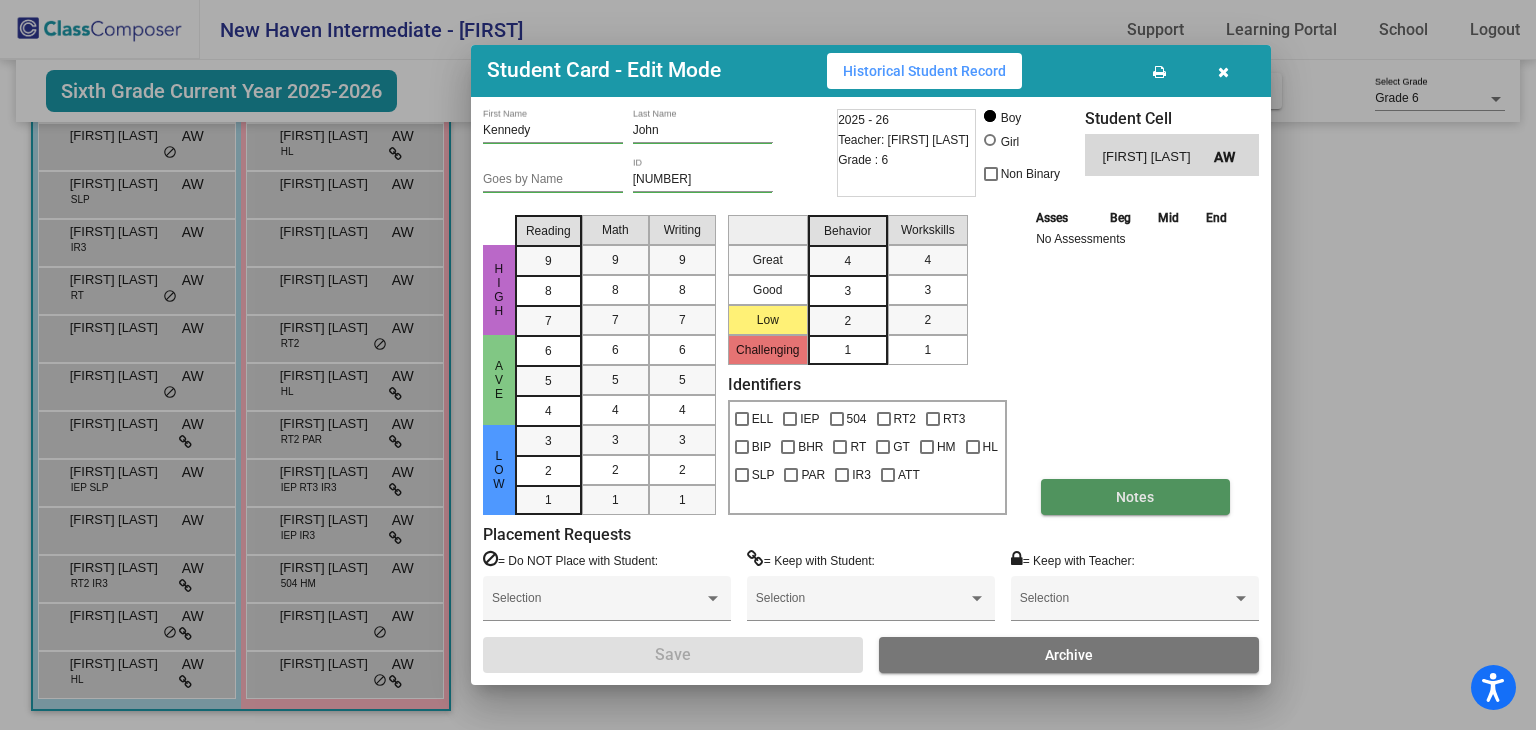 click on "Notes" at bounding box center (1135, 497) 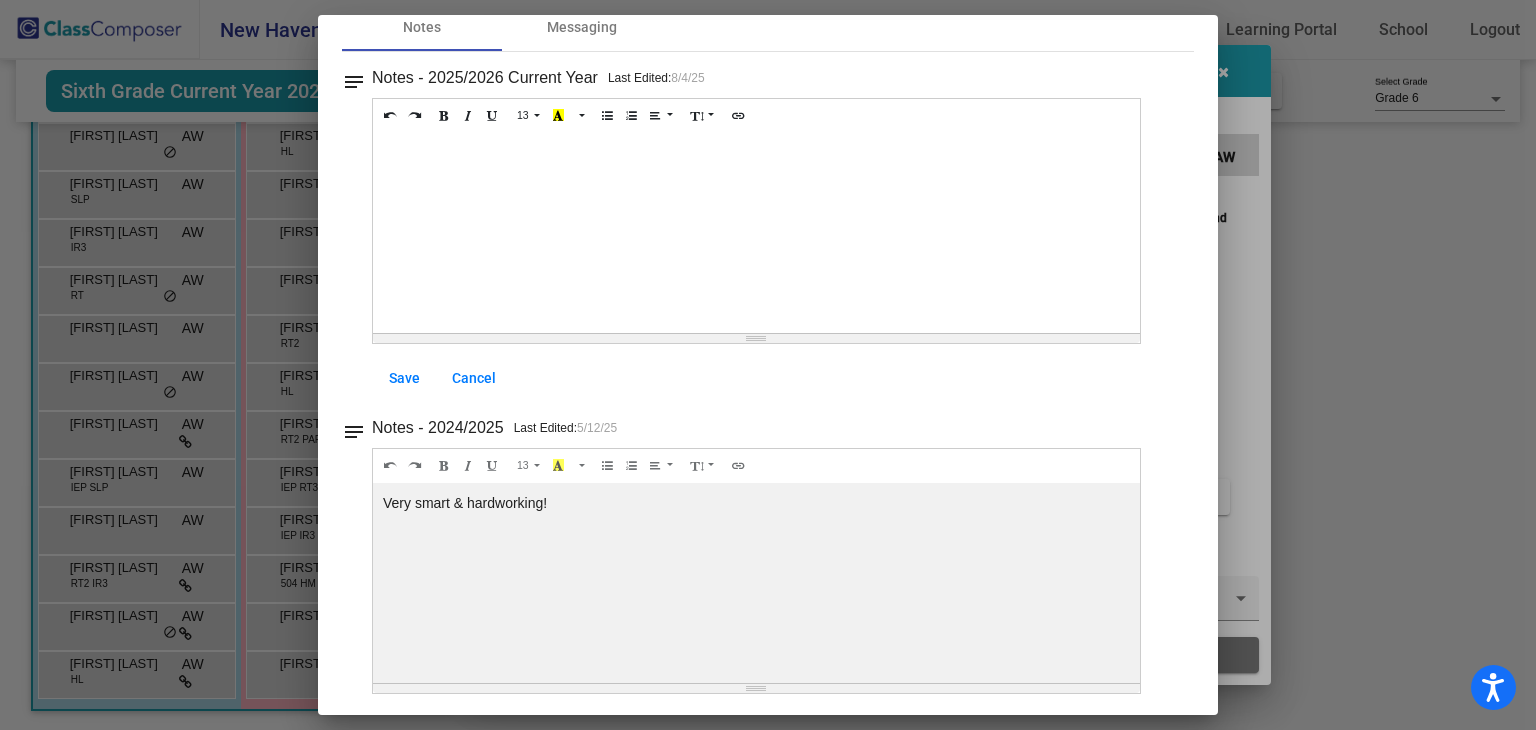 scroll, scrollTop: 0, scrollLeft: 0, axis: both 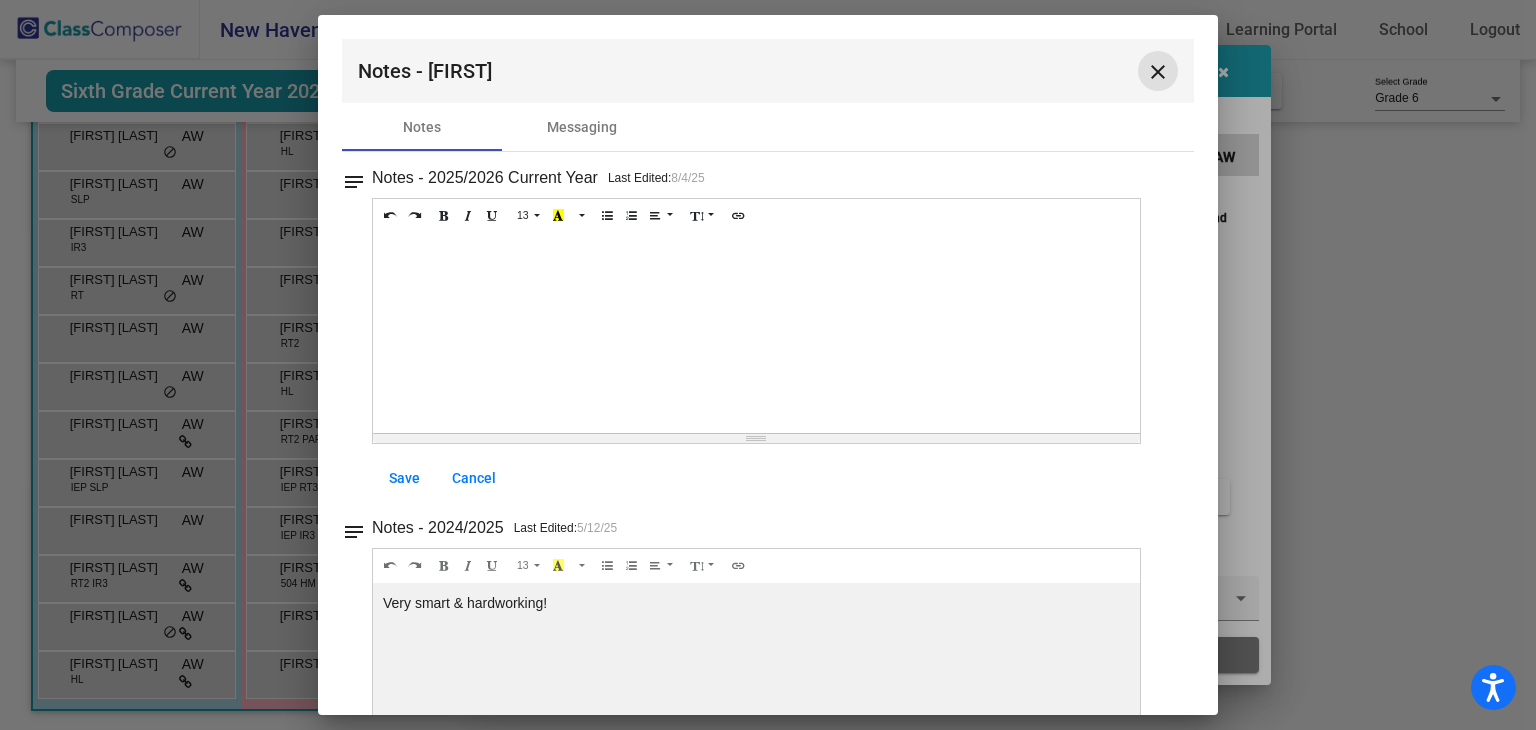click on "close" at bounding box center (1158, 72) 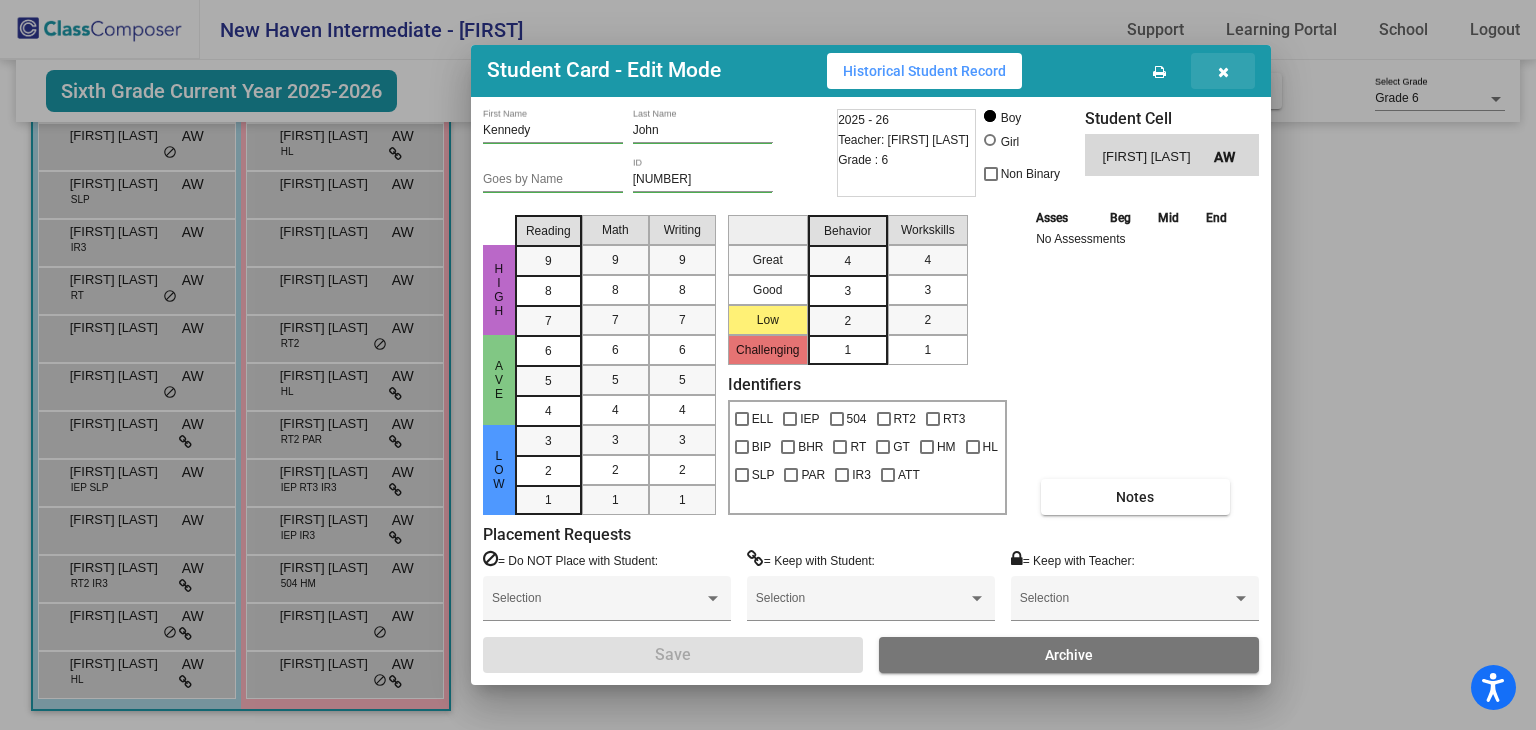 click at bounding box center [1223, 71] 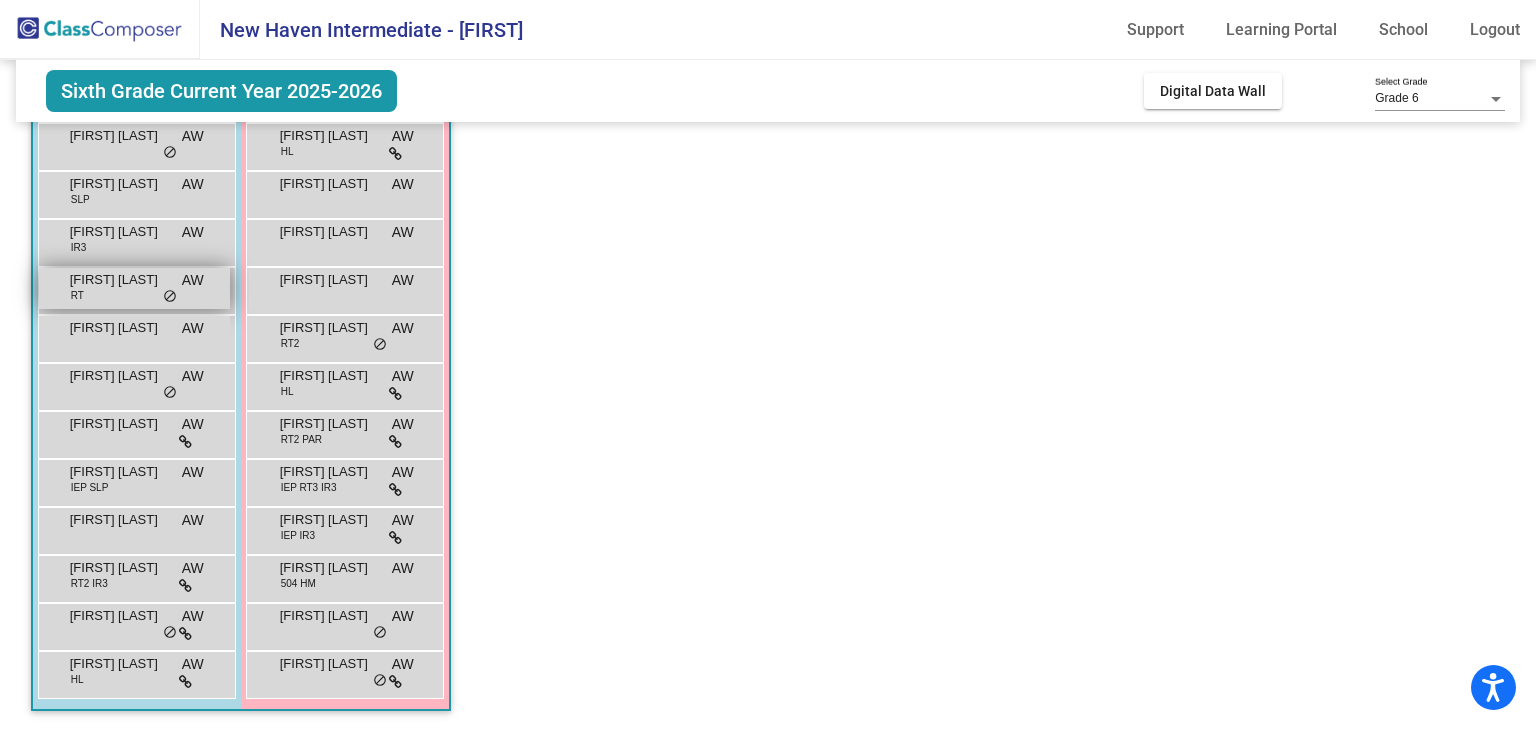 click on "[FIRST] [LAST]" at bounding box center (120, 280) 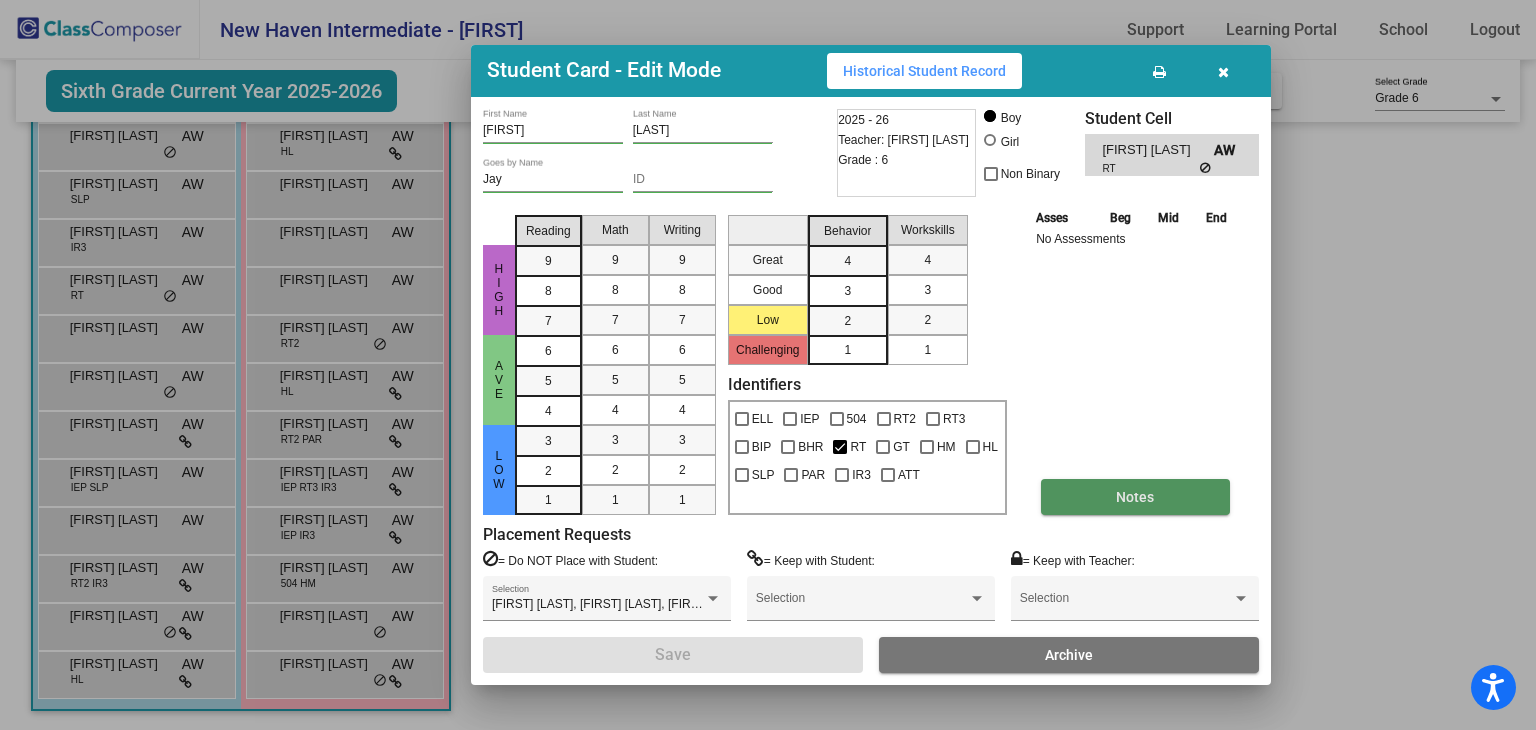 click on "Notes" at bounding box center [1135, 497] 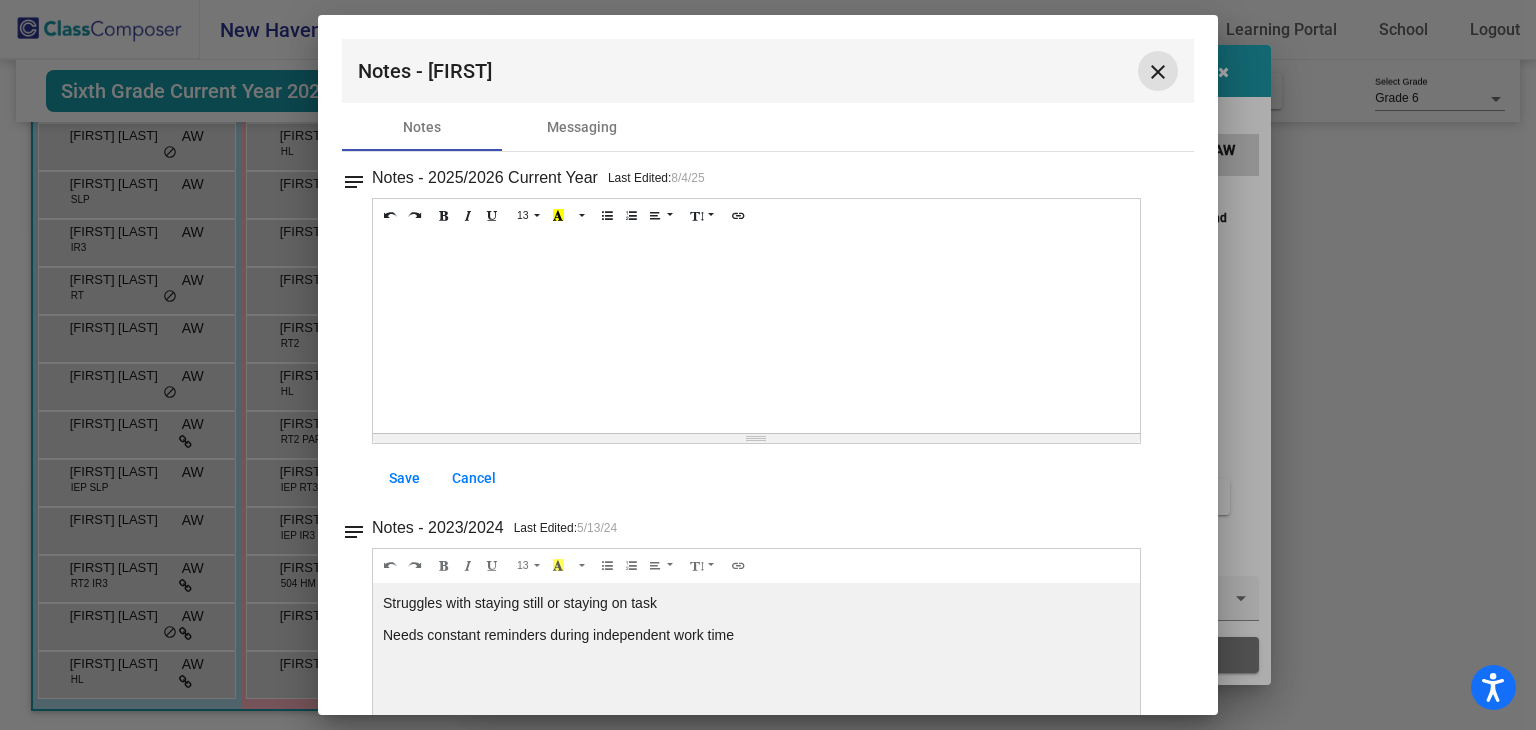 click on "close" at bounding box center [1158, 72] 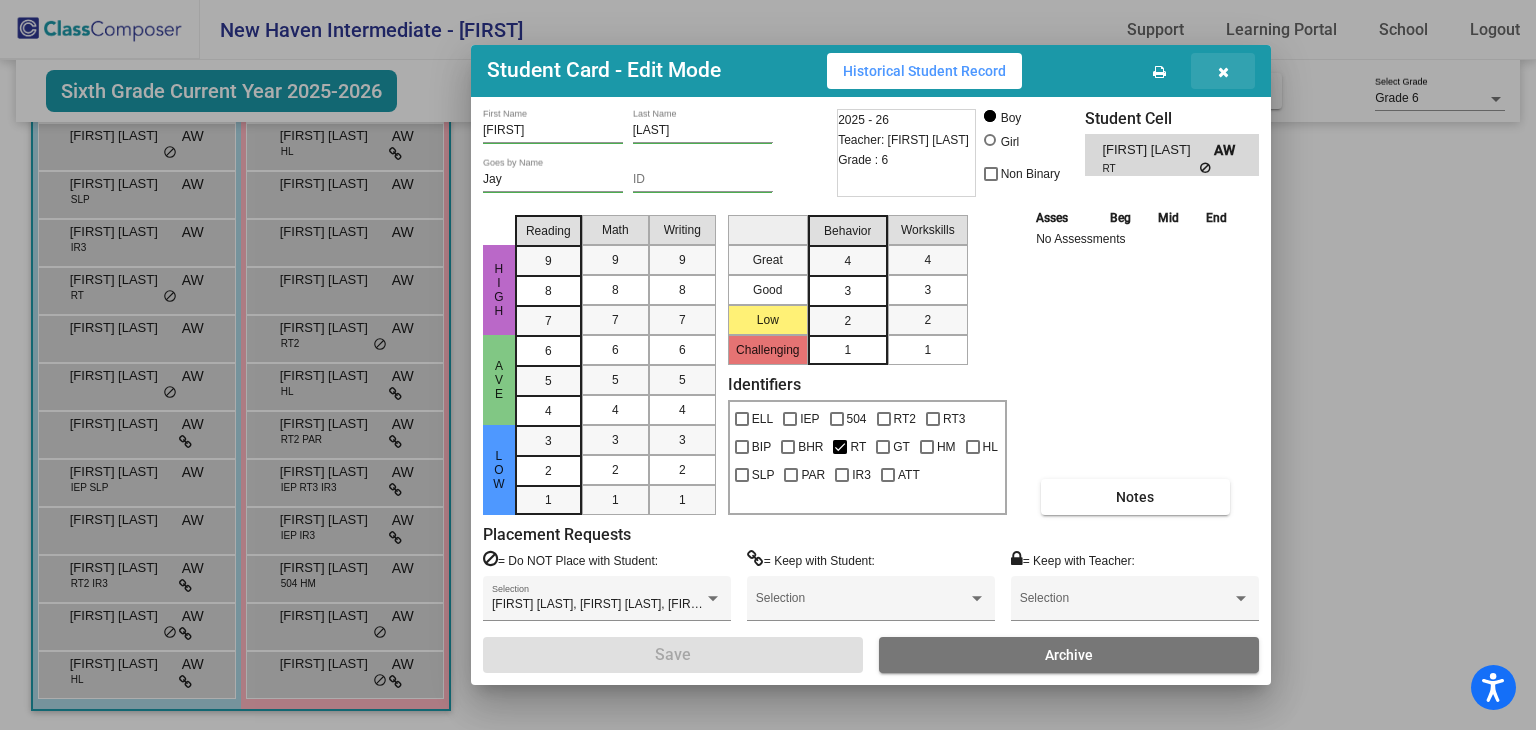 click at bounding box center (1223, 71) 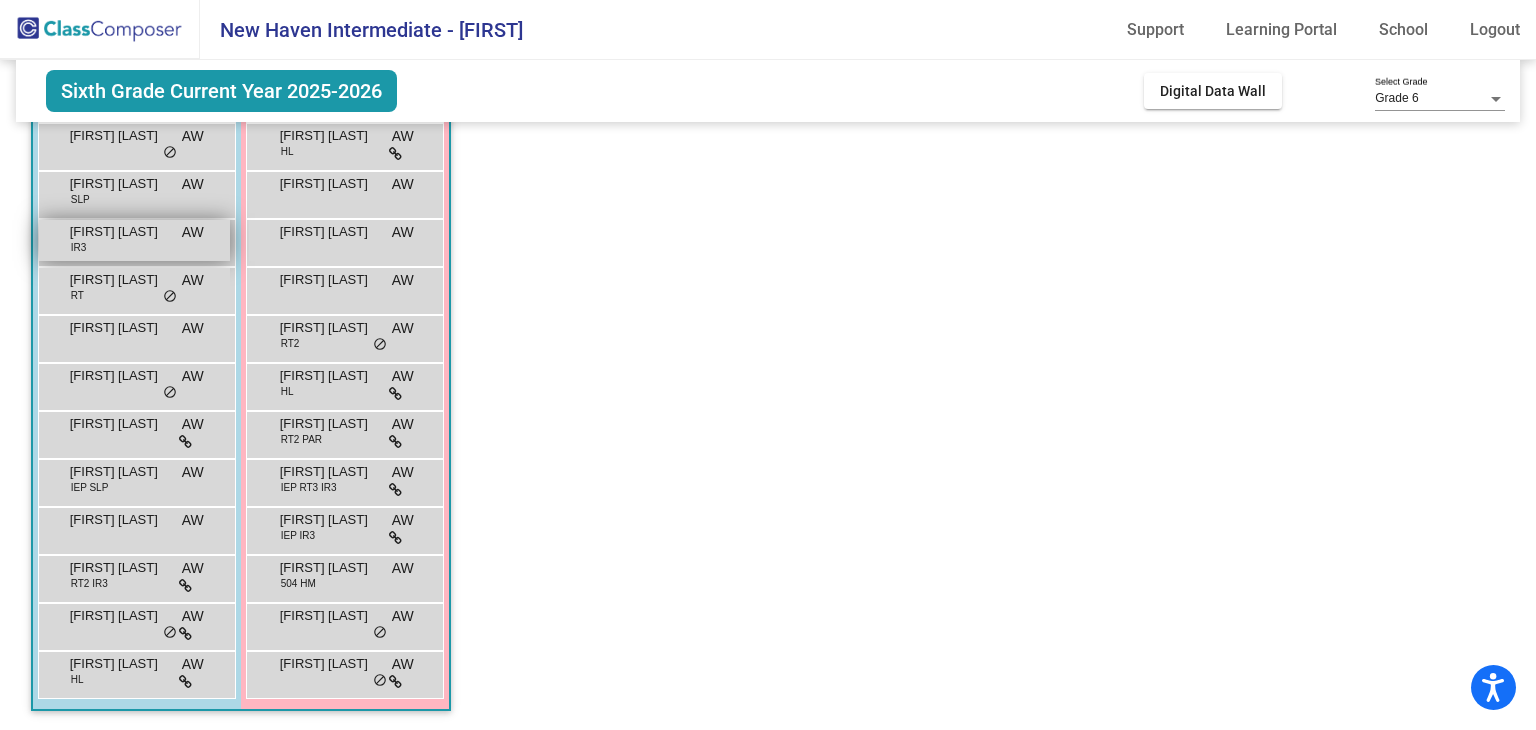 click on "[FIRST] [LAST]" at bounding box center [120, 232] 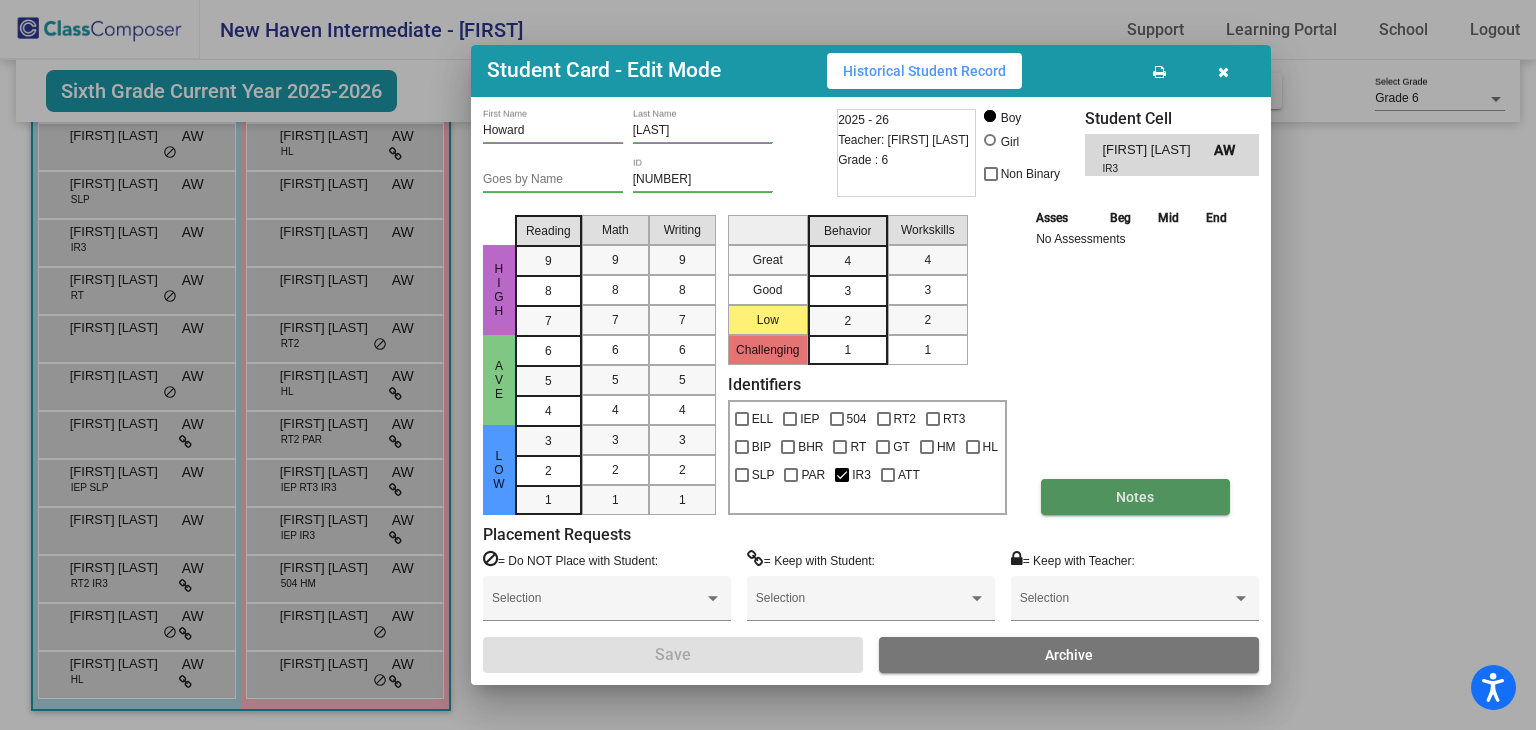 click on "Notes" at bounding box center (1135, 497) 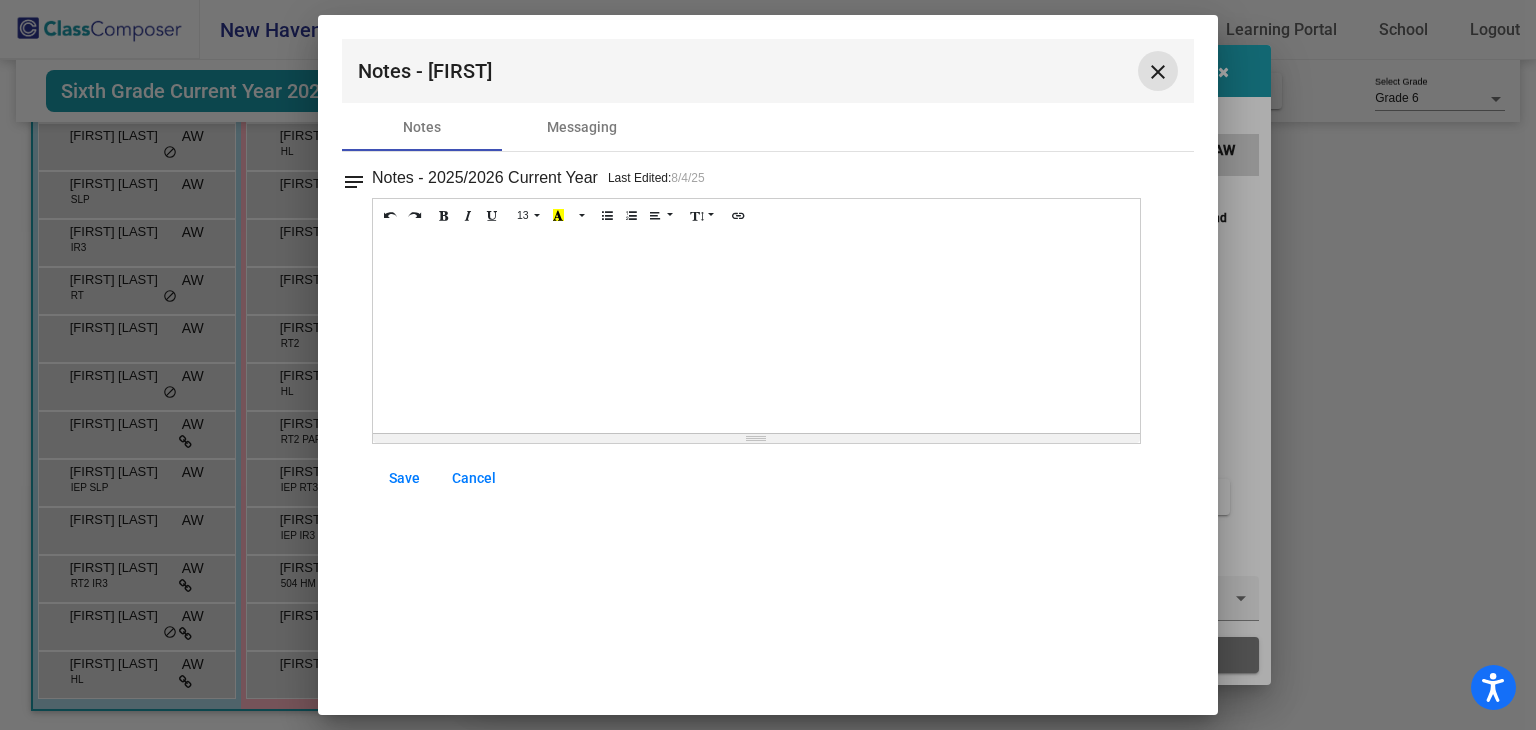 click on "close" at bounding box center [1158, 72] 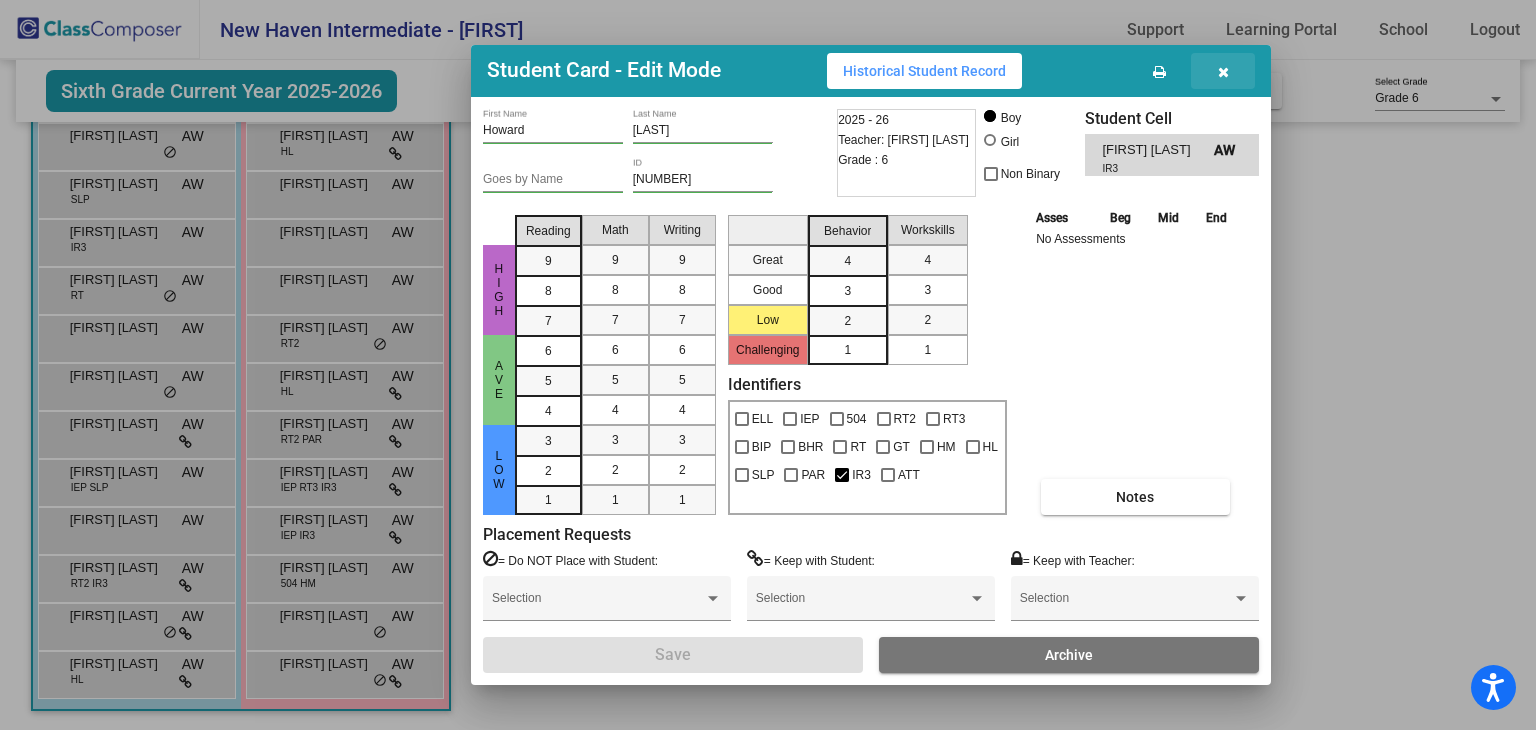 click at bounding box center [1223, 71] 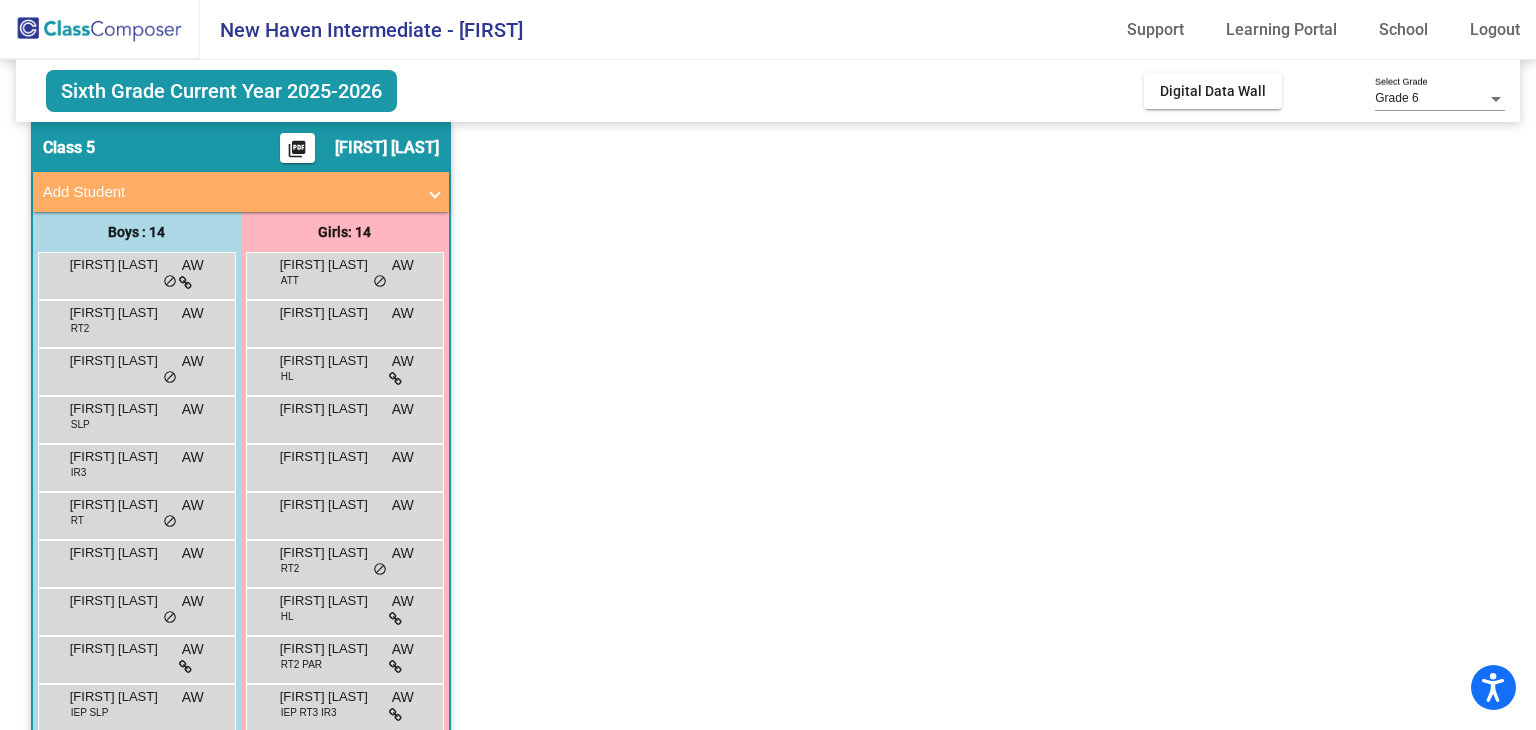 scroll, scrollTop: 65, scrollLeft: 0, axis: vertical 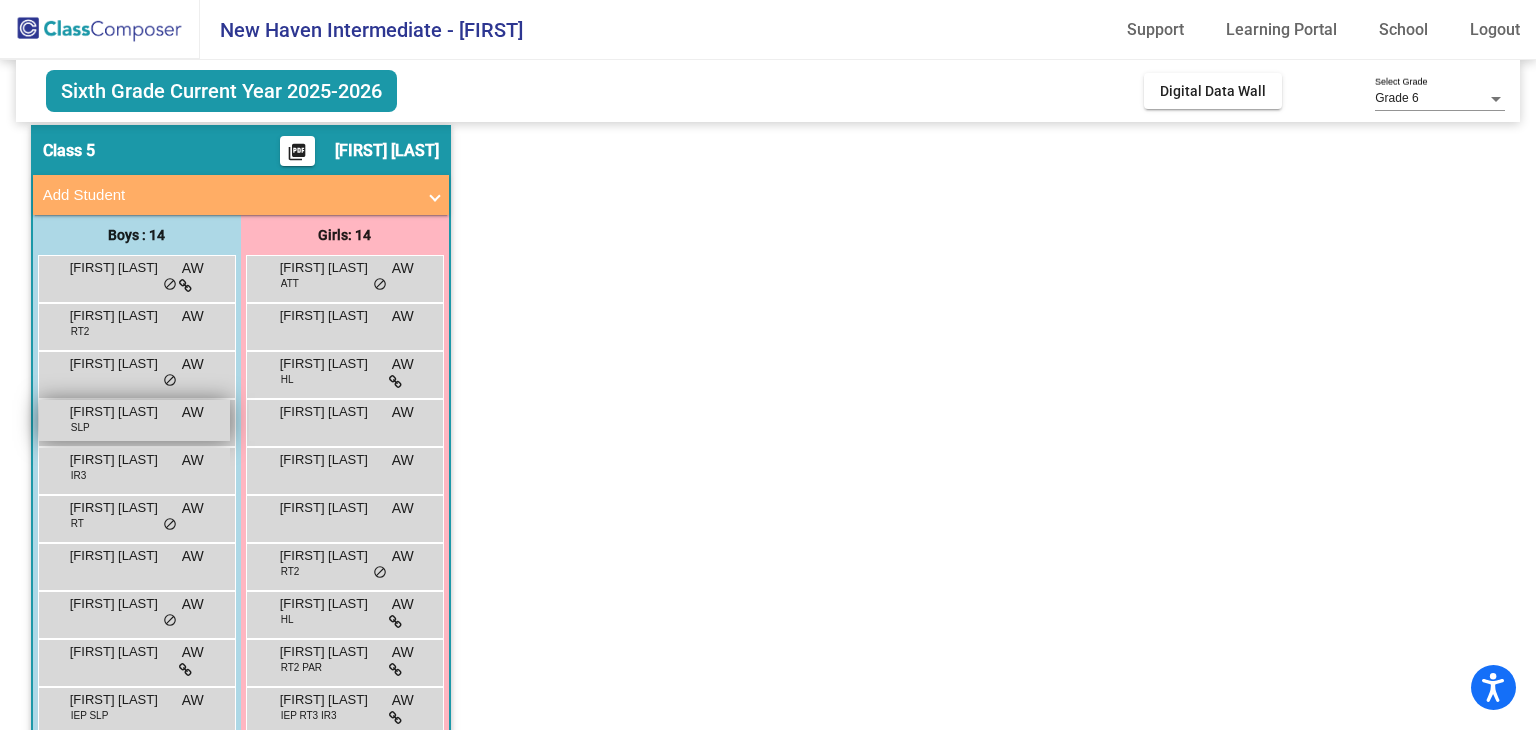 click on "[FIRST] [LAST]" at bounding box center [120, 412] 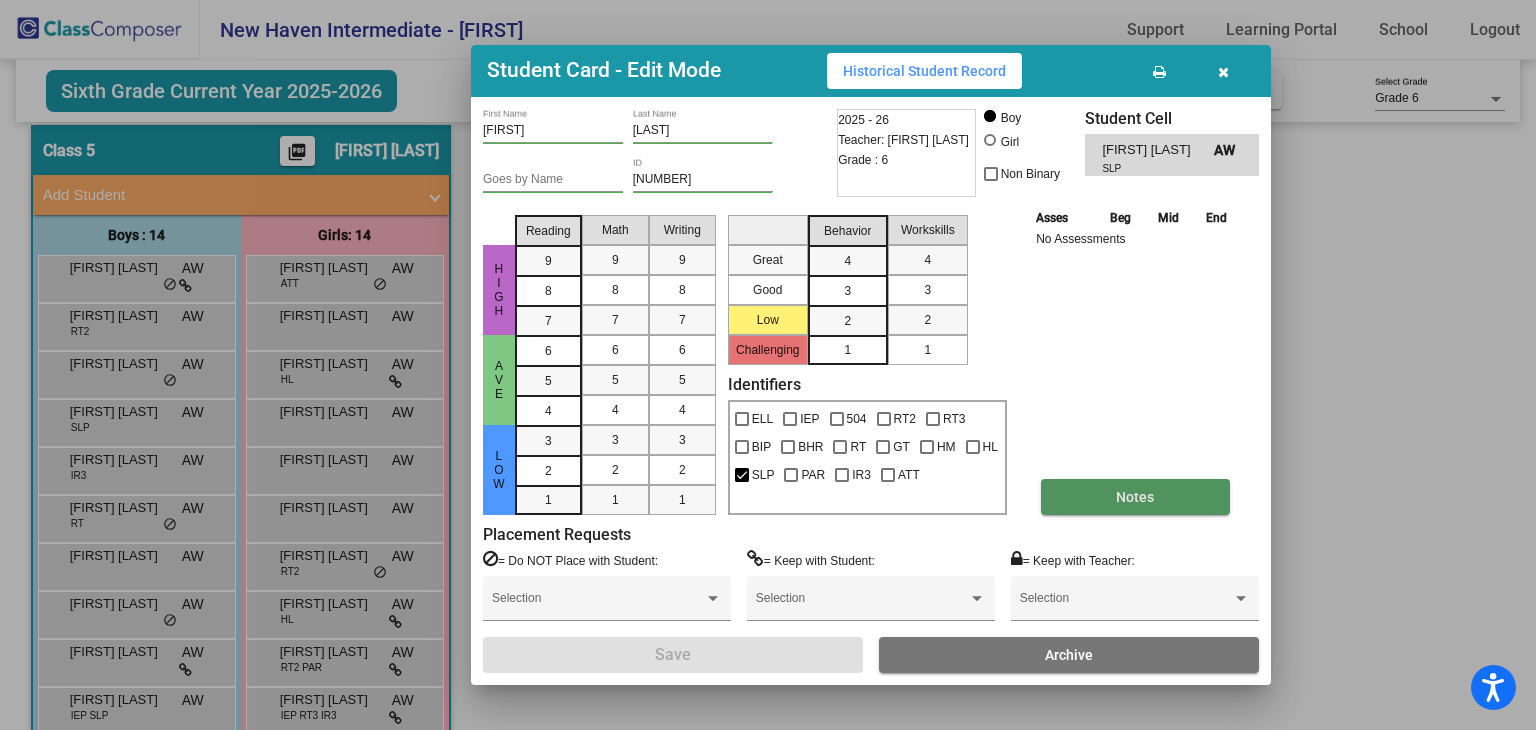 click on "Notes" at bounding box center (1135, 497) 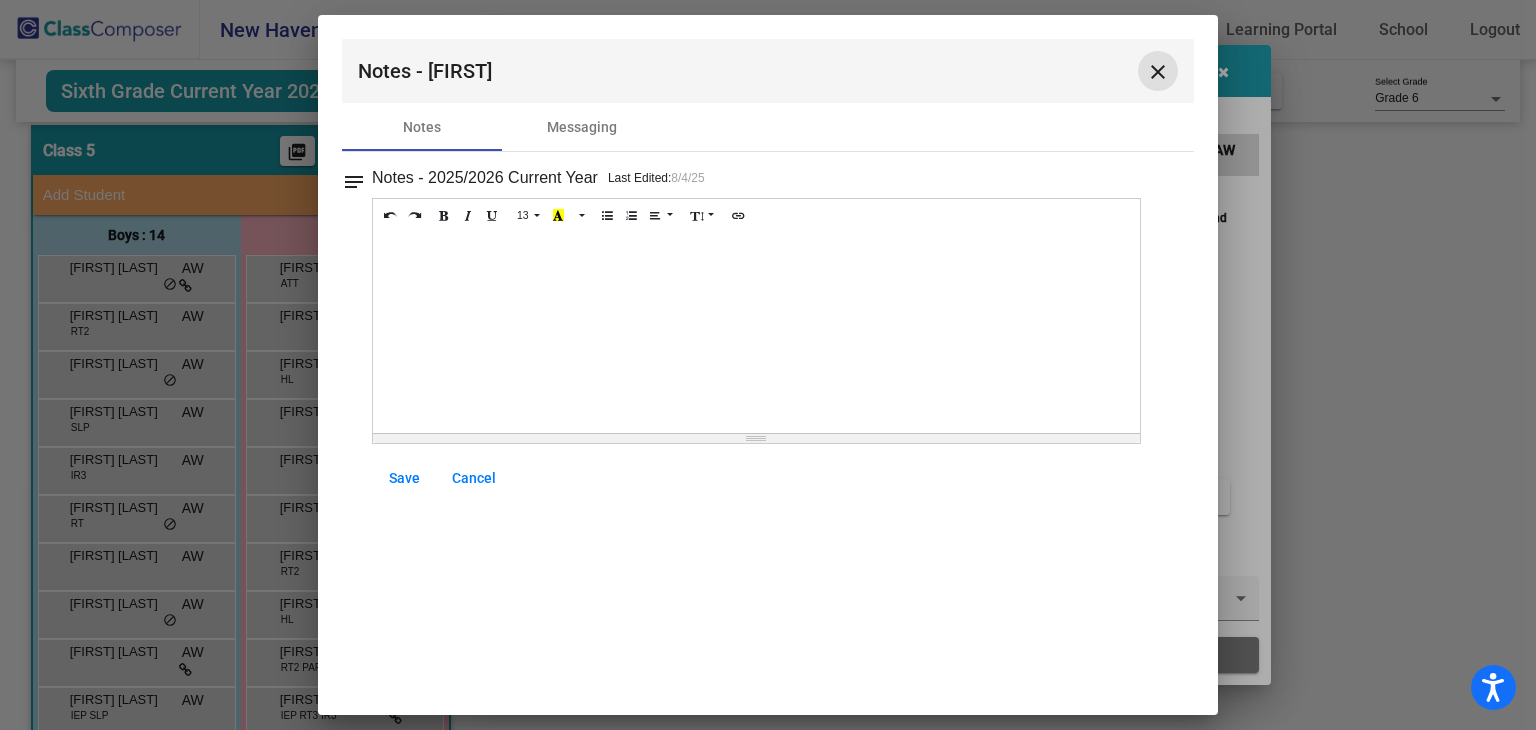 click on "close" at bounding box center (1158, 72) 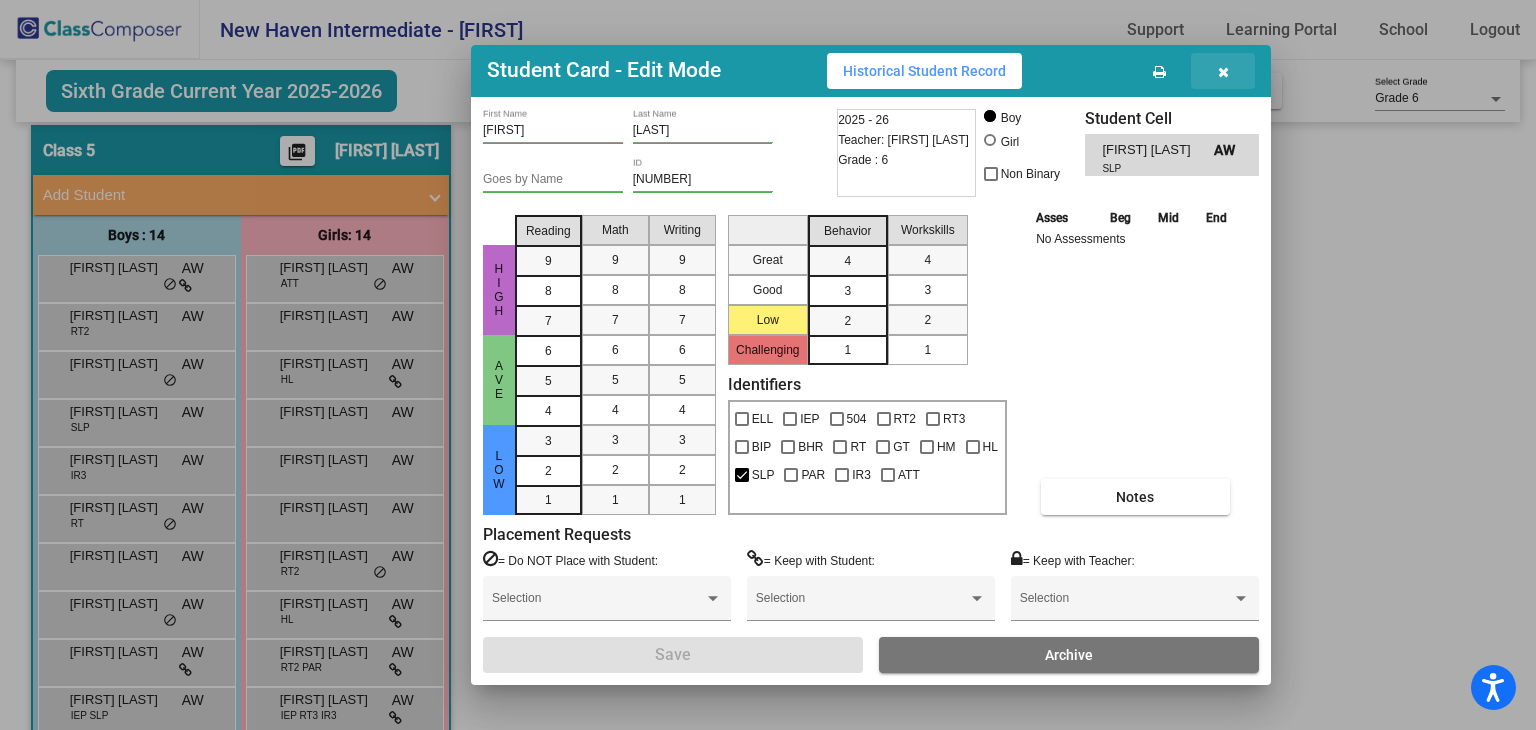 click at bounding box center [1223, 71] 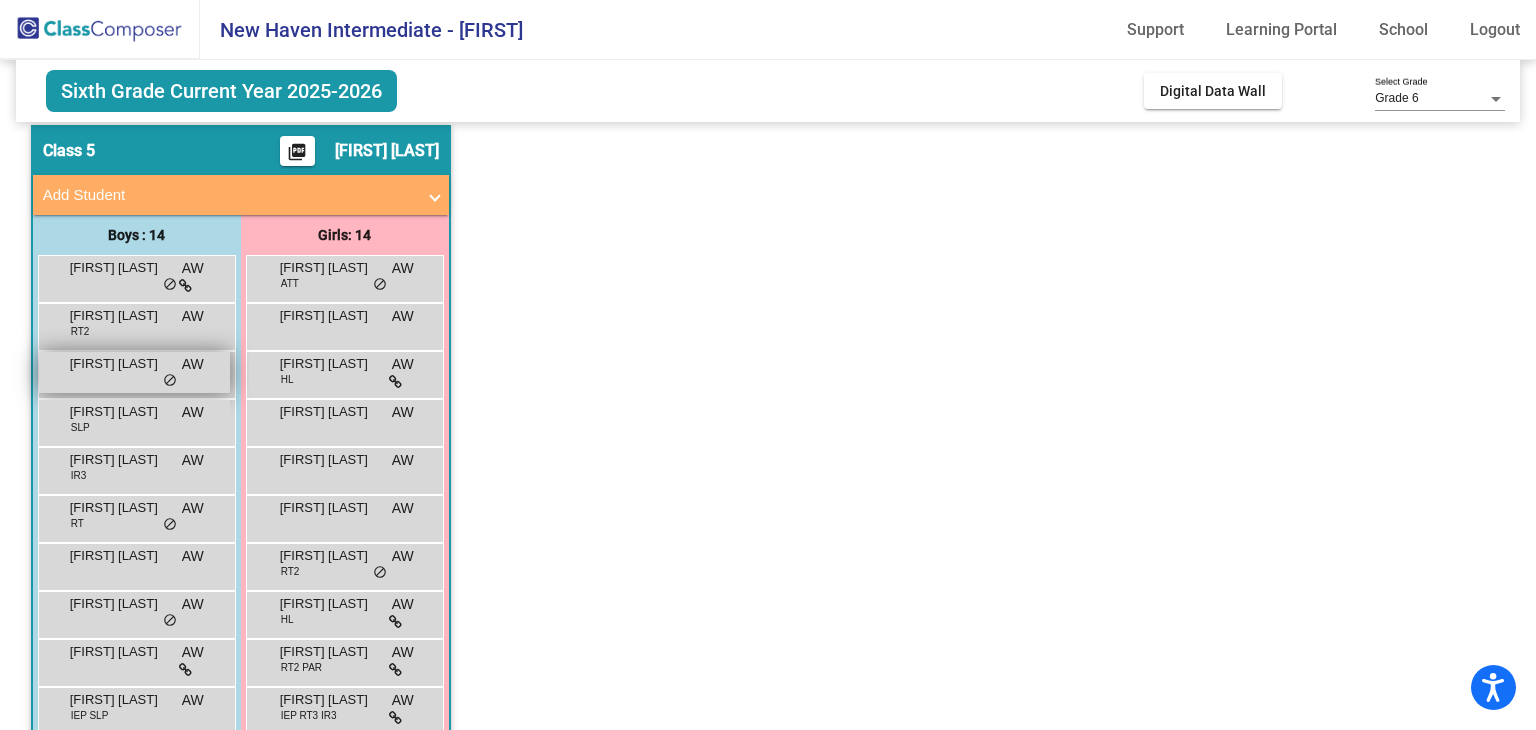 click on "[FIRST] [LAST] AW lock do_not_disturb_alt" at bounding box center [134, 372] 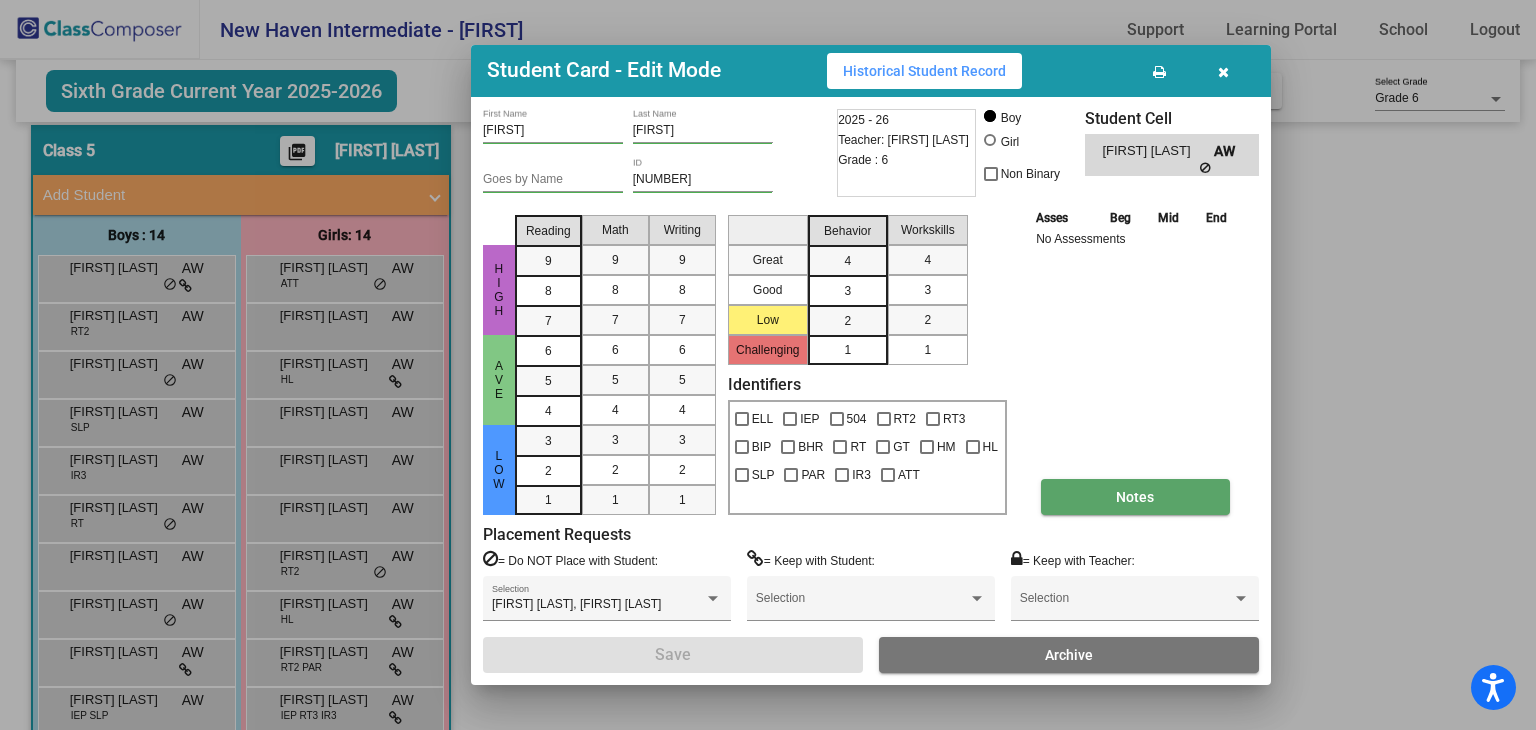 click on "Notes" at bounding box center (1135, 497) 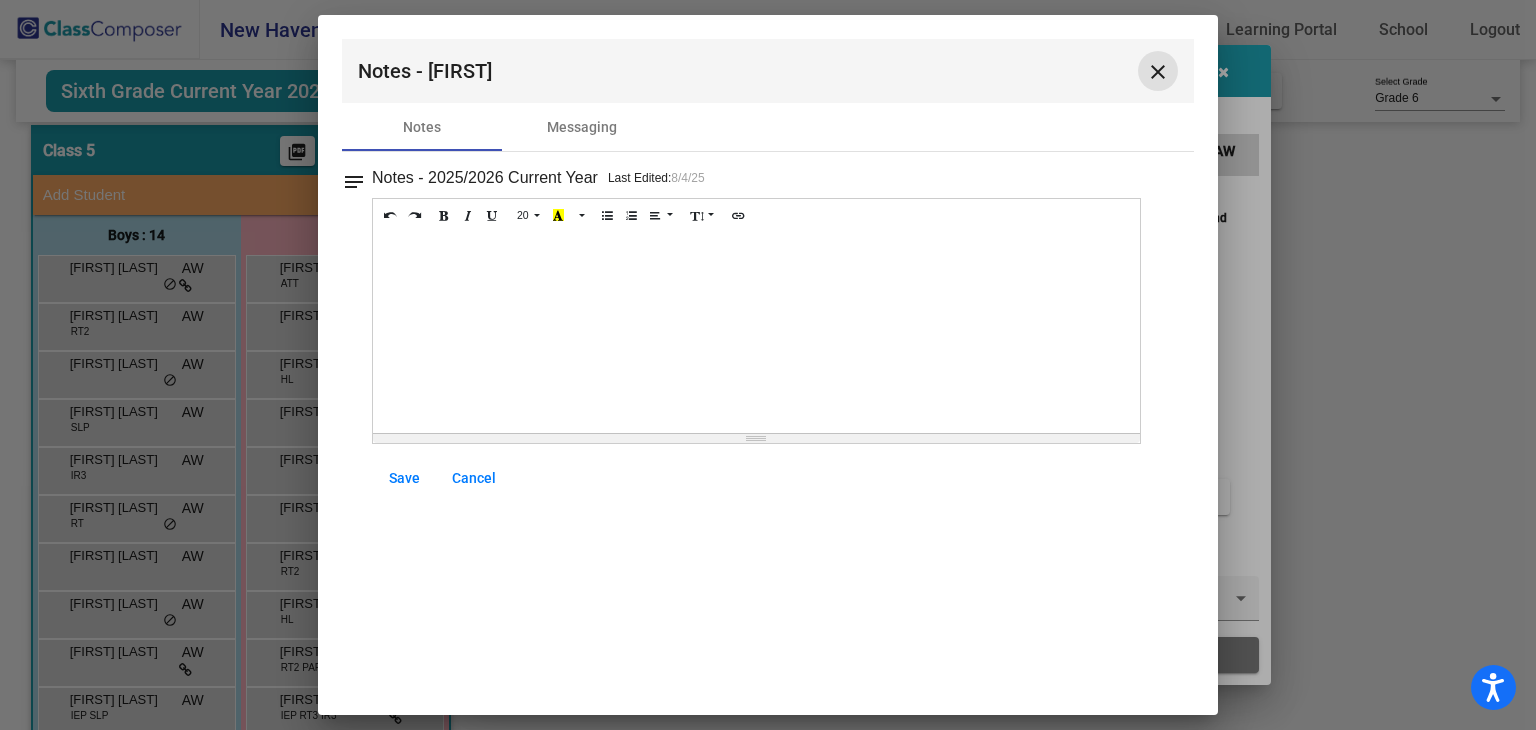 click on "close" at bounding box center (1158, 72) 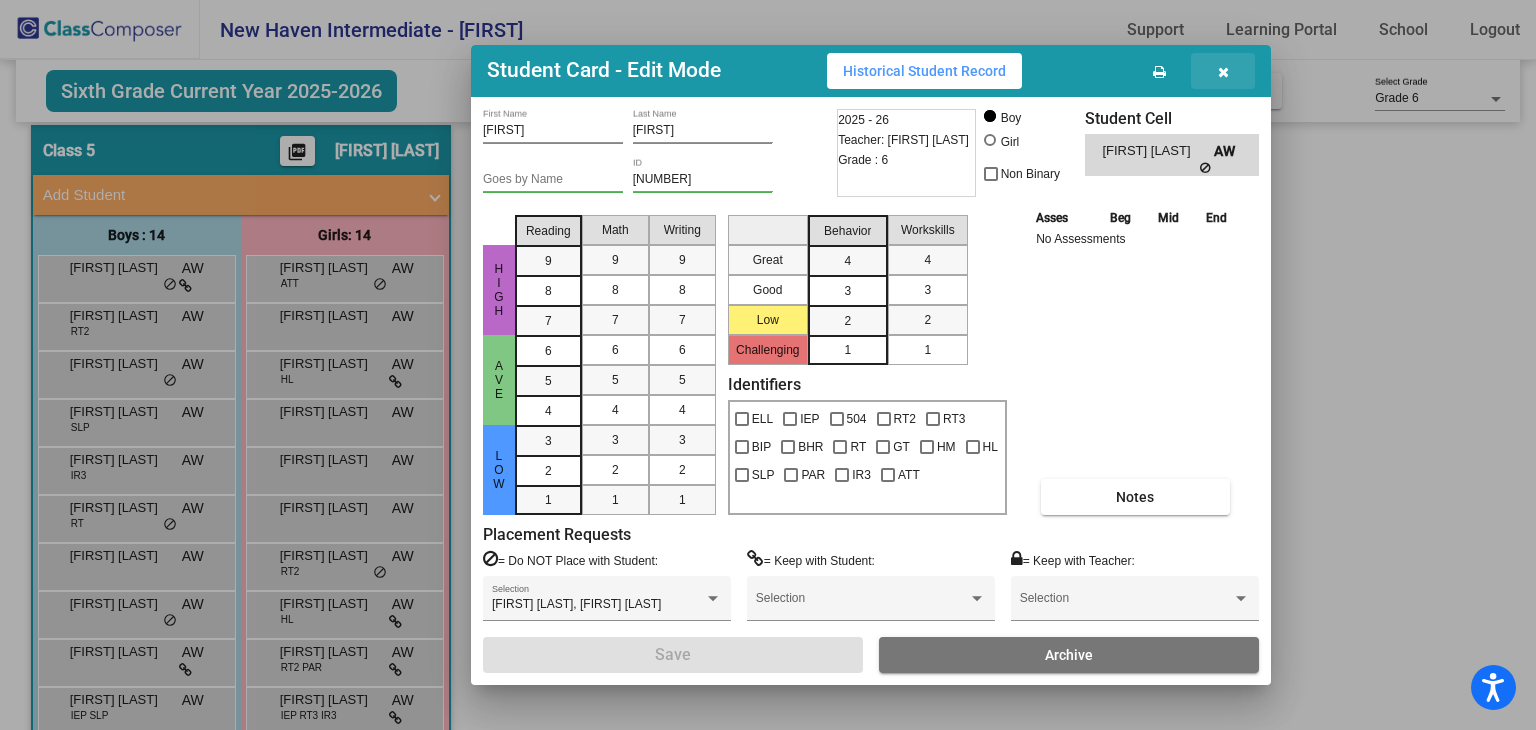 click at bounding box center (1223, 72) 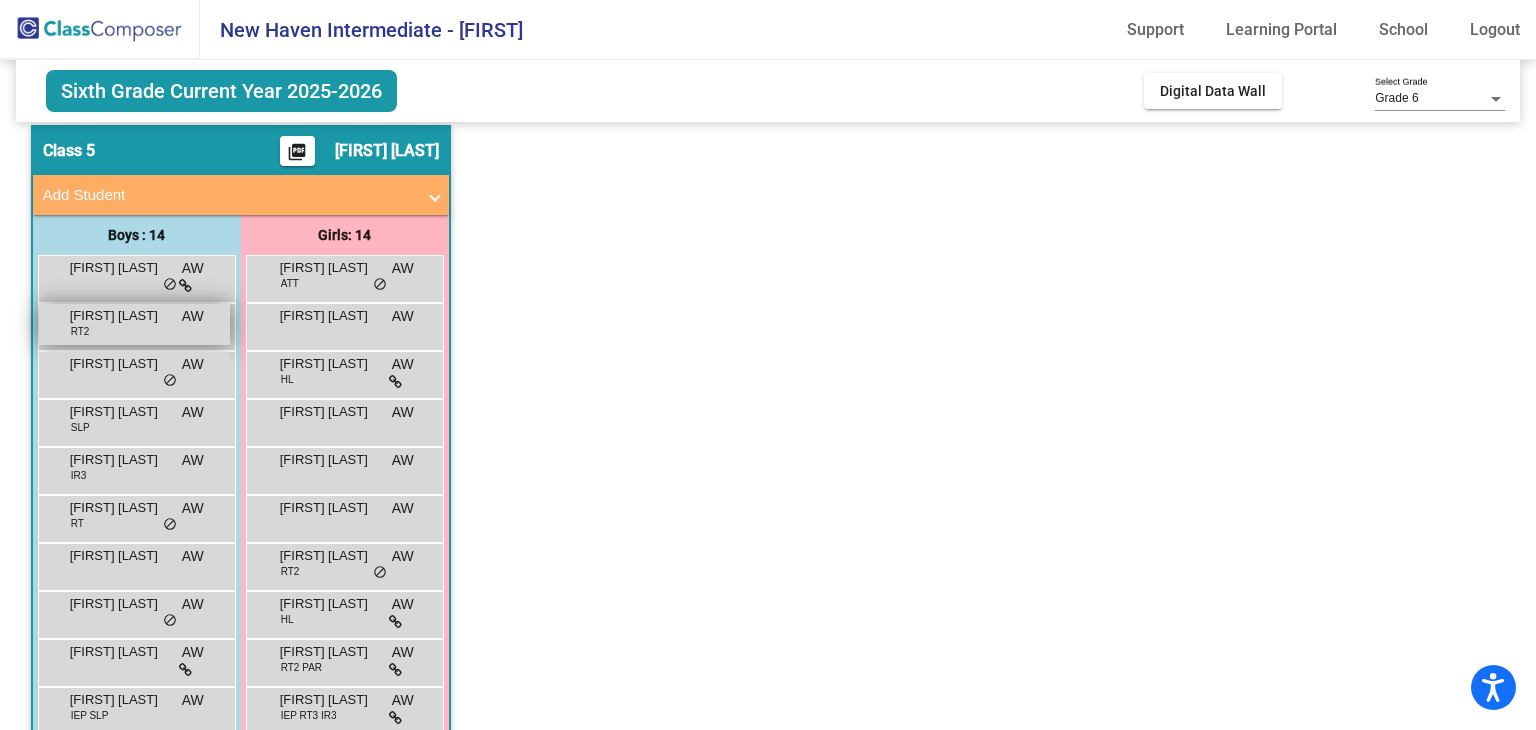 click on "[FIRST] [LAST] RT2 AW lock do_not_disturb_alt" at bounding box center [134, 324] 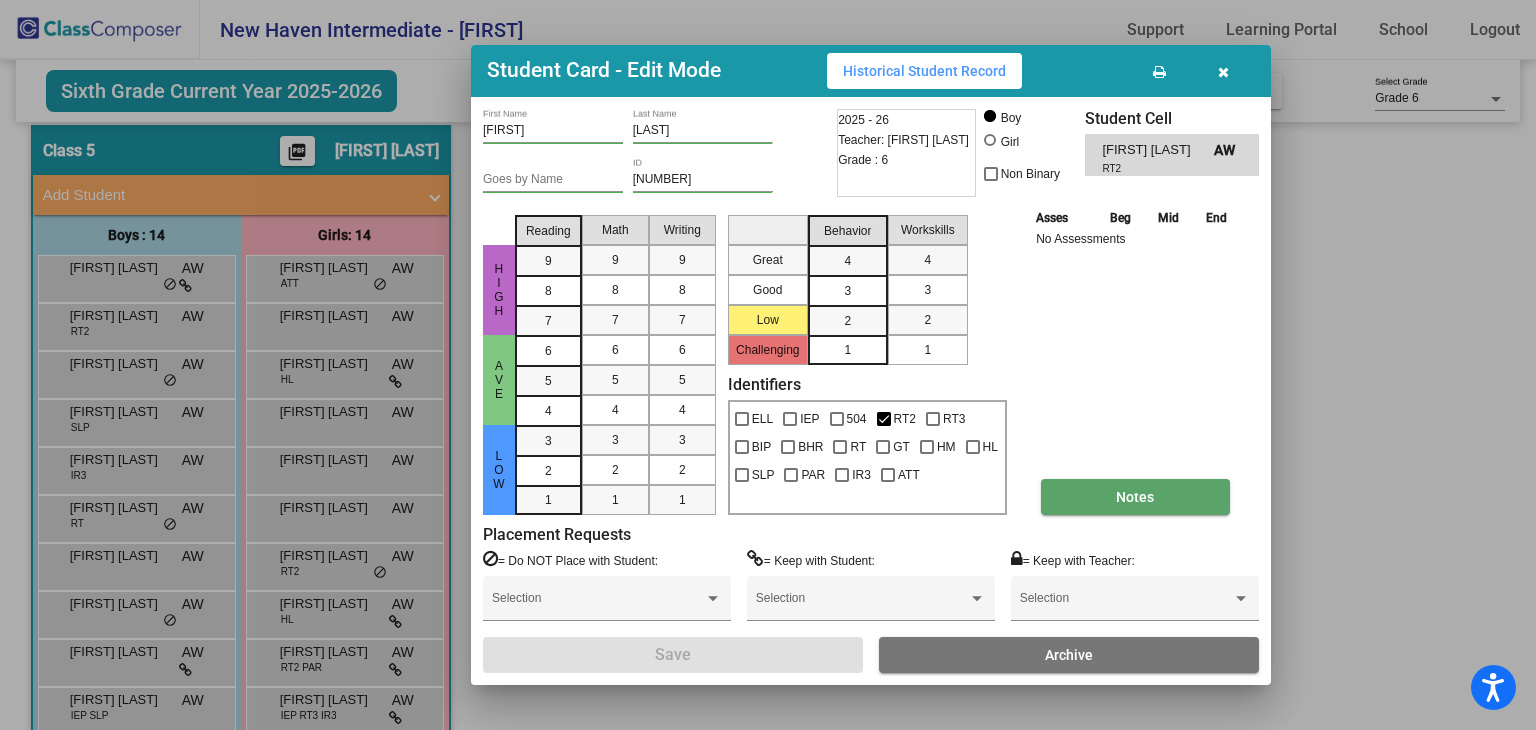 click on "Notes" at bounding box center [1135, 497] 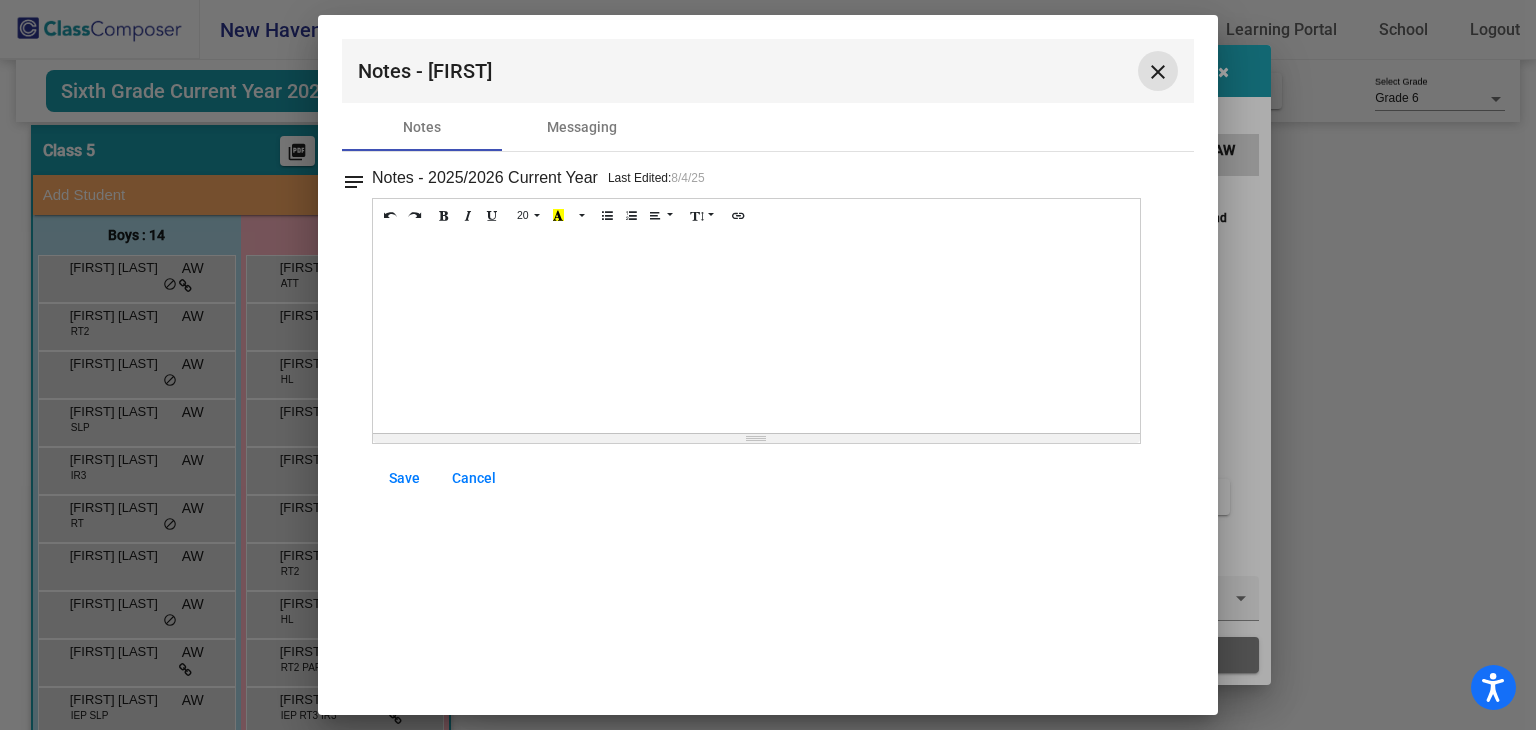 click on "close" at bounding box center (1158, 72) 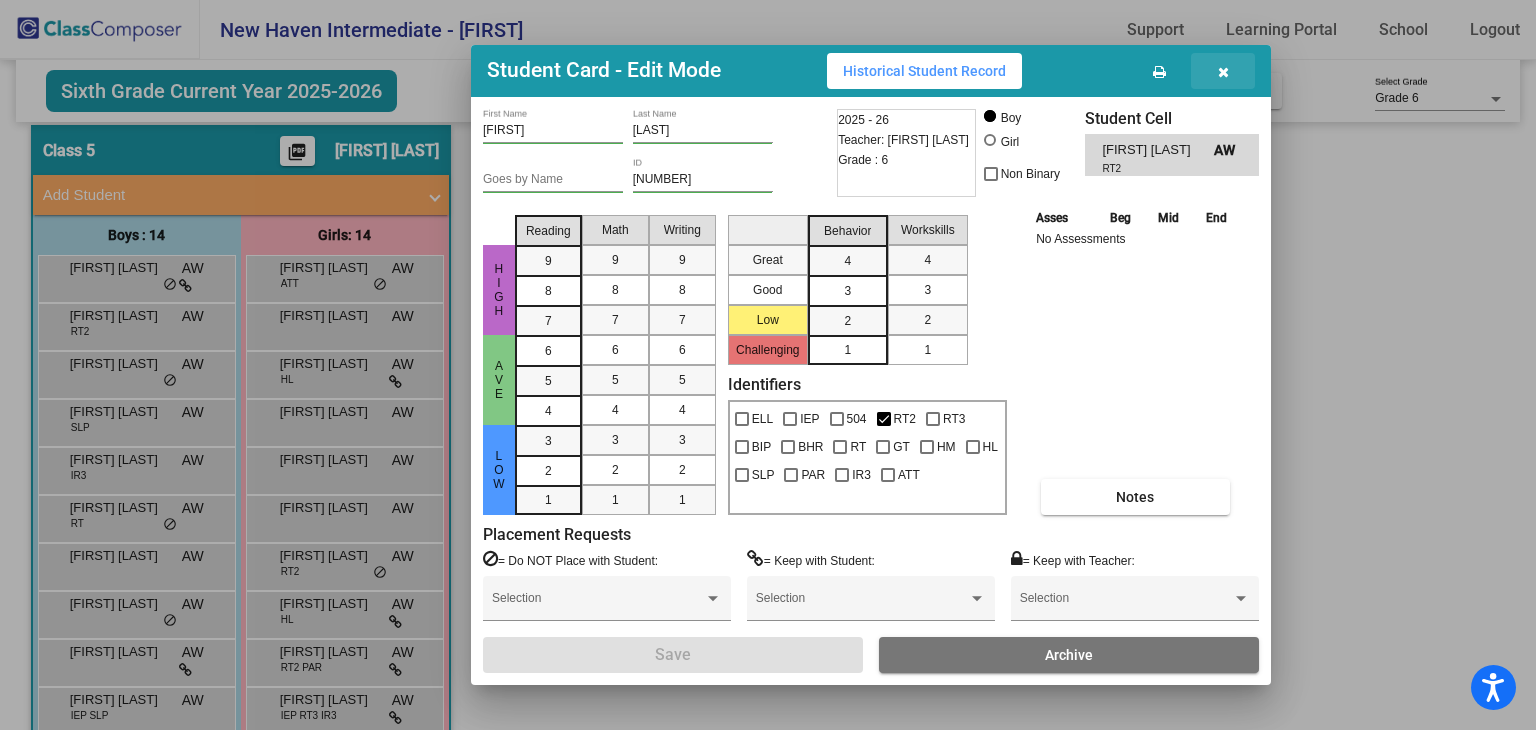 click at bounding box center [1223, 72] 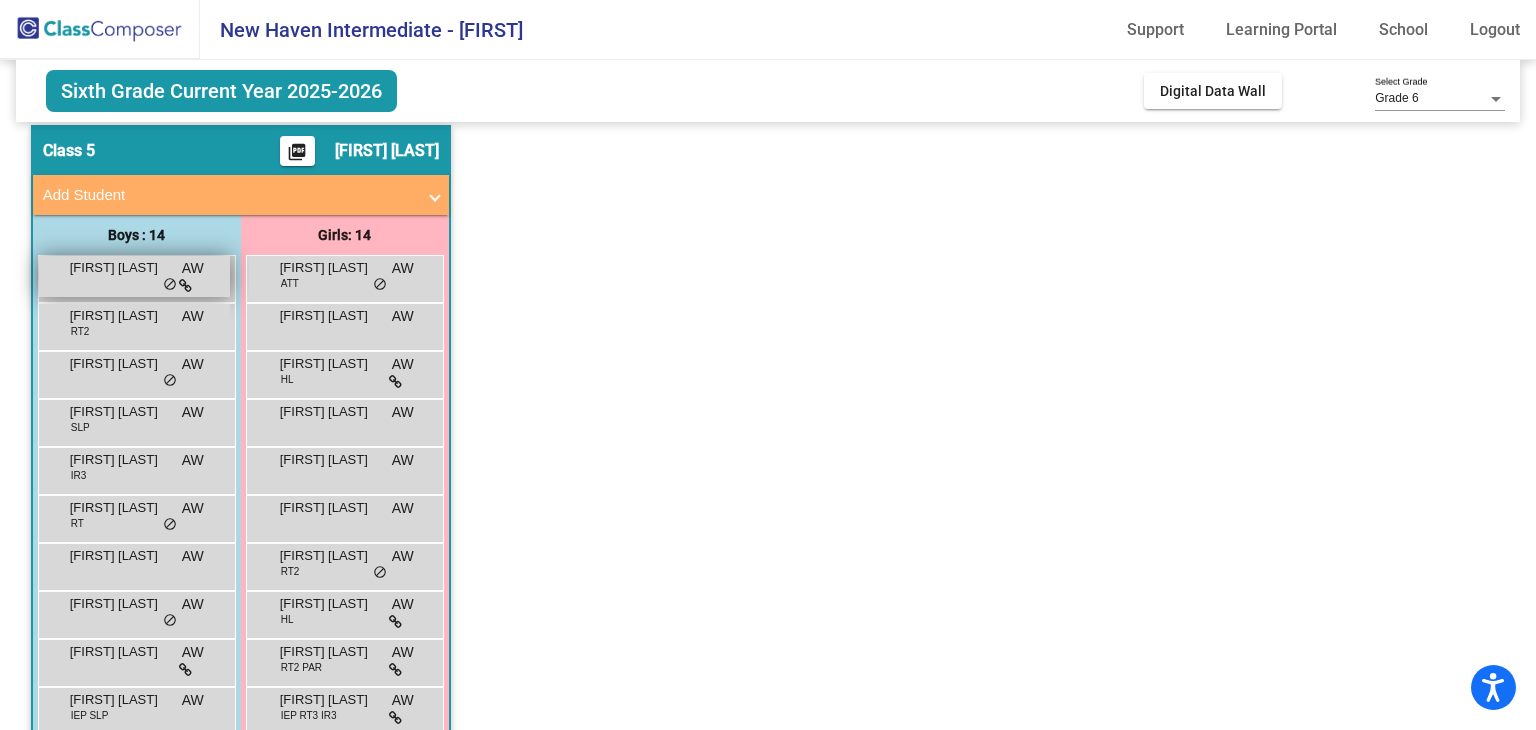 click on "[FIRST] [LAST] AW lock do_not_disturb_alt" at bounding box center (134, 276) 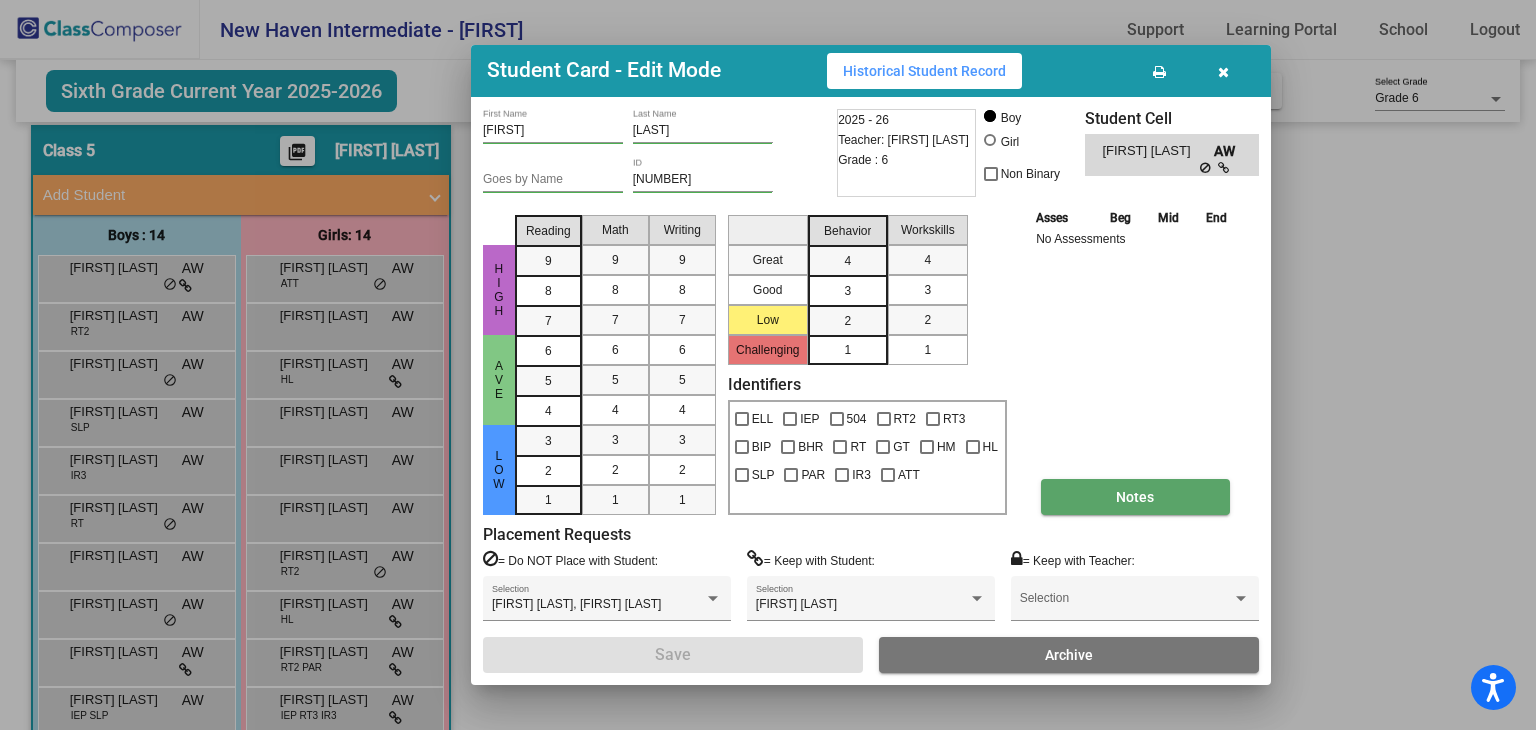 click on "Notes" at bounding box center (1135, 497) 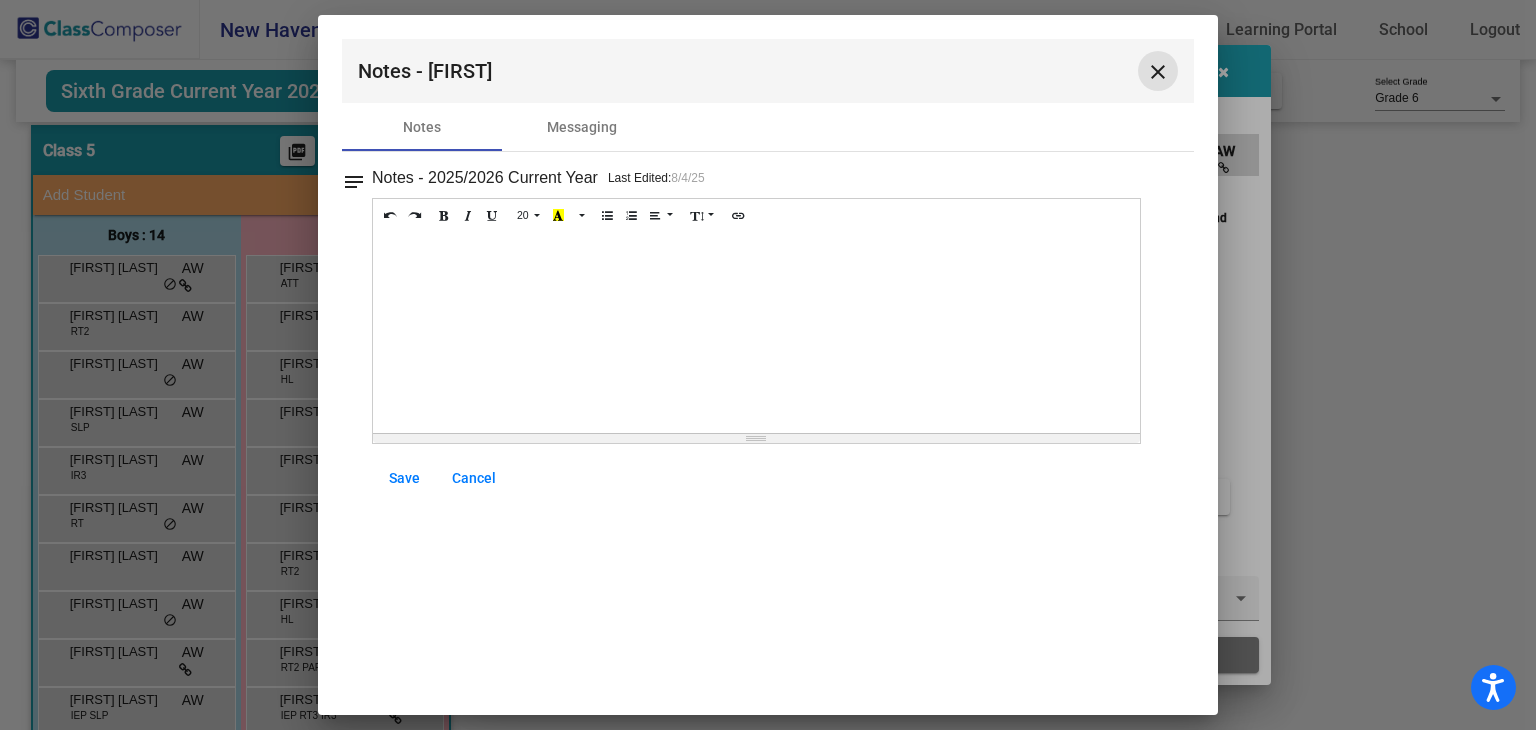 click on "close" at bounding box center (1158, 71) 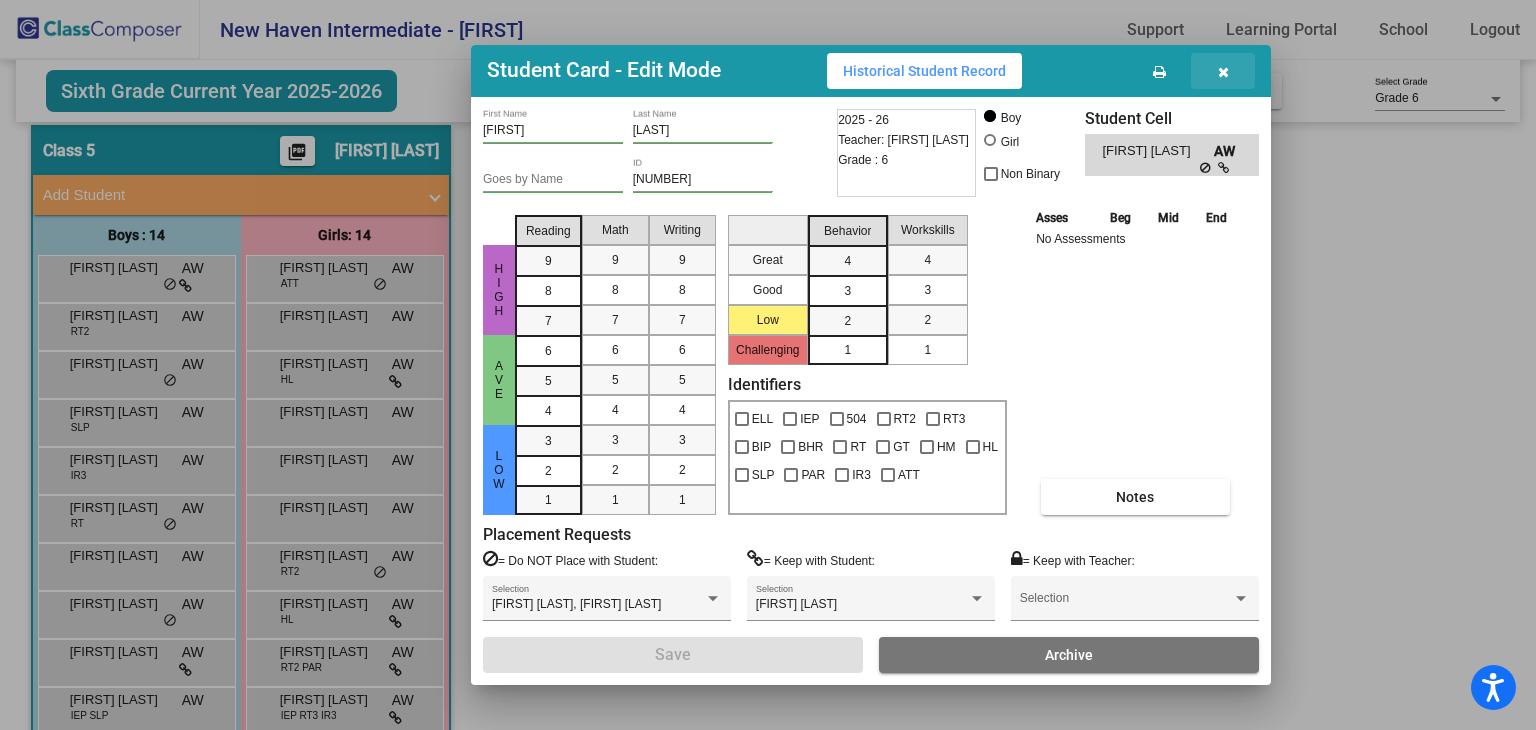 click at bounding box center [1223, 72] 